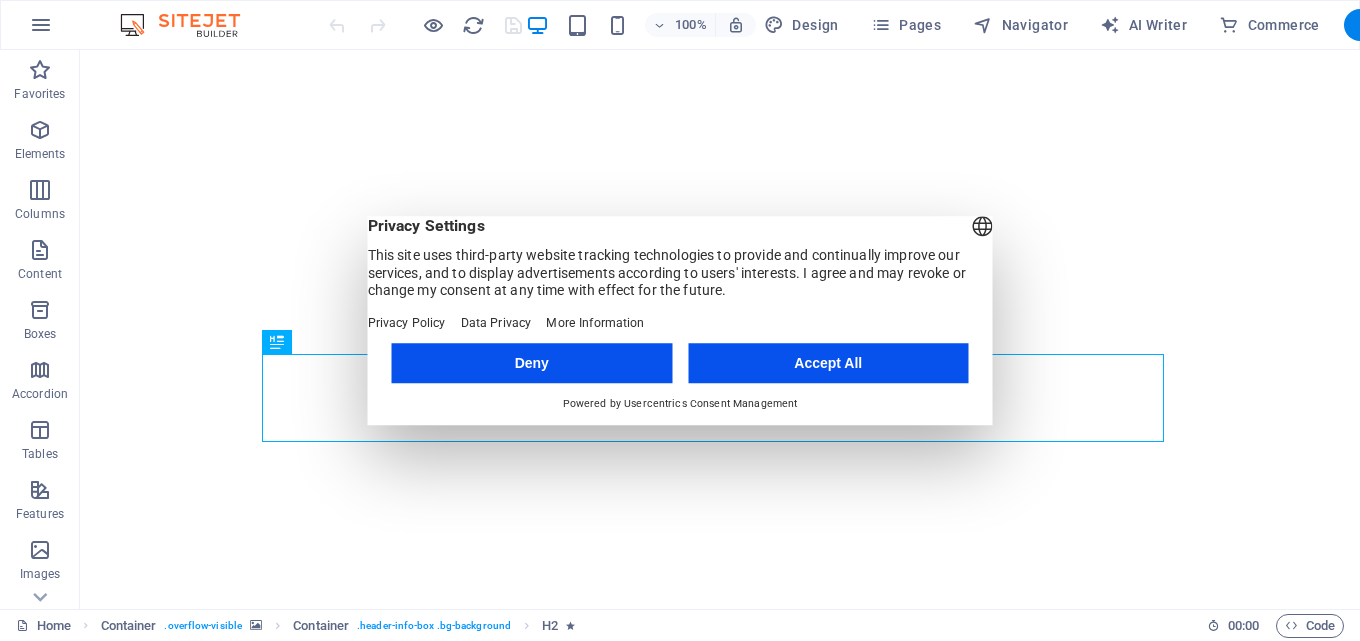 scroll, scrollTop: 0, scrollLeft: 0, axis: both 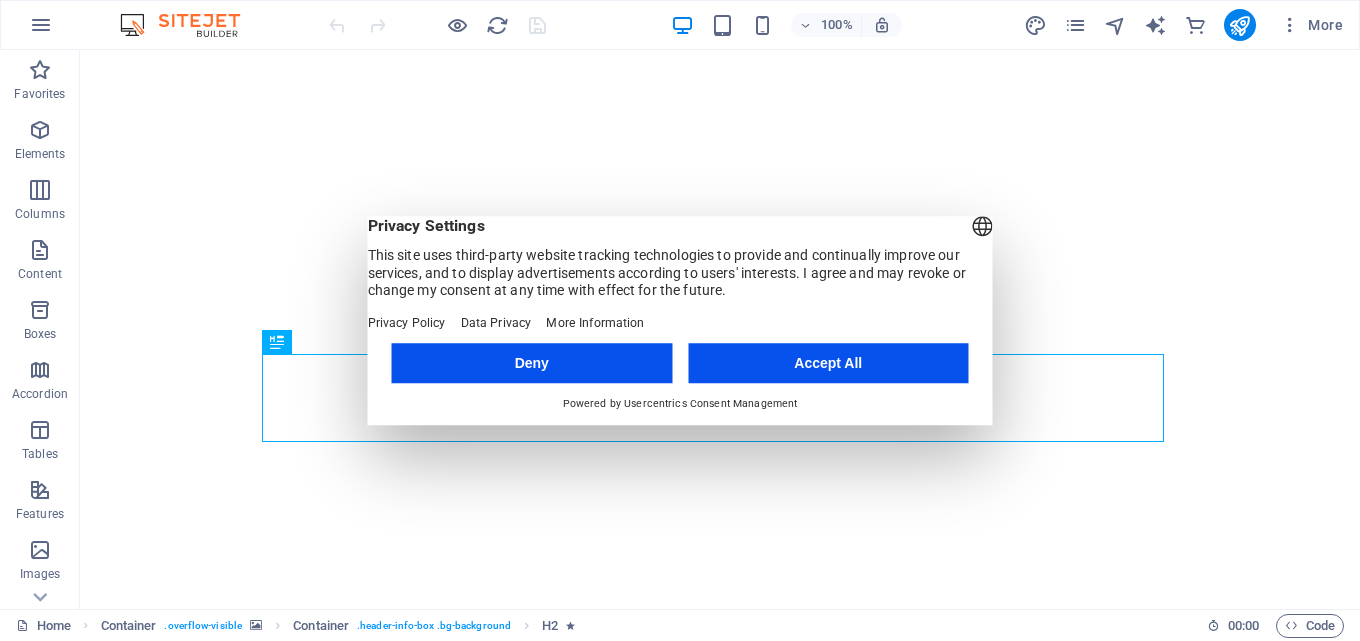 click on "Accept All" at bounding box center [828, 363] 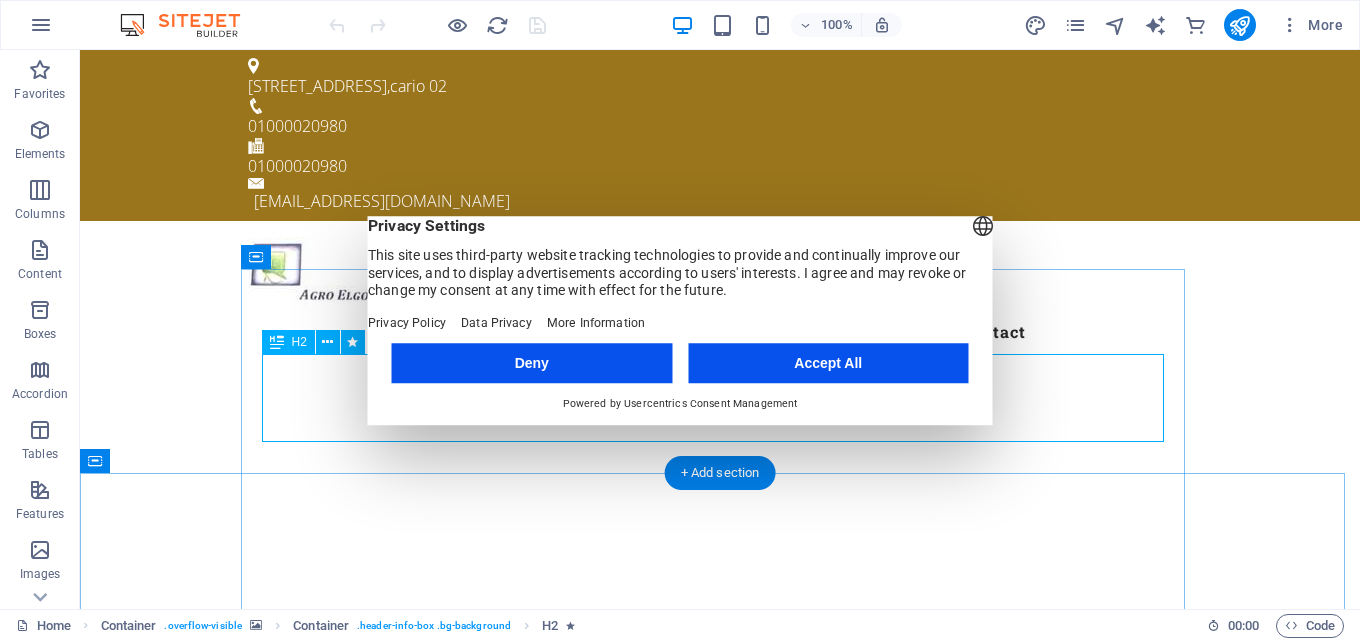 scroll, scrollTop: 0, scrollLeft: 0, axis: both 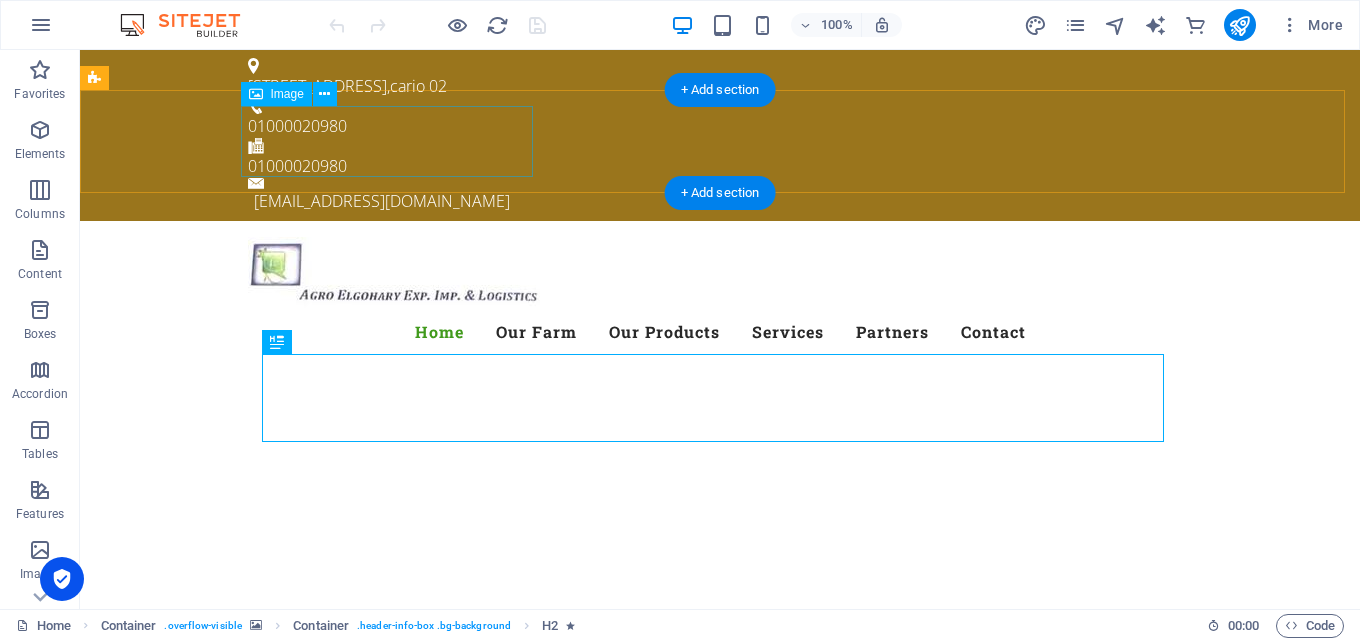click at bounding box center (720, 272) 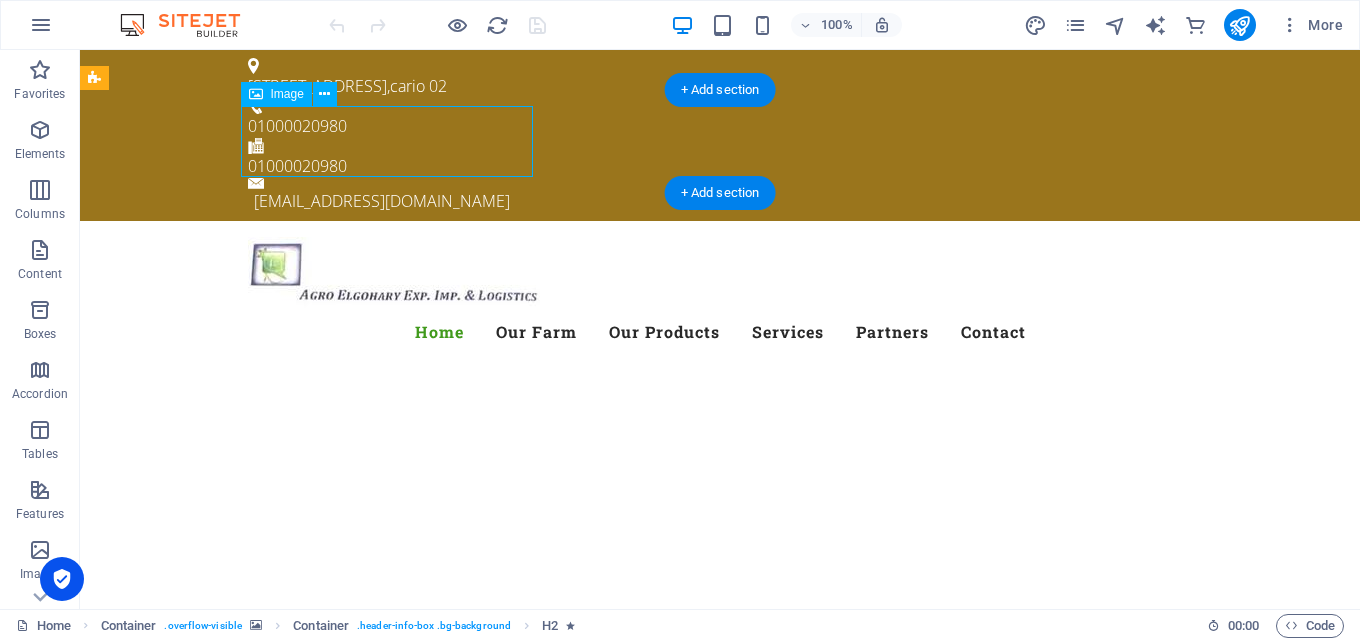 click at bounding box center [720, 272] 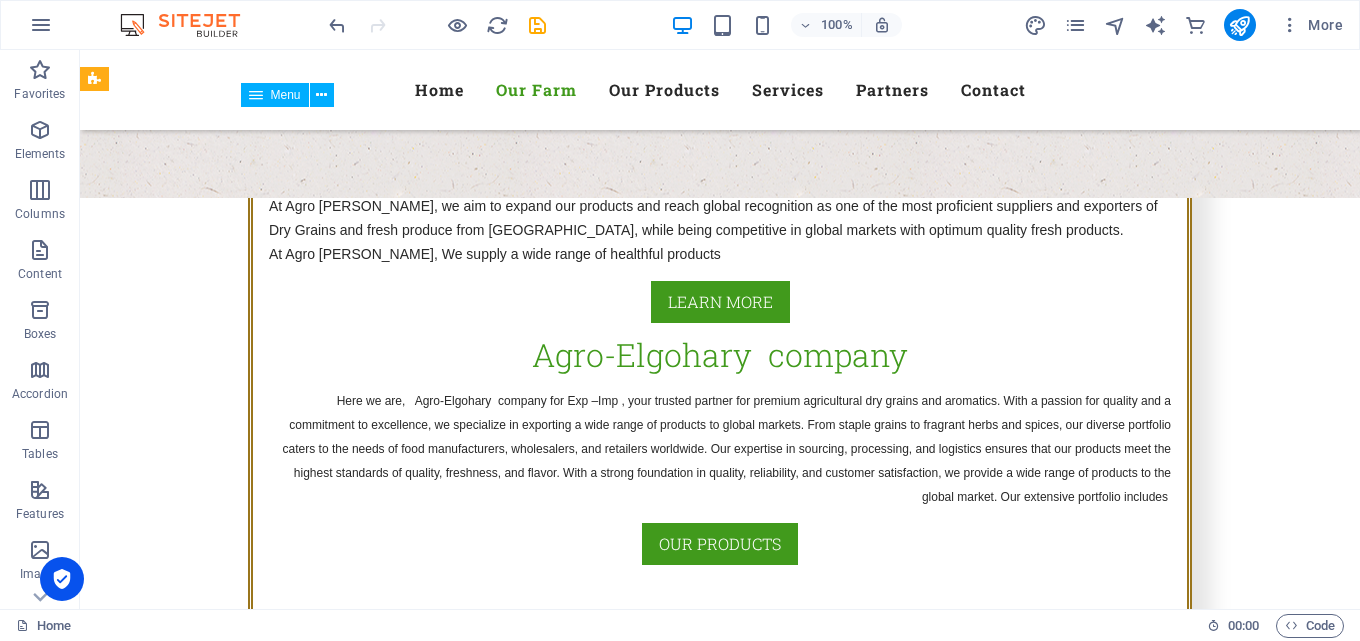 scroll, scrollTop: 1100, scrollLeft: 0, axis: vertical 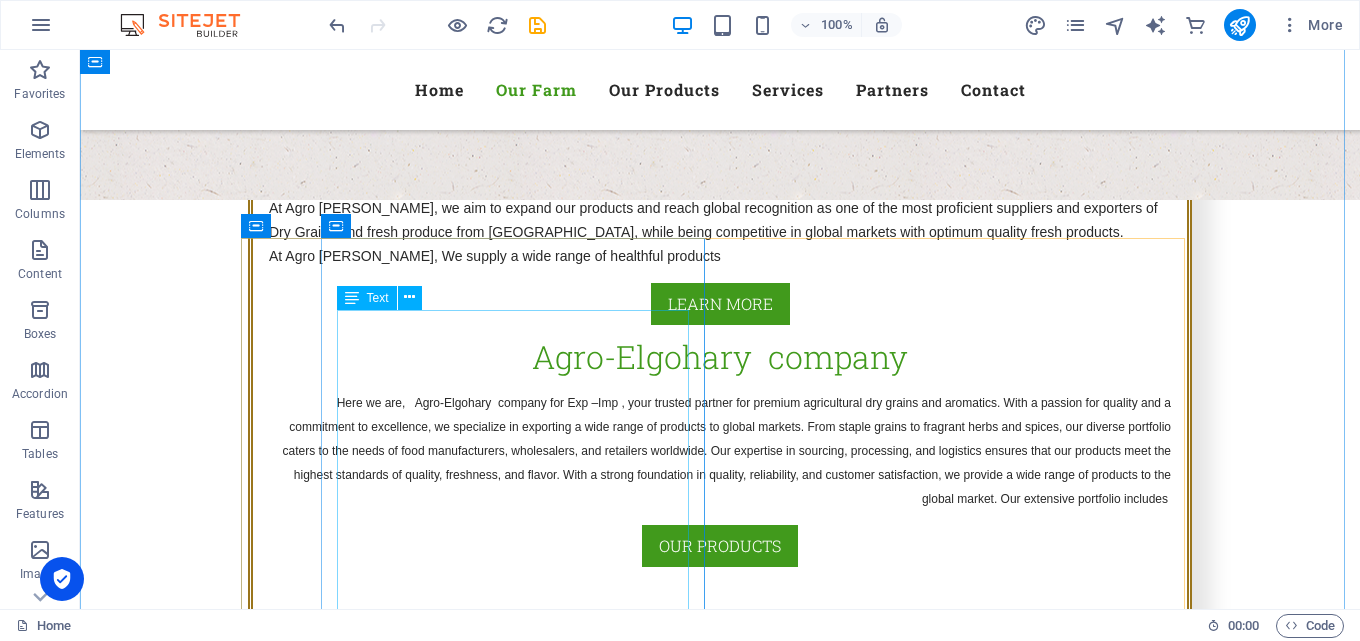 click on "Our extensive portfolio include 1-      Egyptian Dry grains: white beans with calibers, Rice, Beans   and more 2-      - Aromatics: herbs, spices, and seeds Basil,       ( sora )  Coriander Seeds  ( sora )  Caraway seeds ( sora) Peppermint ( Crushed – leaves ) packed in cartons  Hebisucus   ( sora ) Sesame seeds ( sora ) Lemon grass ( sora ) Oregano Chamomile  Aniseeds Dehydrated lemon ( yellow & black ) dehydrated in natural way" at bounding box center (720, 1444) 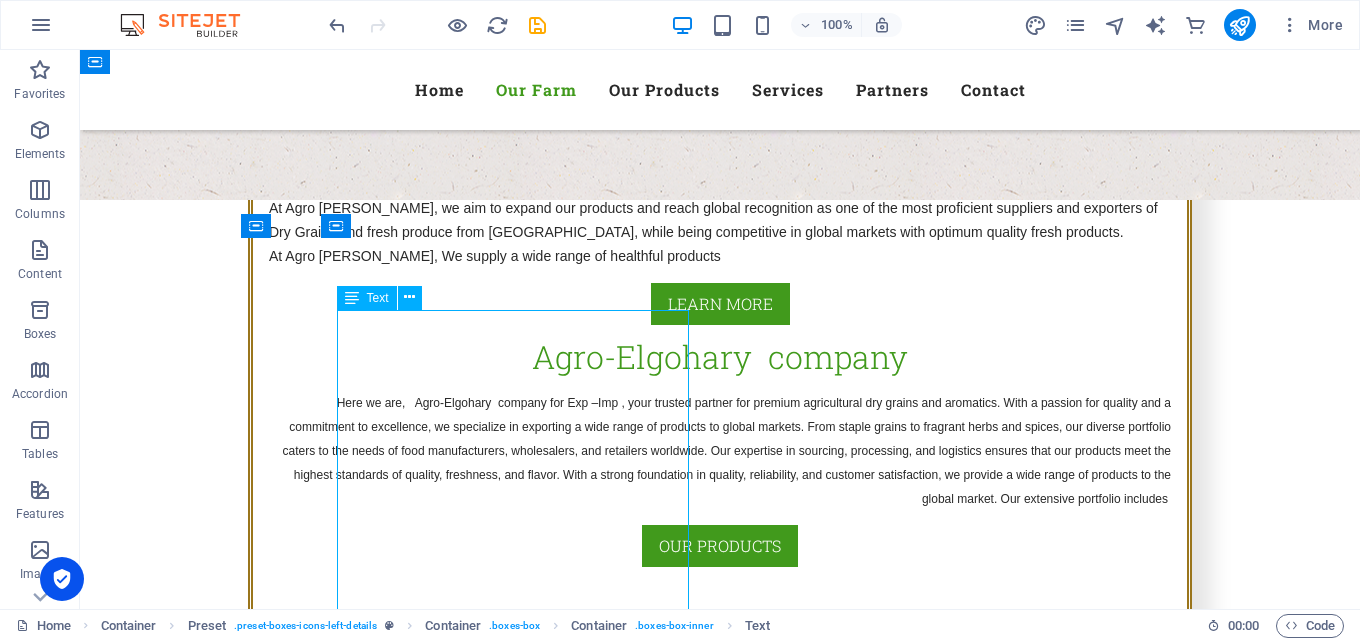click on "Our extensive portfolio include 1-      Egyptian Dry grains: white beans with calibers, Rice, Beans   and more 2-      - Aromatics: herbs, spices, and seeds Basil,       ( sora )  Coriander Seeds  ( sora )  Caraway seeds ( sora) Peppermint ( Crushed – leaves ) packed in cartons  Hebisucus   ( sora ) Sesame seeds ( sora ) Lemon grass ( sora ) Oregano Chamomile  Aniseeds Dehydrated lemon ( yellow & black ) dehydrated in natural way" at bounding box center (720, 1444) 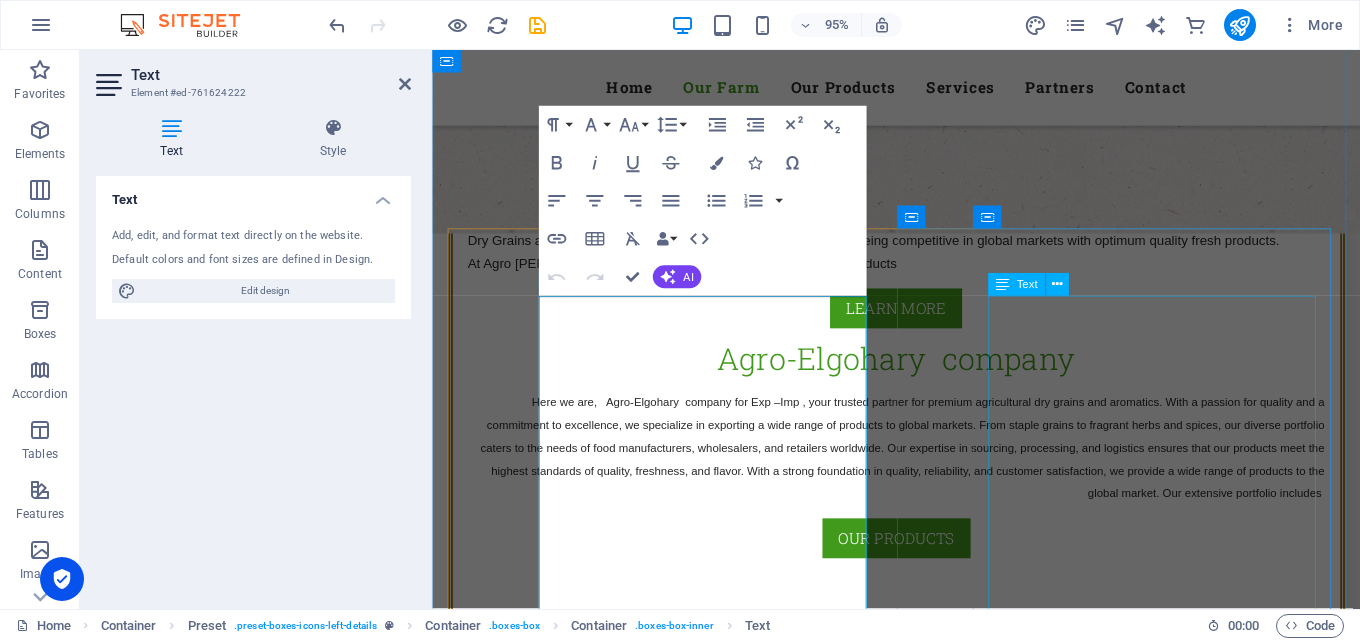 scroll, scrollTop: 1119, scrollLeft: 0, axis: vertical 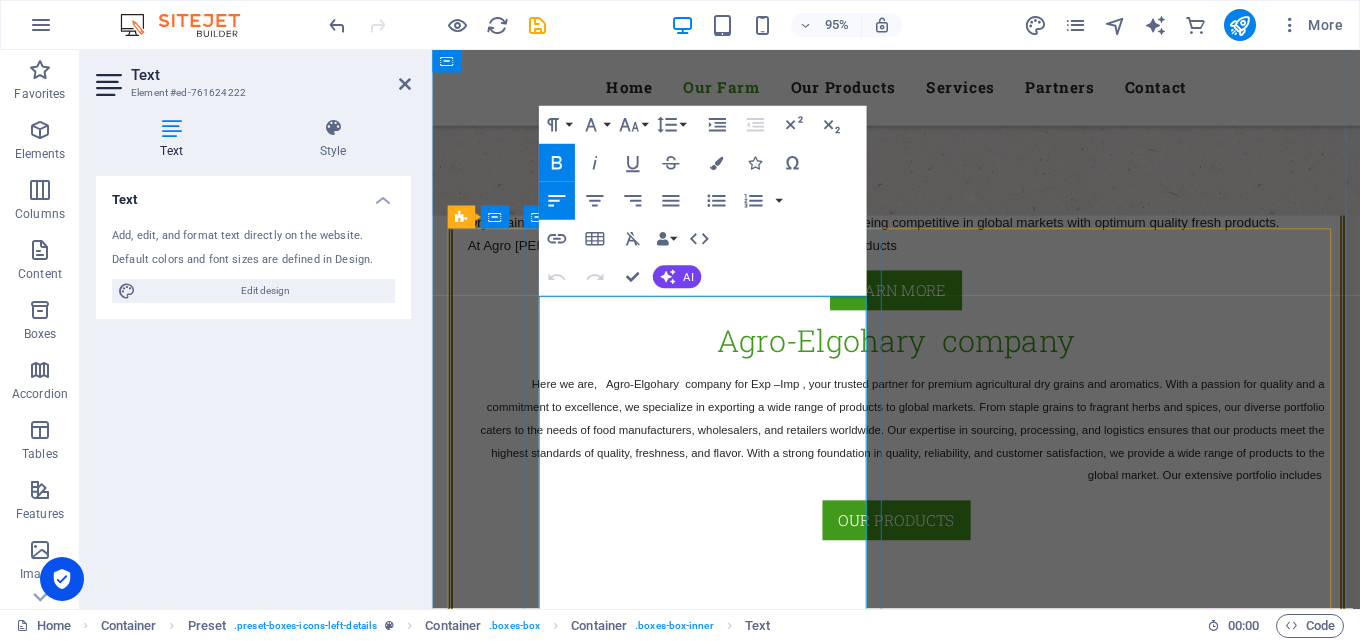 drag, startPoint x: 609, startPoint y: 393, endPoint x: 556, endPoint y: 376, distance: 55.65968 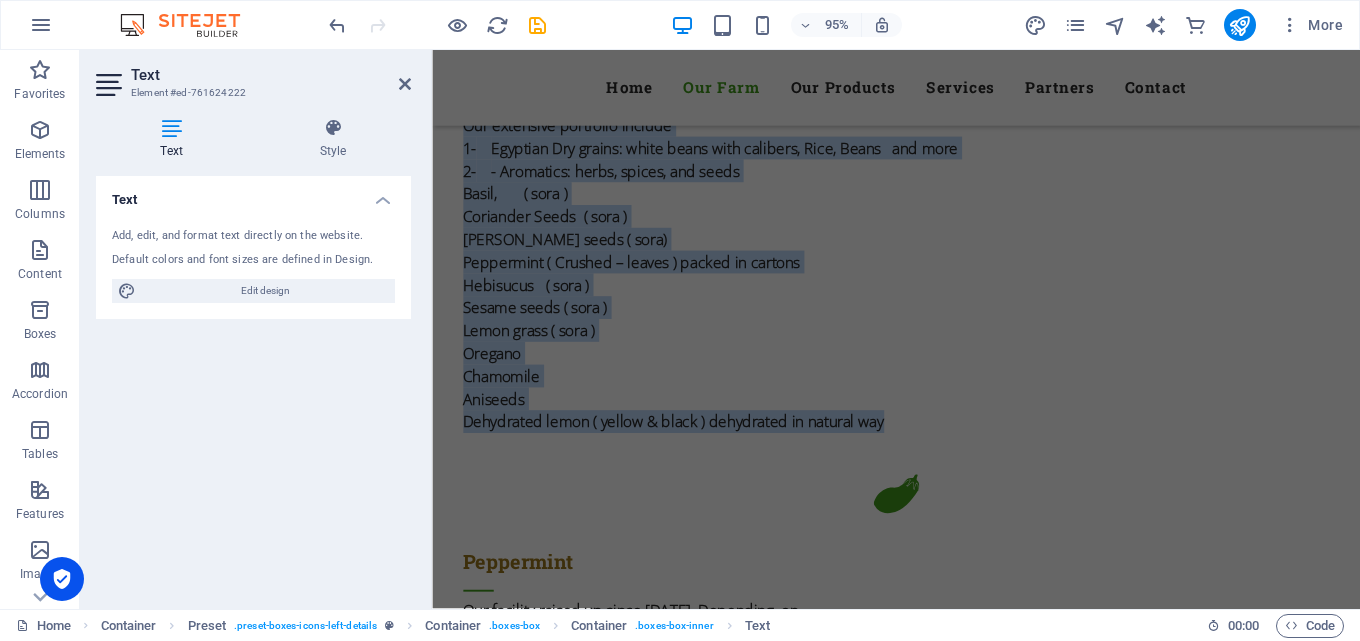 scroll, scrollTop: 2400, scrollLeft: 0, axis: vertical 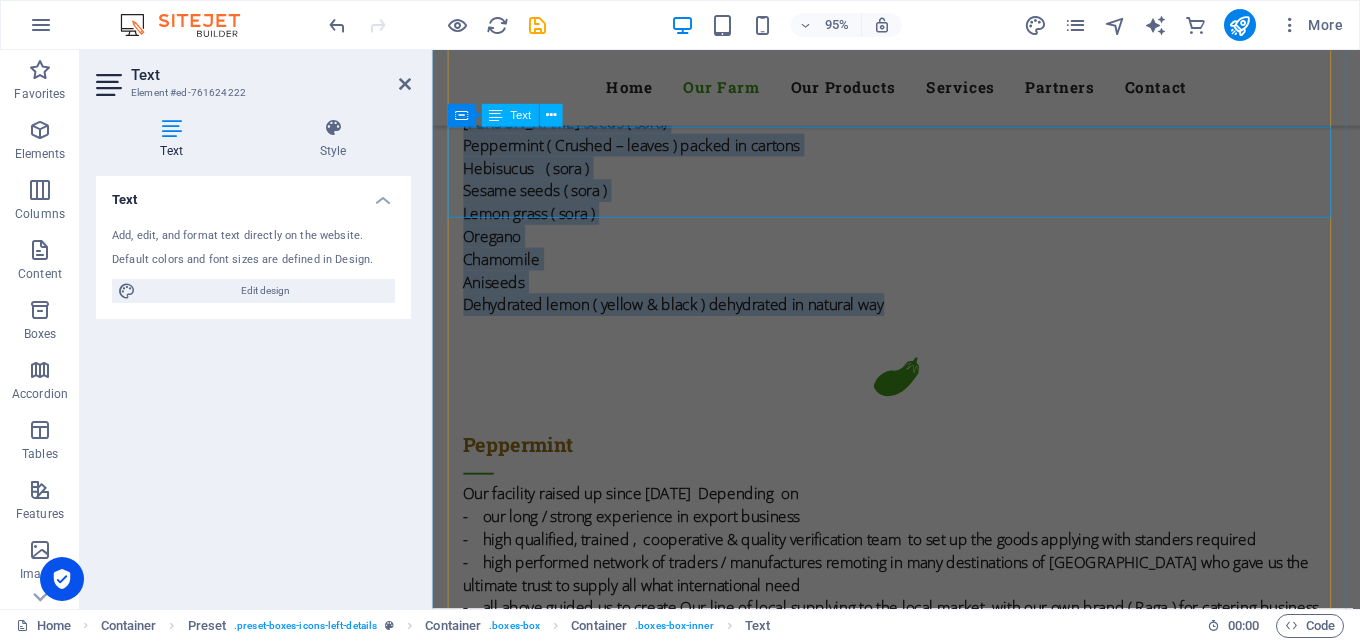 drag, startPoint x: 544, startPoint y: 319, endPoint x: 750, endPoint y: 181, distance: 247.95161 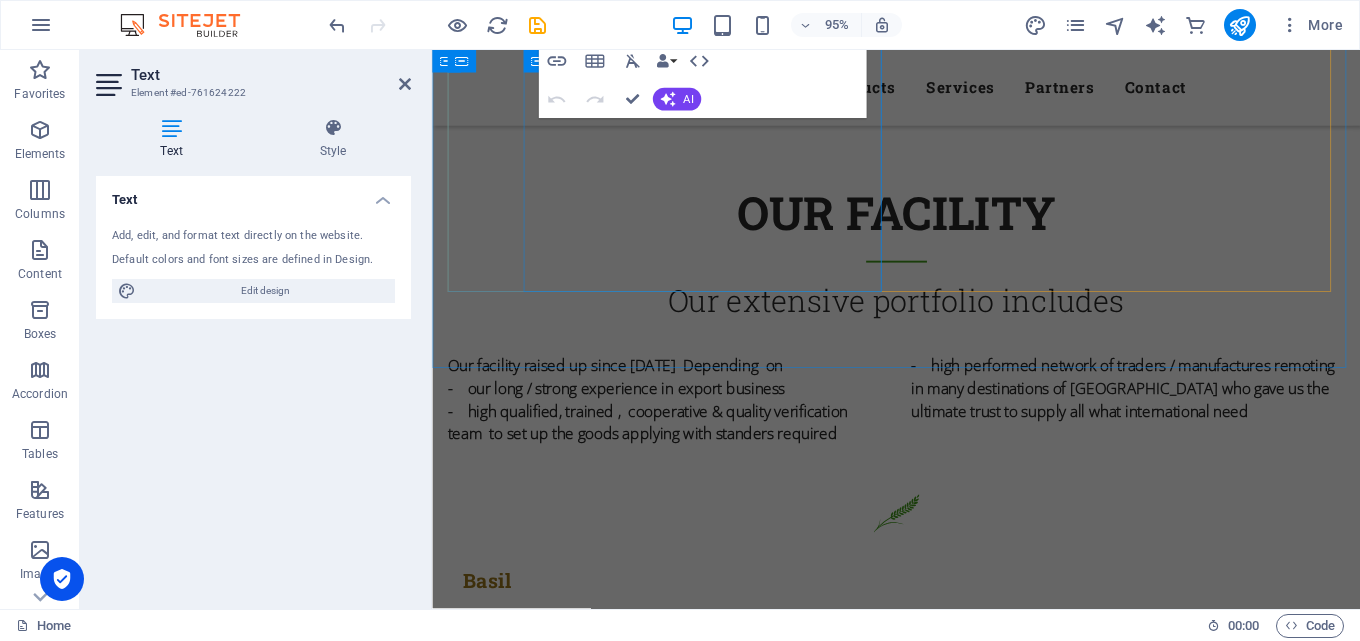 scroll, scrollTop: 1600, scrollLeft: 0, axis: vertical 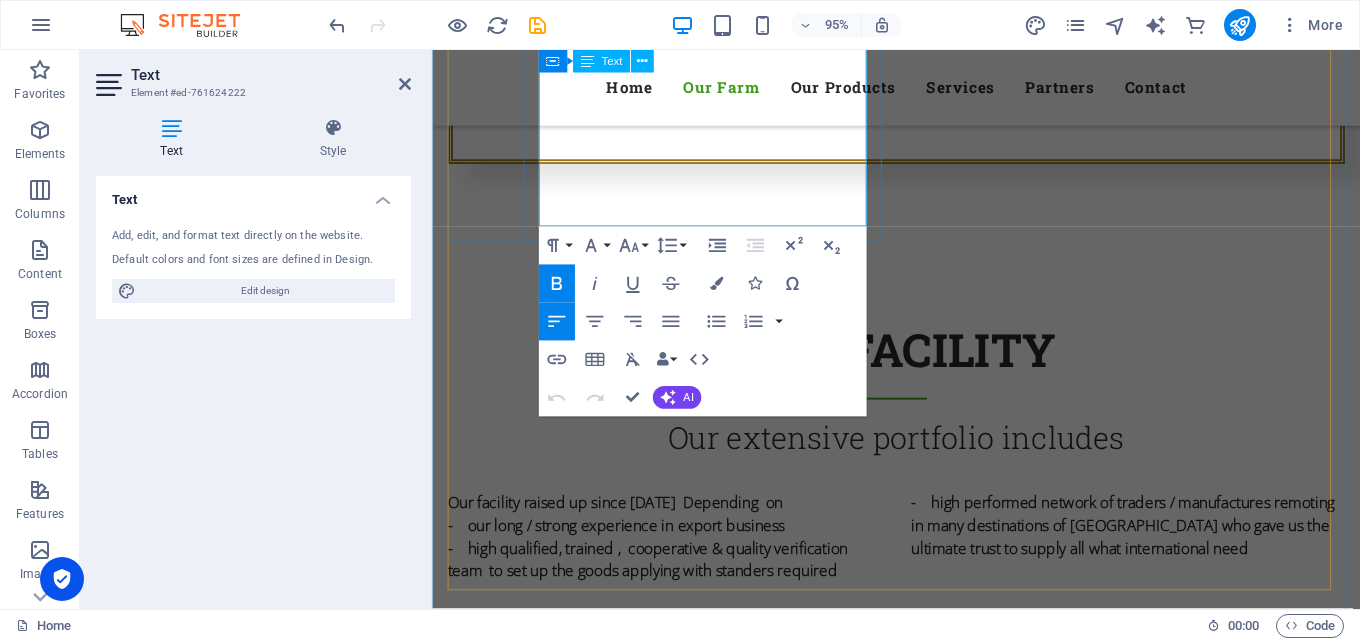 copy on "Our extensive portfolio include 1-      Egyptian Dry grains: white beans with calibers, Rice, Beans   and more 2-      - Aromatics: herbs, spices, and seeds Basil,       ( sora )  Coriander Seeds  ( sora )  Caraway seeds ( sora) Peppermint ( Crushed – leaves ) packed in cartons  Hebisucus   ( sora ) Sesame seeds ( sora ) Lemon grass ( sora ) Oregano Chamomile  Aniseeds Dehydrated lemon ( yellow & black ) dehydrated in natural way" 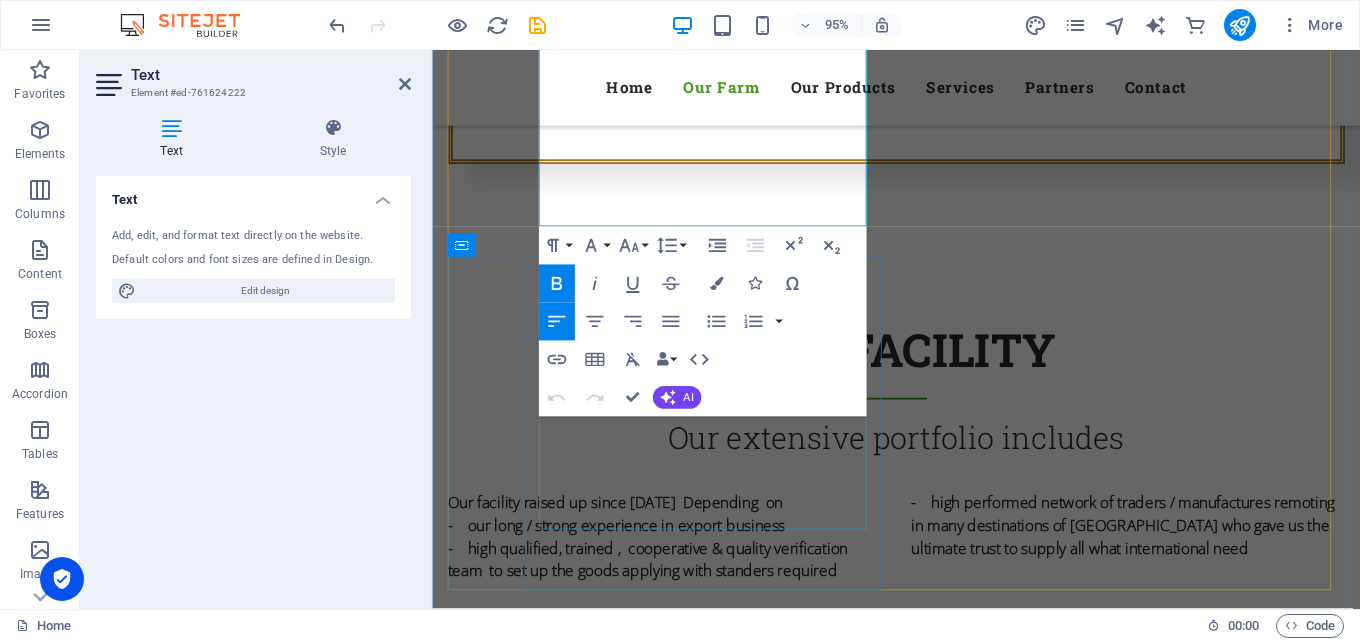 click on "Our team of experts ensures that every product meets the highest standards of quality, freshness, and flavor.   Sustainable sourcing practices State-of-the-art packaging facilities Efficient logistics and timely delivery" at bounding box center [921, 1732] 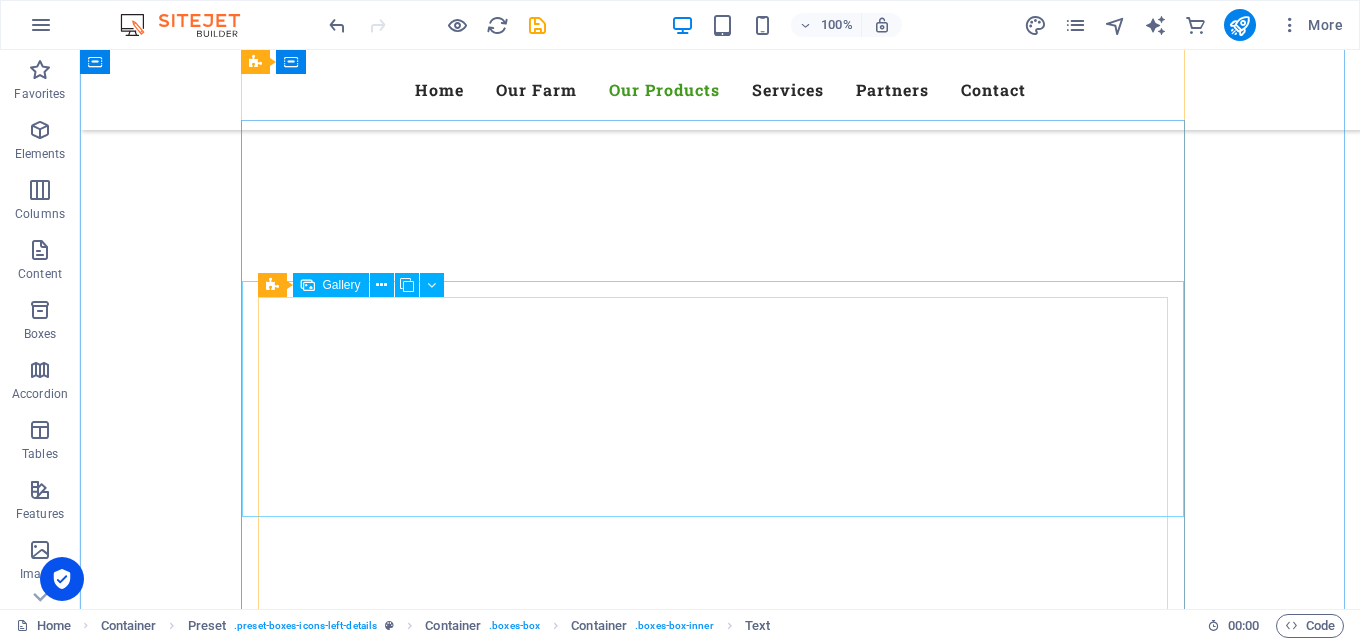 scroll, scrollTop: 7581, scrollLeft: 0, axis: vertical 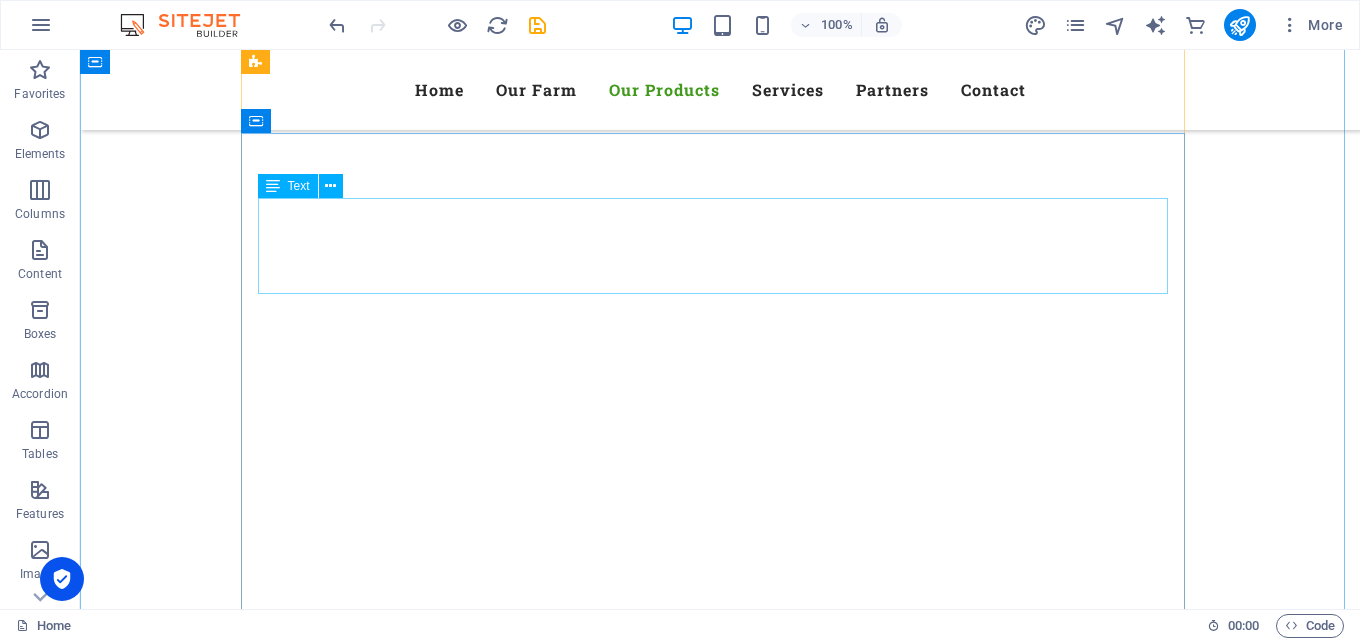 click on "Lorem ipsum dolor sit amet, consectetur adipisicing elit. Natus, dolores, at, nisi eligendi repellat voluptatem minima officia veritatis quasi animi porro laudantium dicta dolor voluptate non maiores ipsum reprehenderit odio fugiat reiciendis consectetur fuga pariatur libero accusantium quod minus odit debitis cumque quo adipisci vel vitae aliquid corrupti perferendis voluptates." at bounding box center [720, 5465] 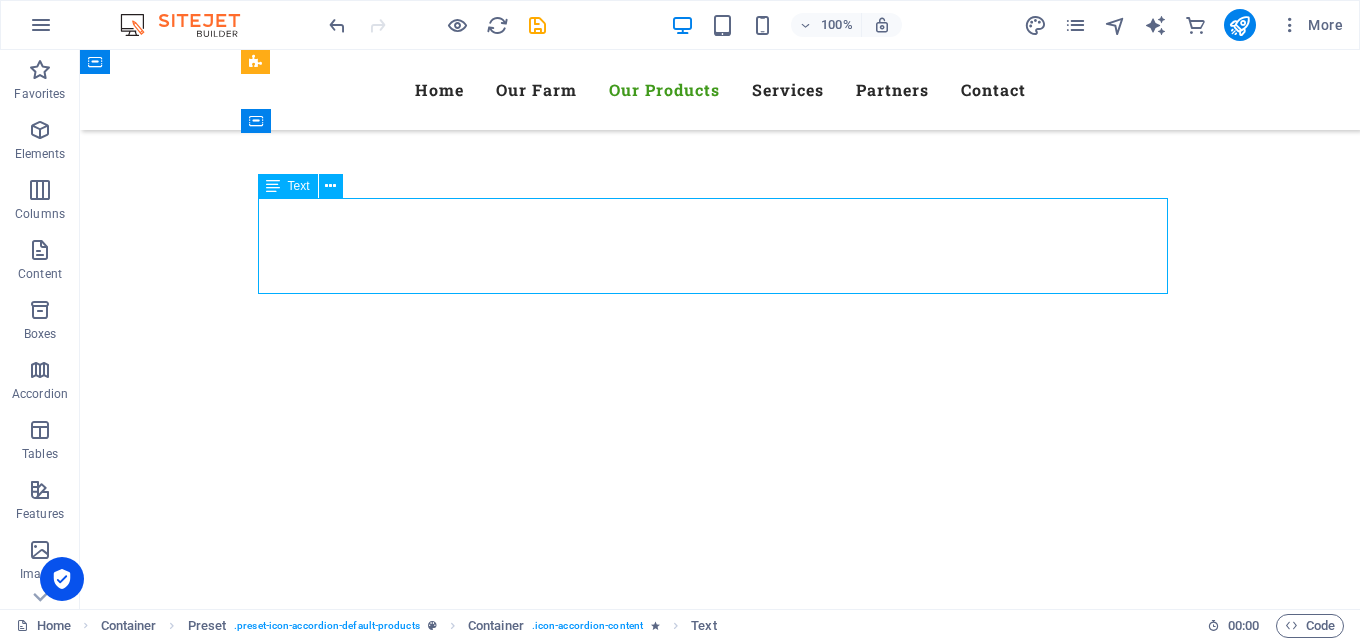 click on "Lorem ipsum dolor sit amet, consectetur adipisicing elit. Natus, dolores, at, nisi eligendi repellat voluptatem minima officia veritatis quasi animi porro laudantium dicta dolor voluptate non maiores ipsum reprehenderit odio fugiat reiciendis consectetur fuga pariatur libero accusantium quod minus odit debitis cumque quo adipisci vel vitae aliquid corrupti perferendis voluptates." at bounding box center (720, 5465) 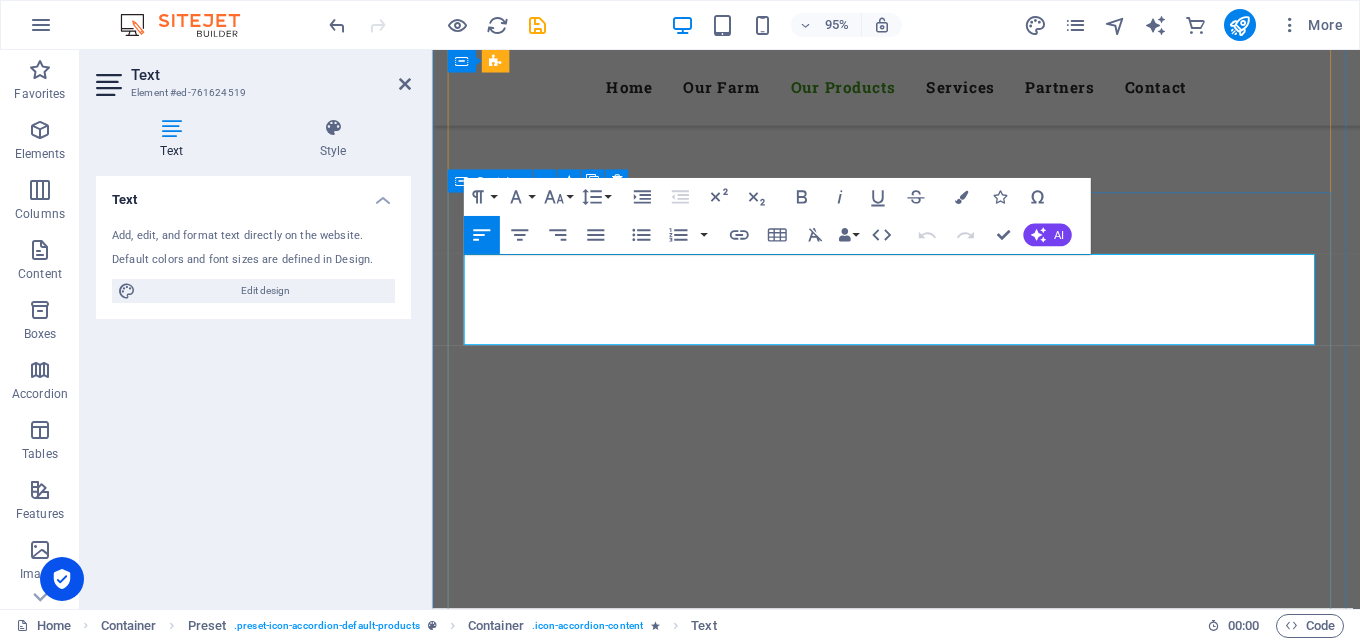 drag, startPoint x: 654, startPoint y: 341, endPoint x: 461, endPoint y: 275, distance: 203.97304 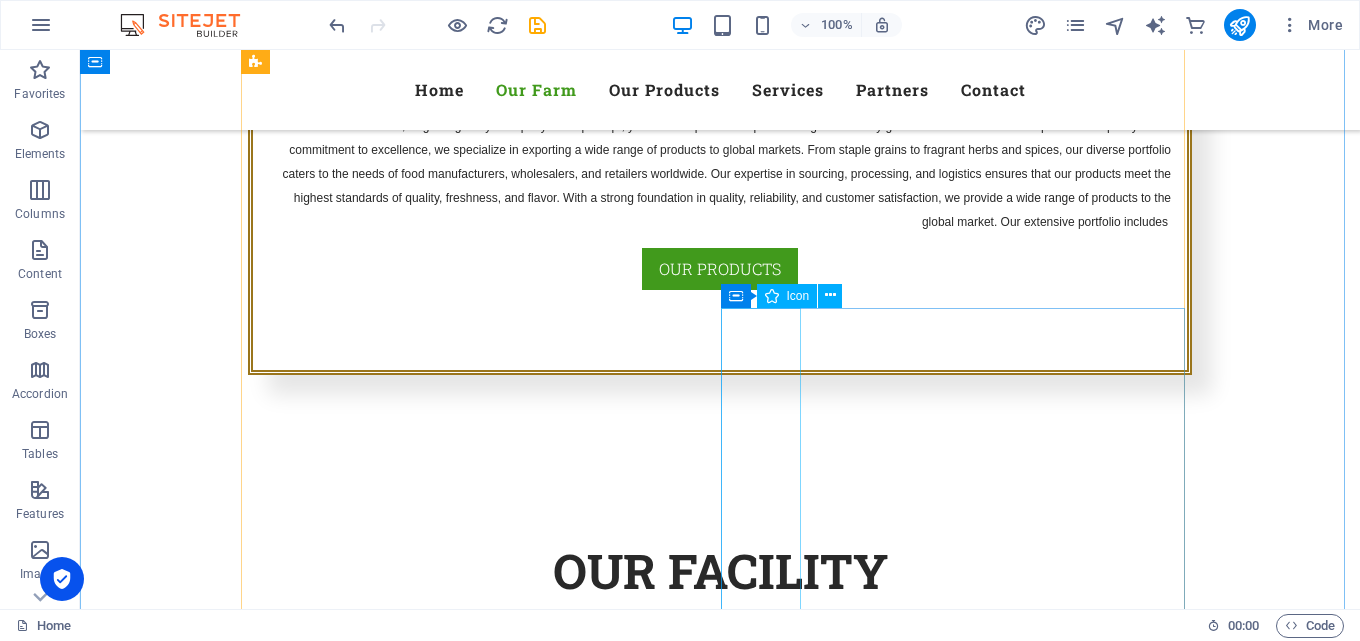 scroll, scrollTop: 1214, scrollLeft: 0, axis: vertical 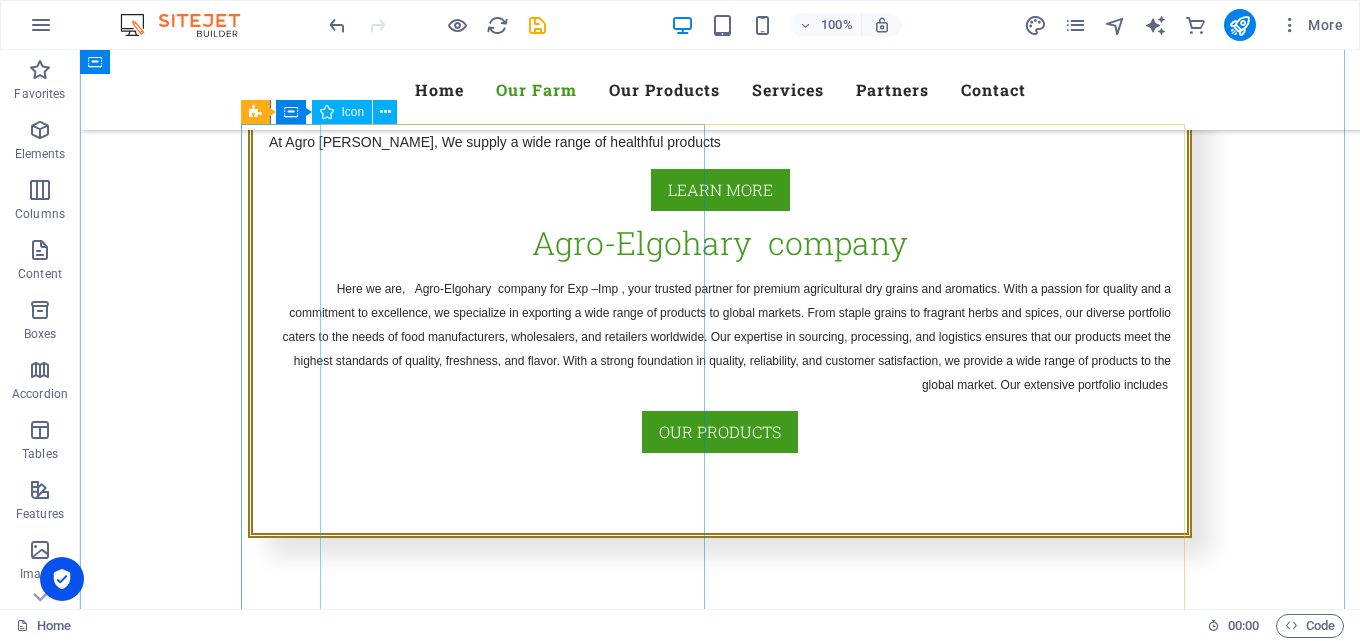click at bounding box center (720, 1050) 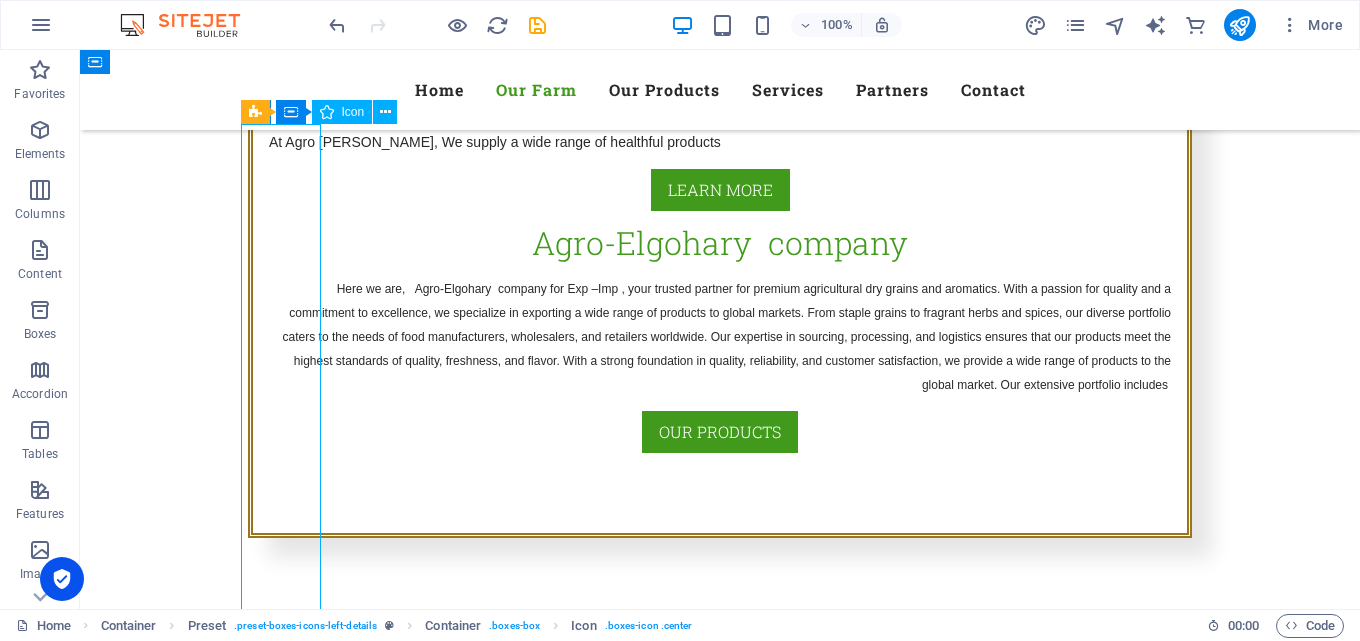 click at bounding box center [720, 1050] 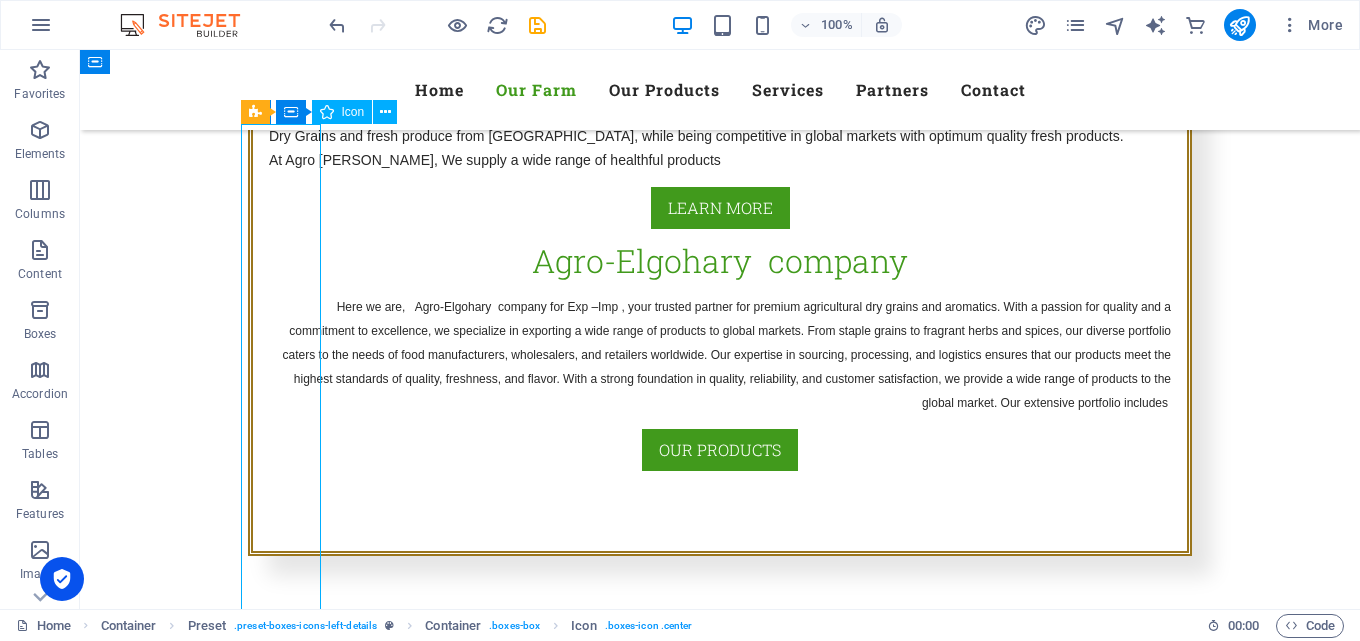 scroll, scrollTop: 1233, scrollLeft: 0, axis: vertical 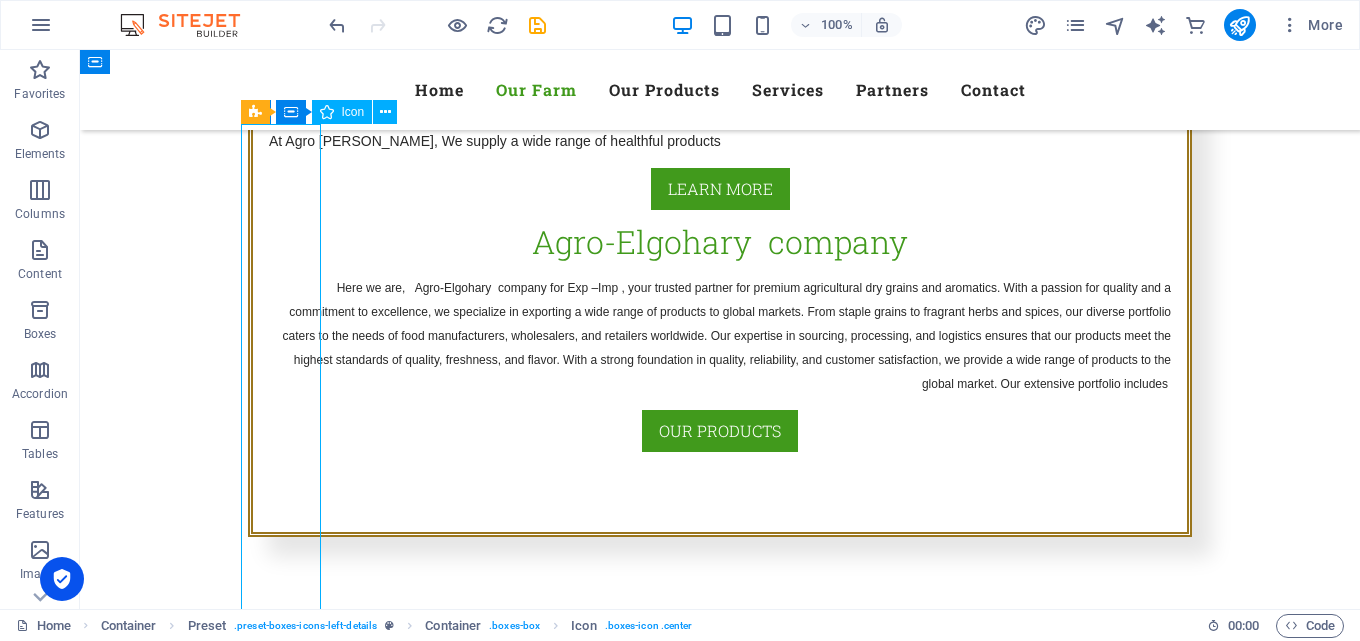 select on "xMidYMid" 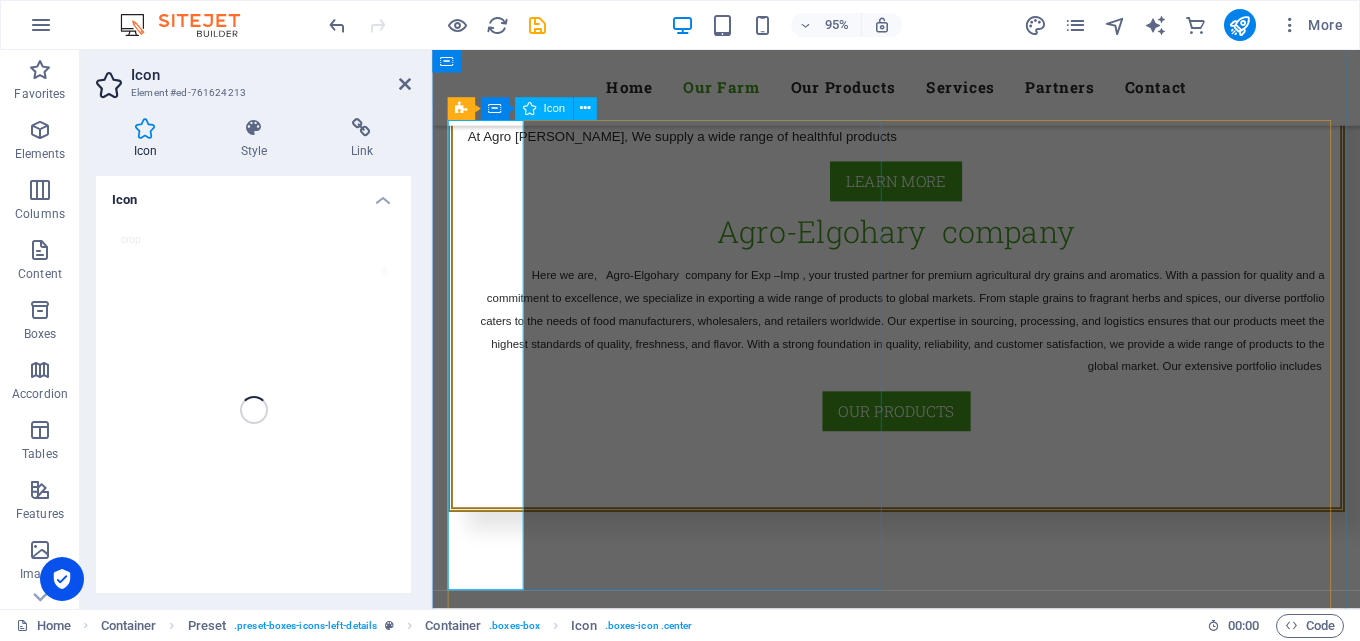 click at bounding box center [921, 1049] 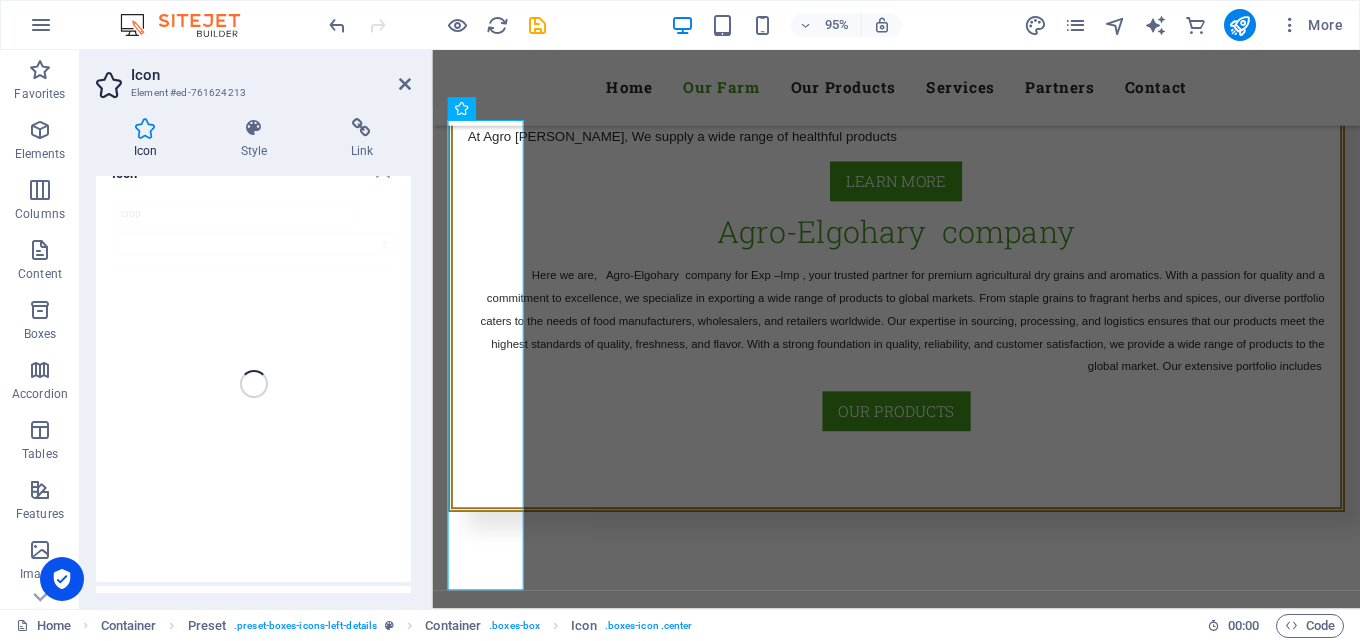 scroll, scrollTop: 0, scrollLeft: 0, axis: both 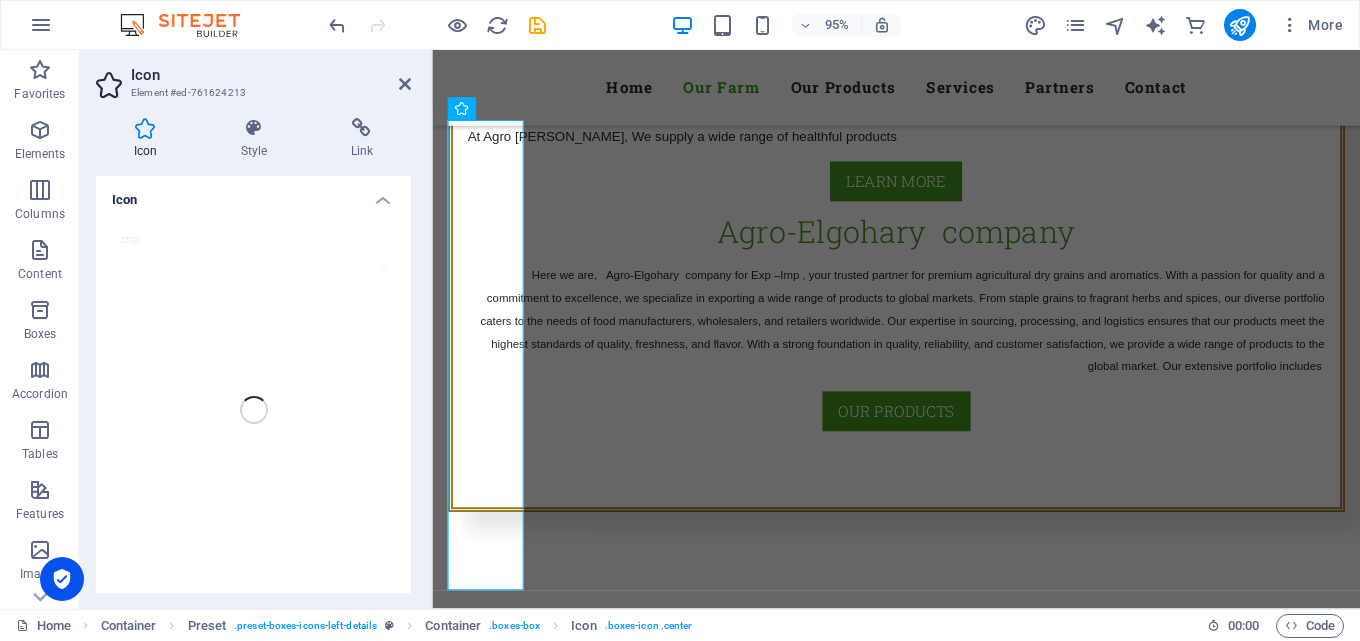 click on "Icon" at bounding box center [253, 194] 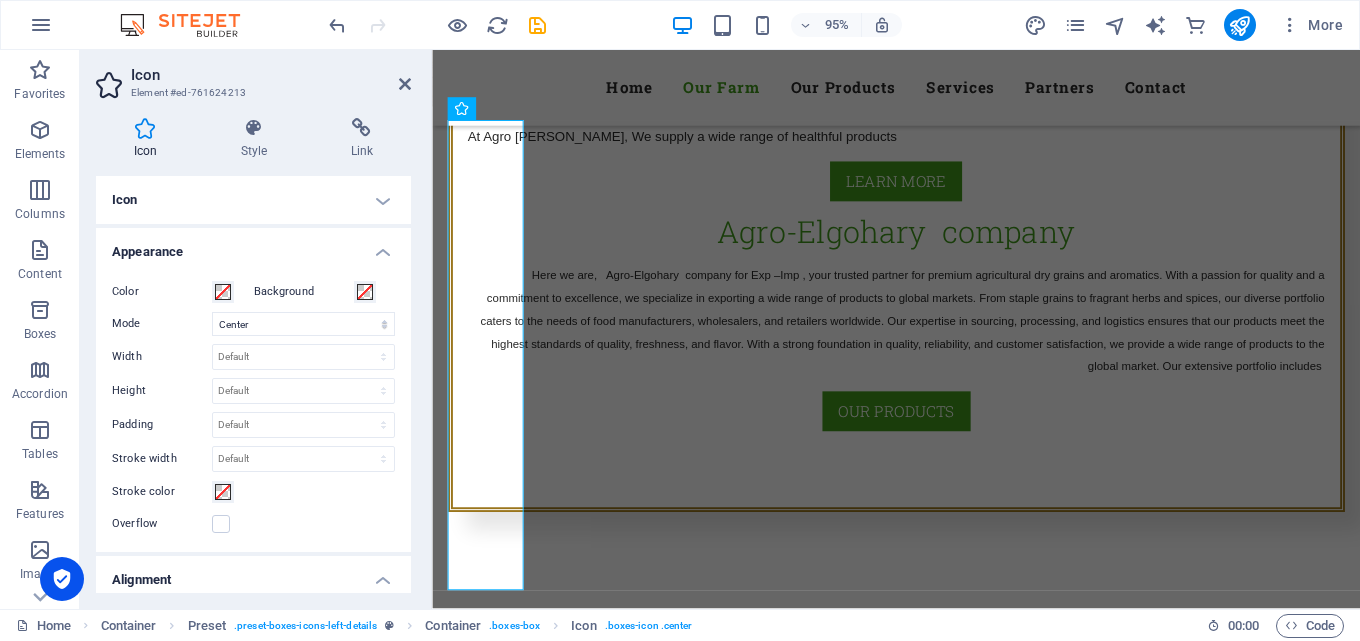 click on "Icon" at bounding box center (253, 200) 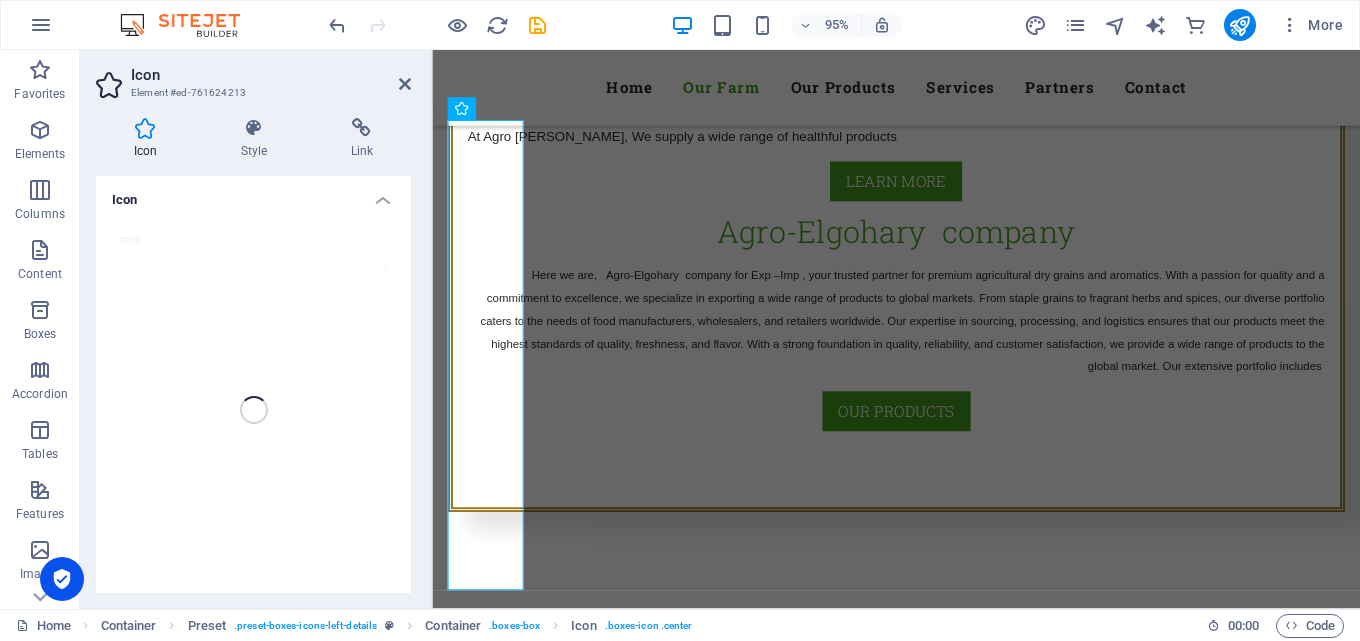 click on "Icon" at bounding box center [253, 194] 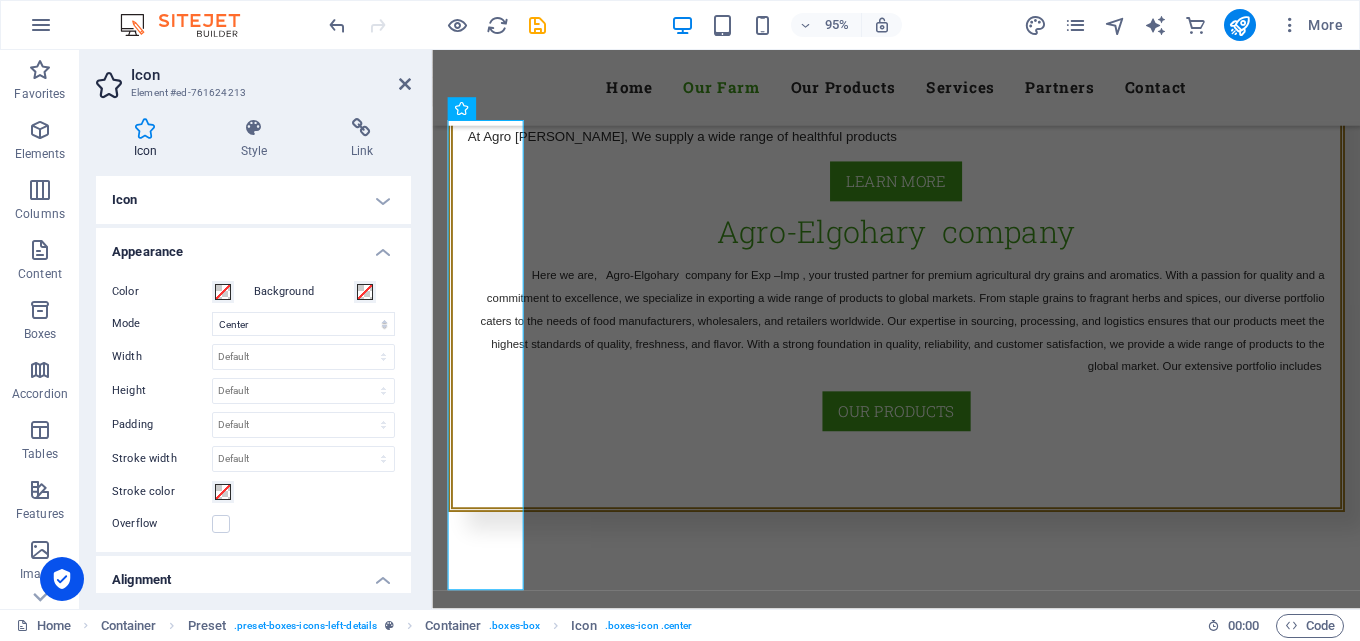 click on "Appearance" at bounding box center [253, 246] 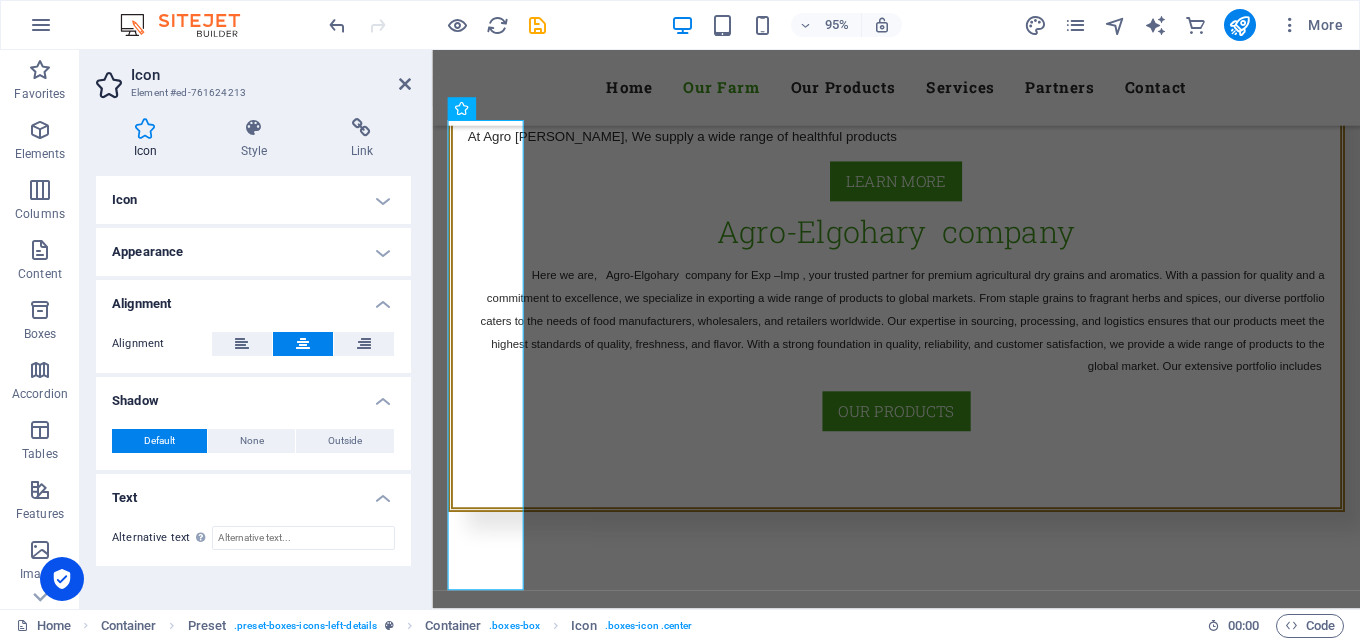 click on "Appearance" at bounding box center [253, 252] 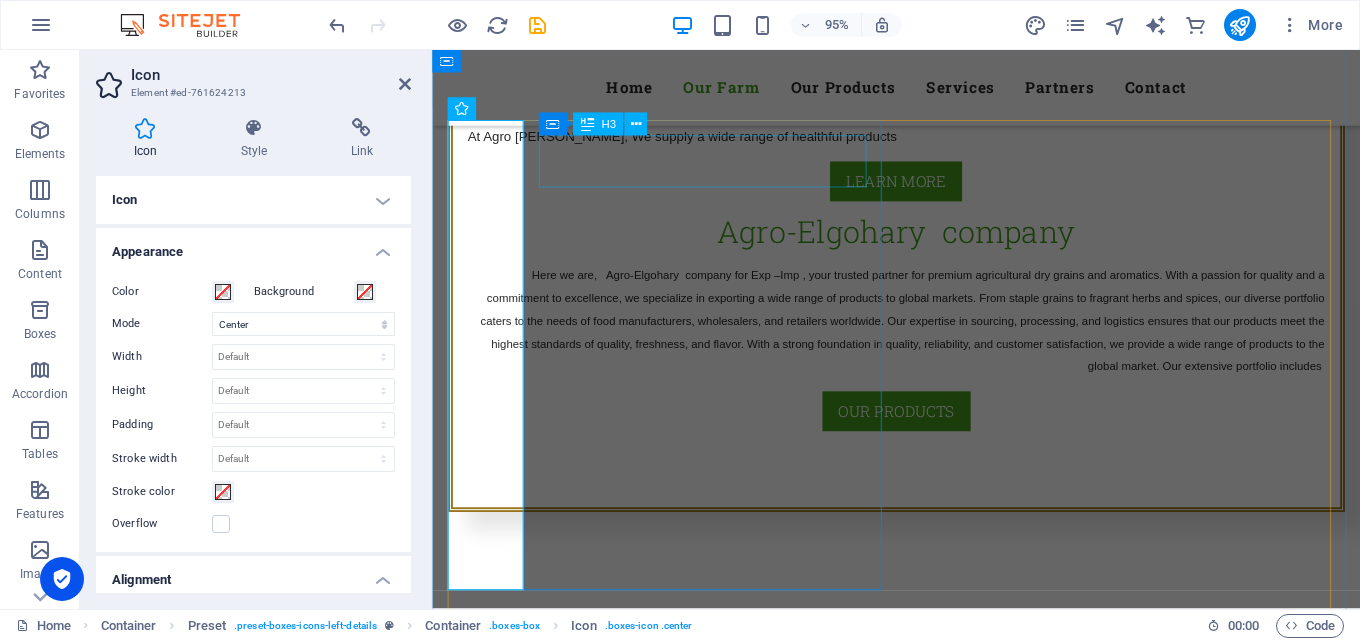 click on "Basil" at bounding box center (921, 1128) 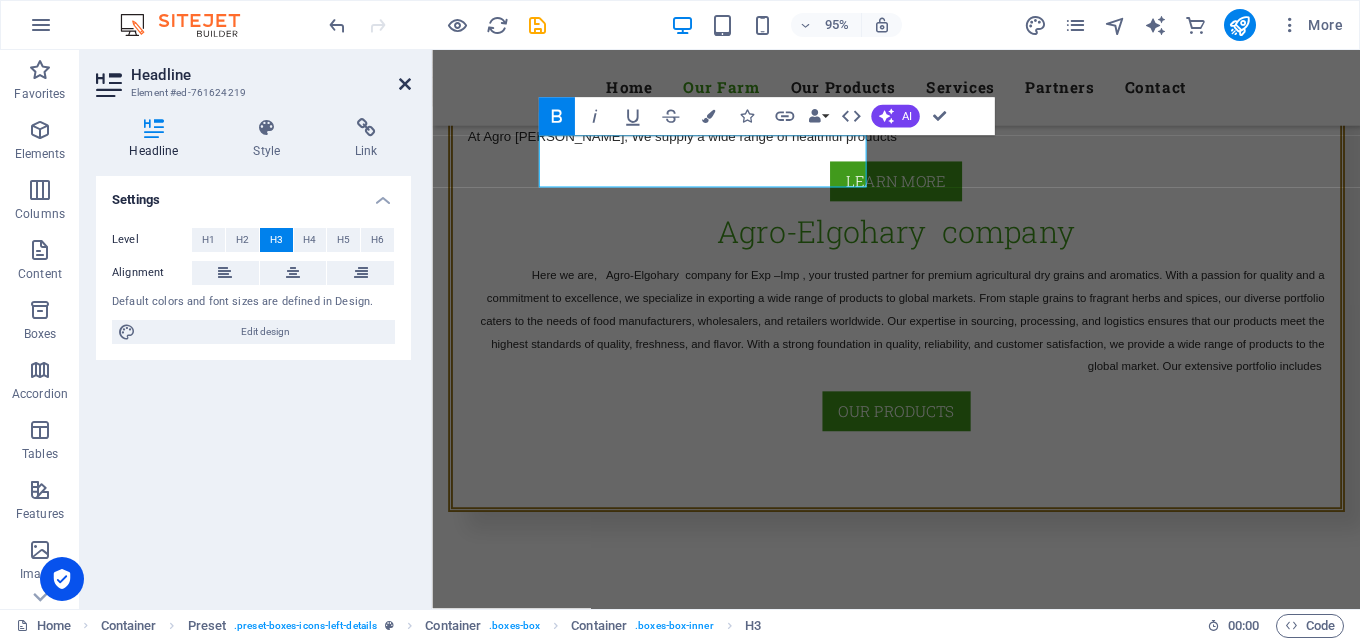 click at bounding box center (405, 84) 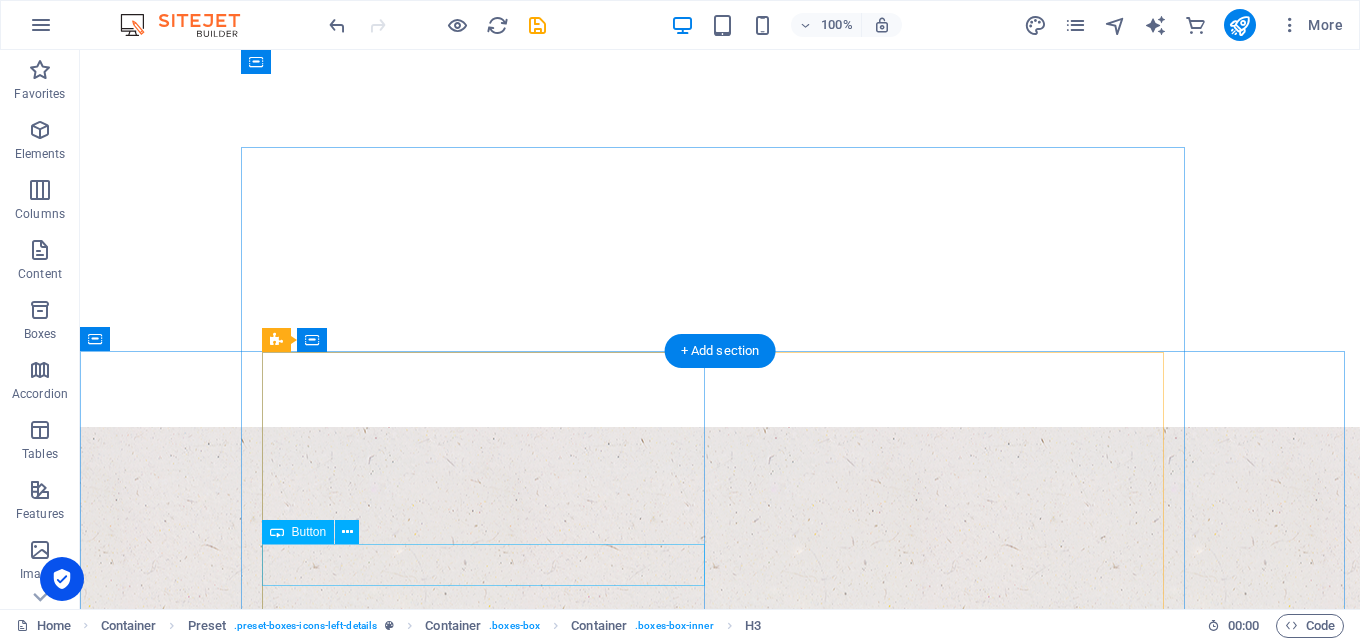 scroll, scrollTop: 0, scrollLeft: 0, axis: both 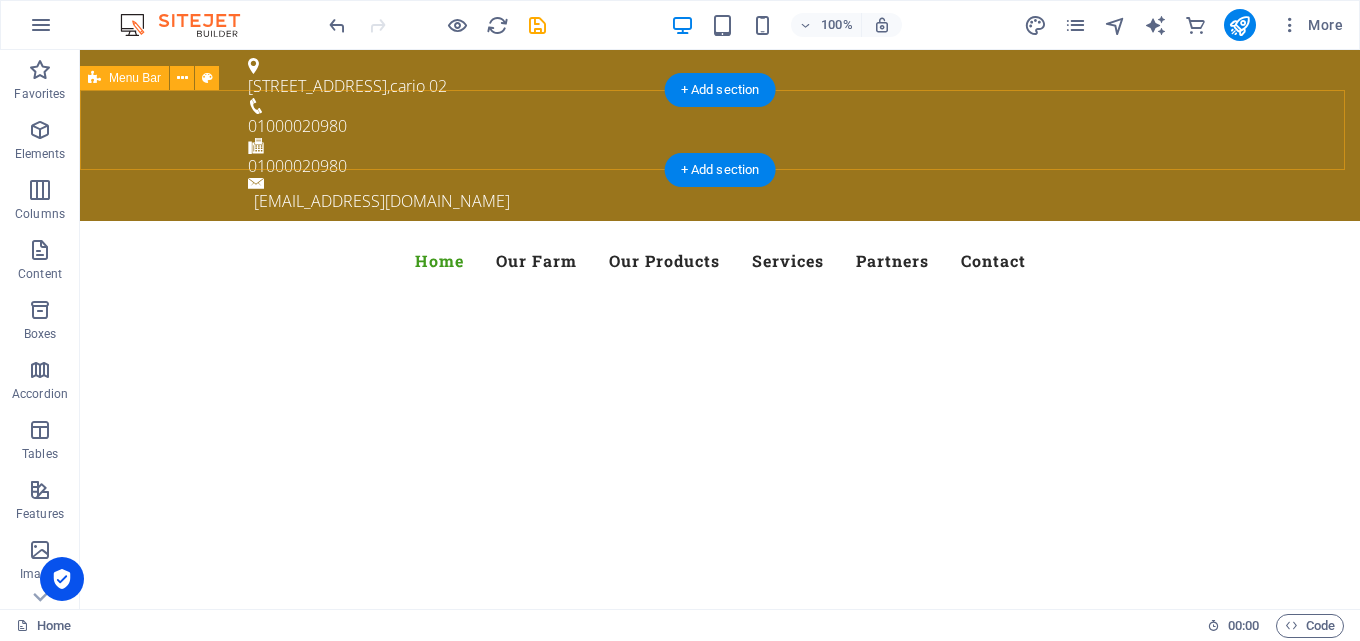 click on "Home Our Farm Our Products Services Partners Contact" at bounding box center [720, 261] 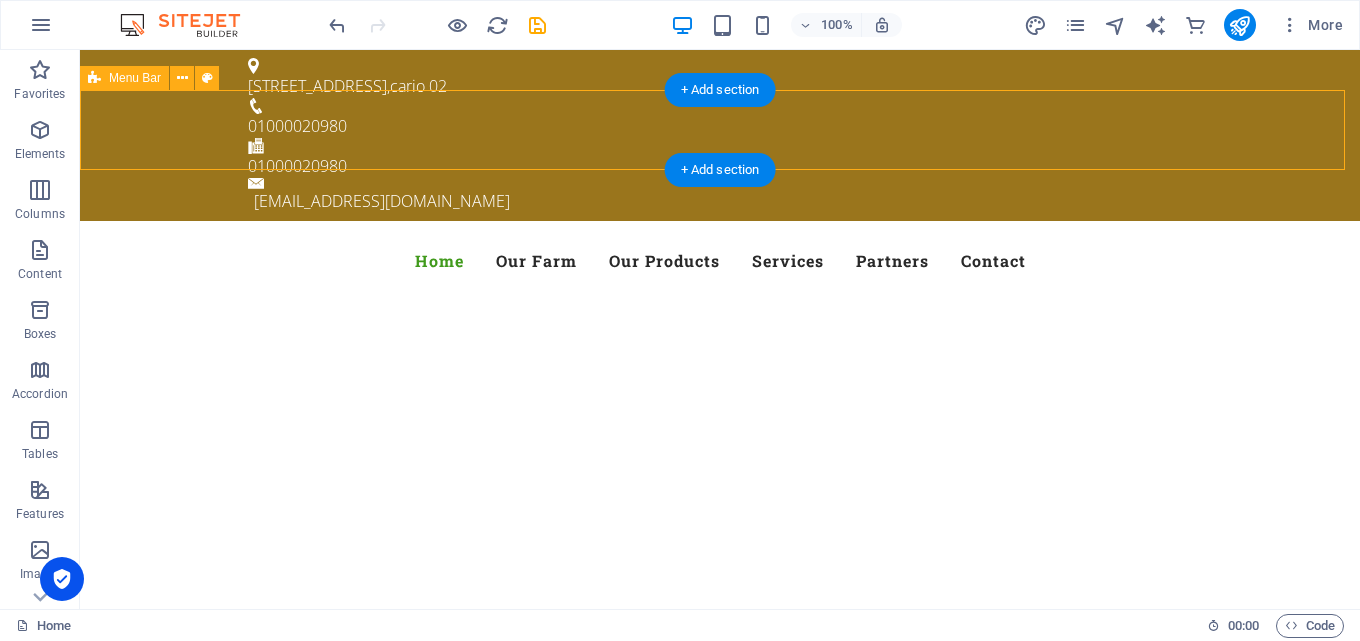 click on "Home Our Farm Our Products Services Partners Contact" at bounding box center (720, 261) 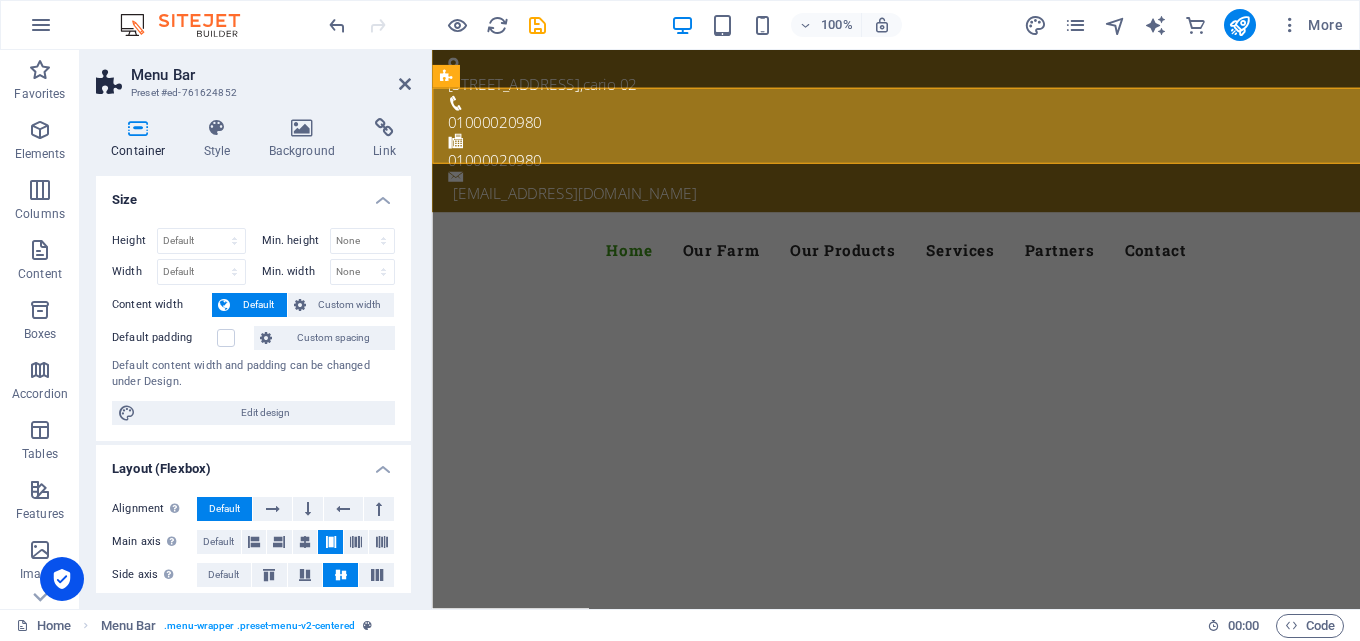click on "Background" at bounding box center [306, 139] 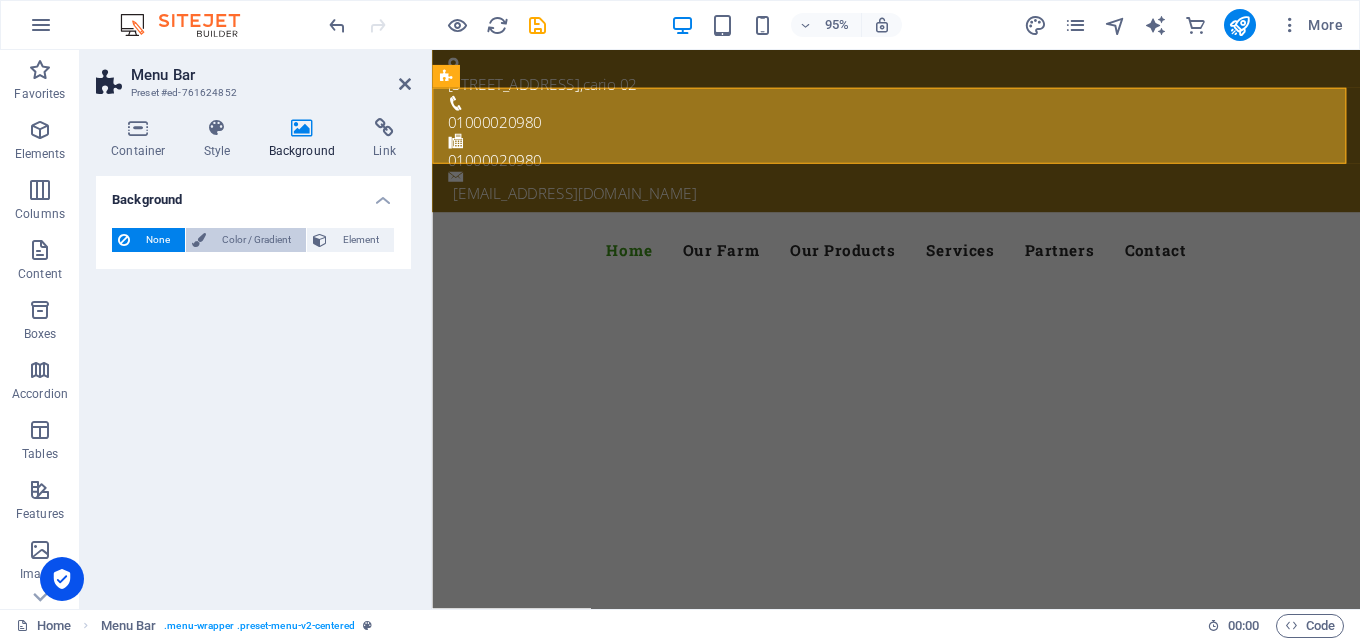 click on "Color / Gradient" at bounding box center [256, 240] 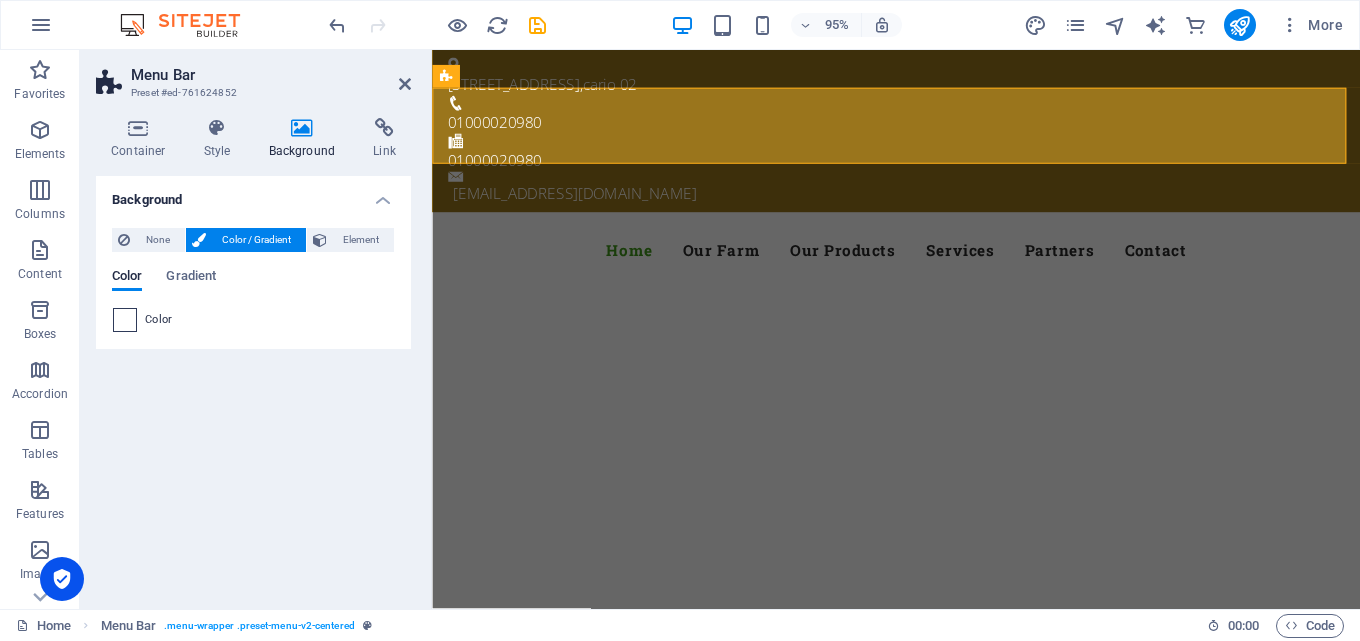 click at bounding box center [125, 320] 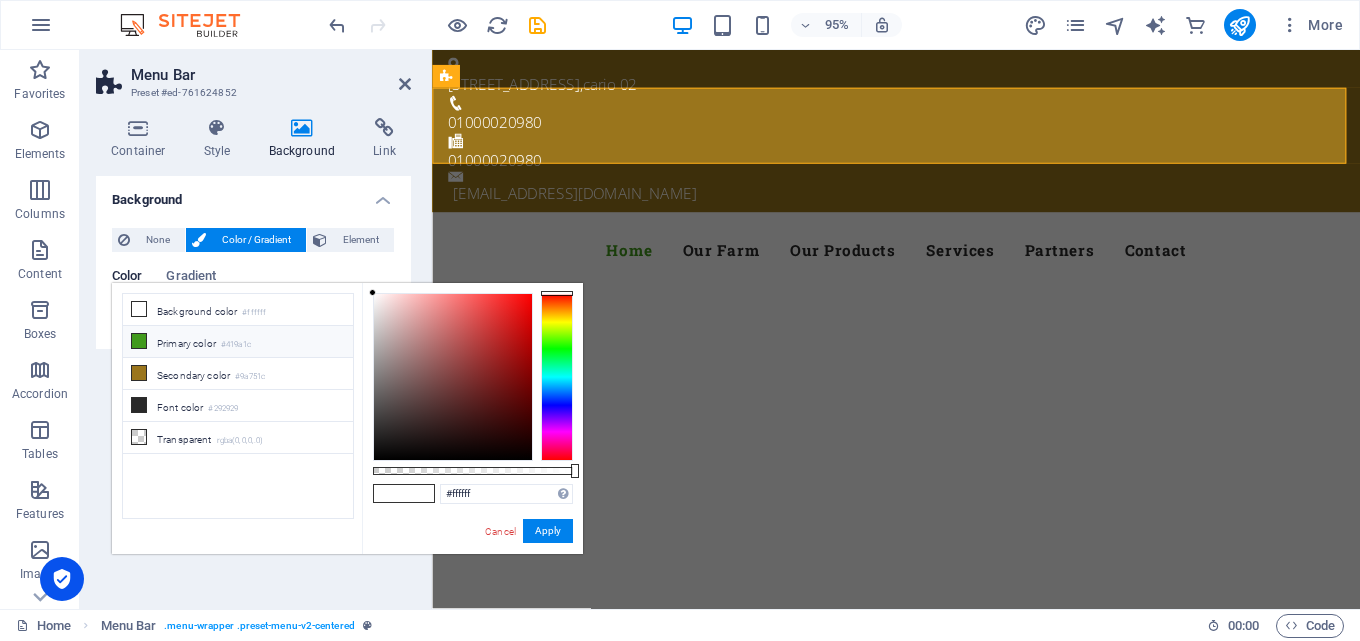 click at bounding box center [139, 341] 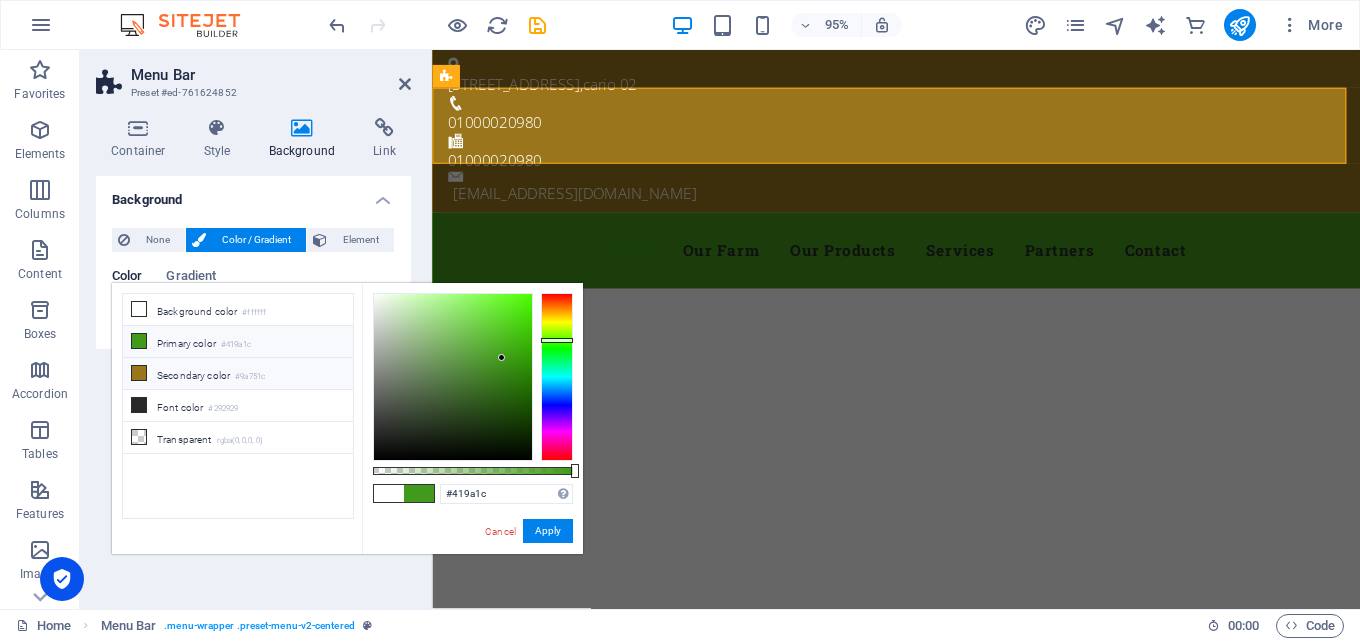 click on "Secondary color
#9a751c" at bounding box center (238, 374) 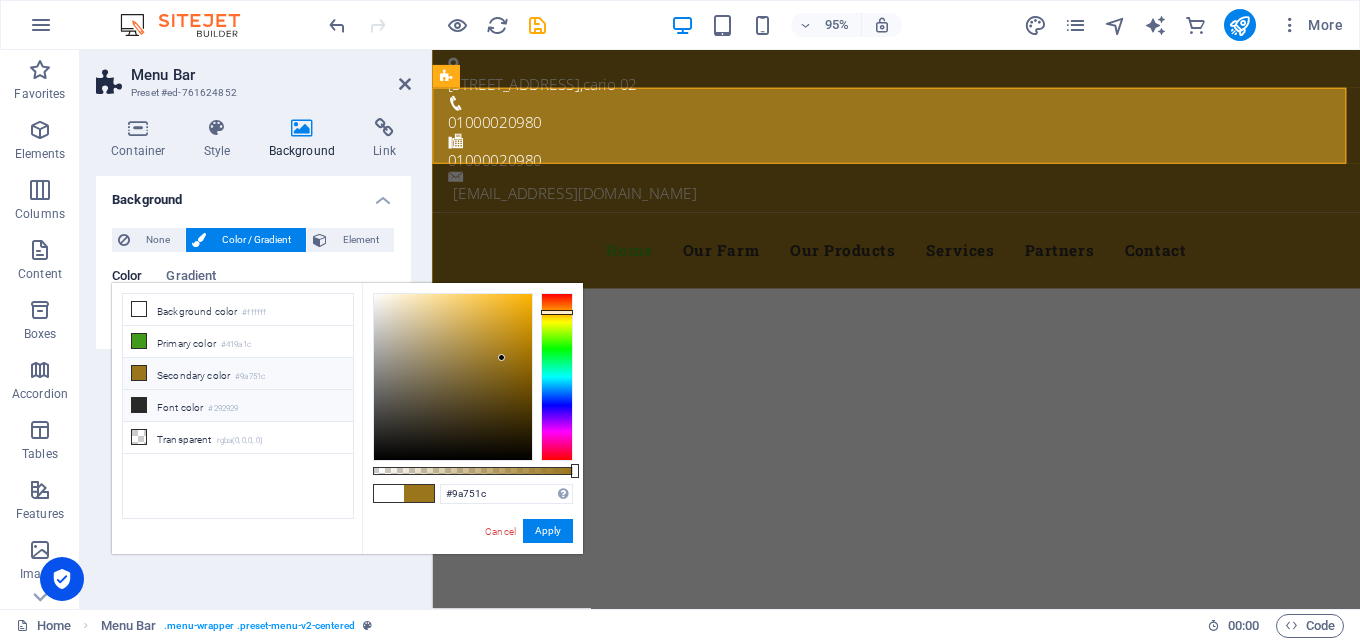 click on "Font color
#292929" at bounding box center [238, 406] 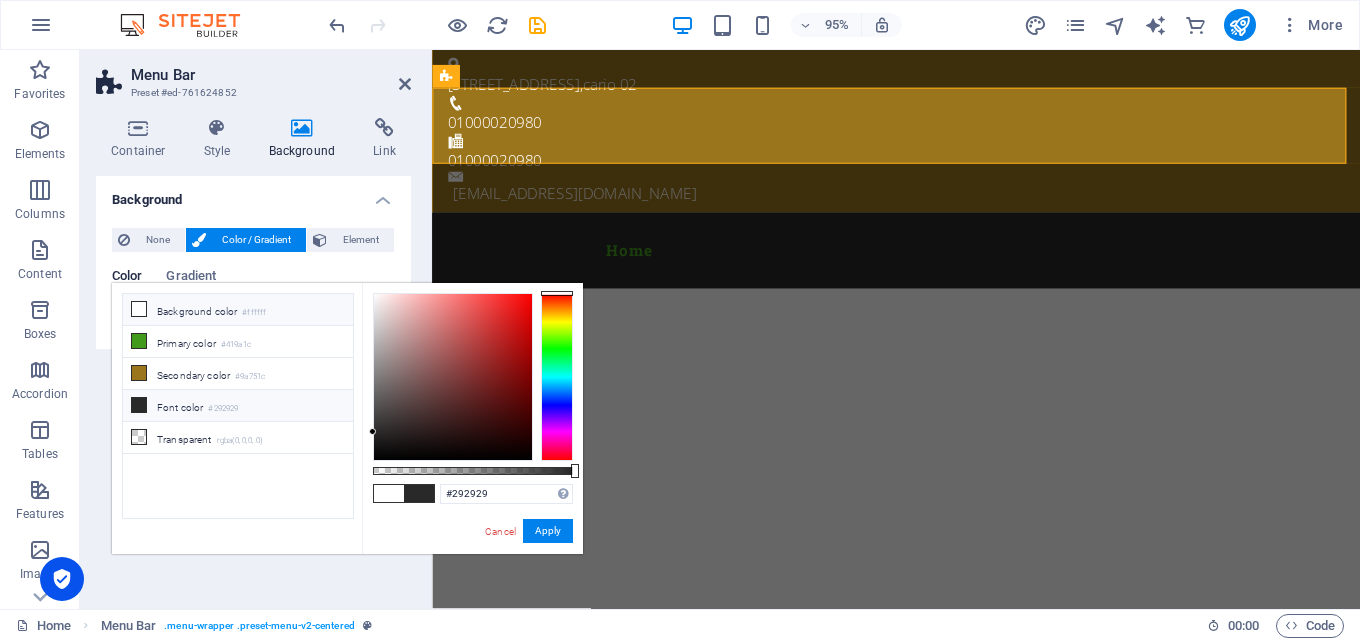 click on "Background color
#ffffff" at bounding box center (238, 310) 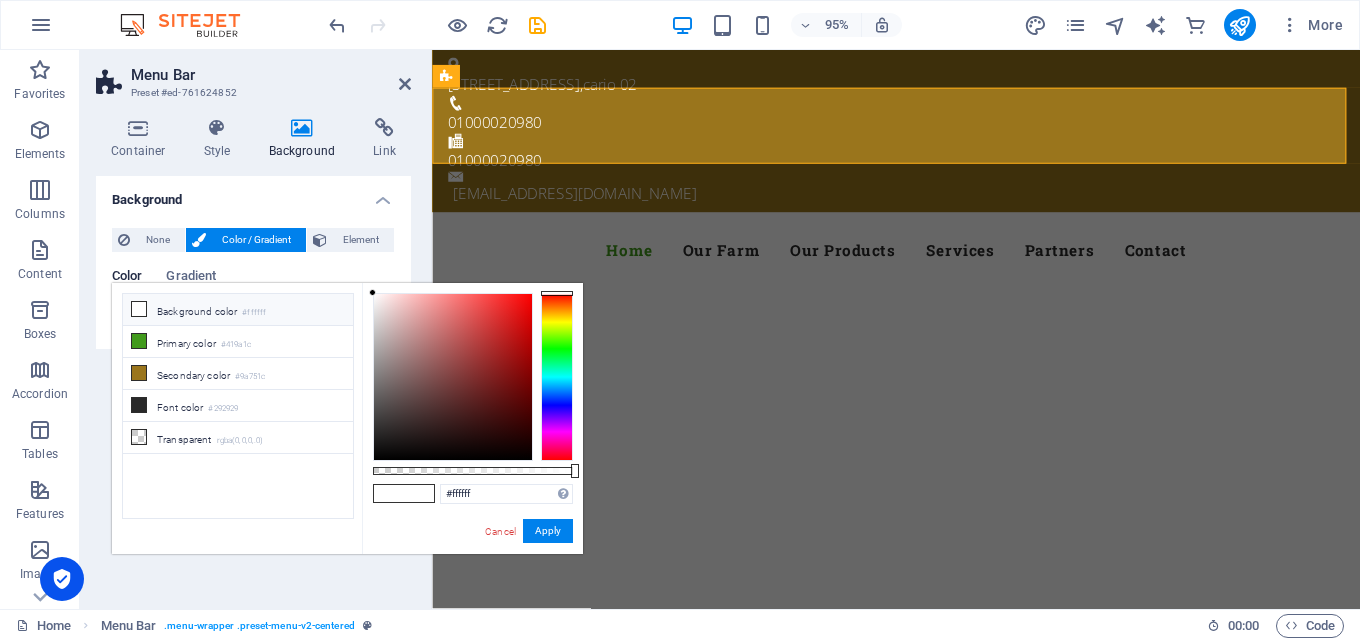 click at bounding box center (372, 292) 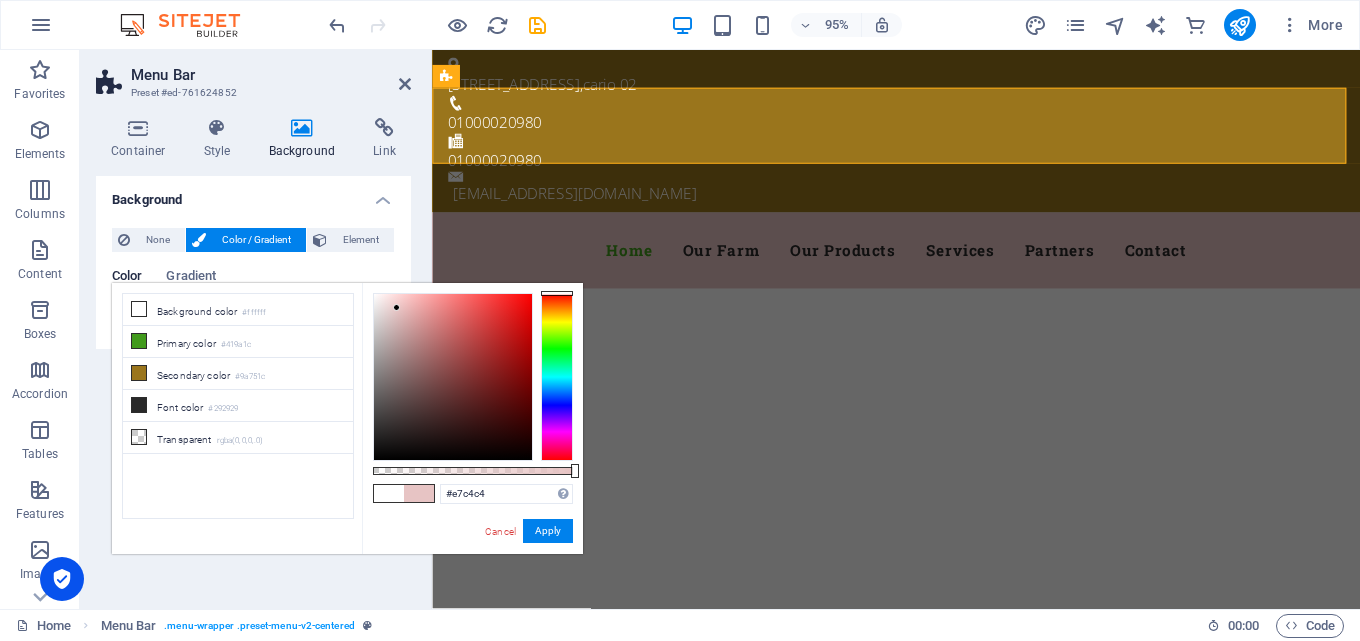 drag, startPoint x: 399, startPoint y: 335, endPoint x: 397, endPoint y: 308, distance: 27.073973 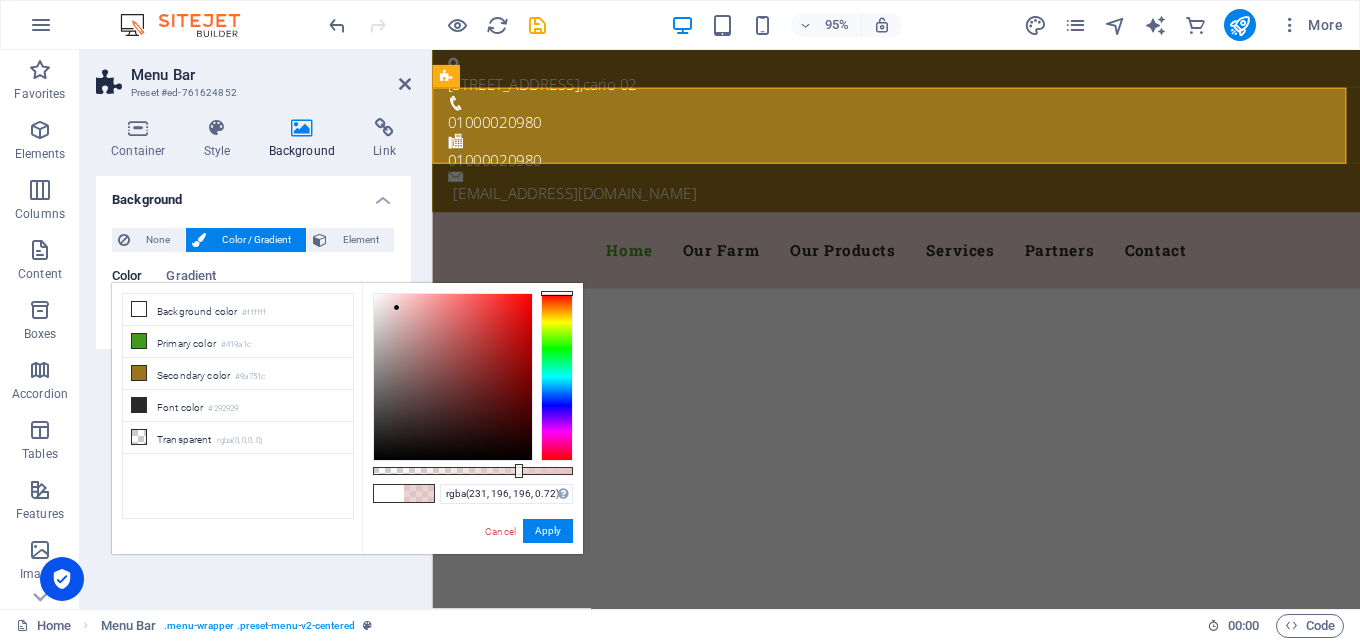 drag, startPoint x: 578, startPoint y: 471, endPoint x: 517, endPoint y: 475, distance: 61.13101 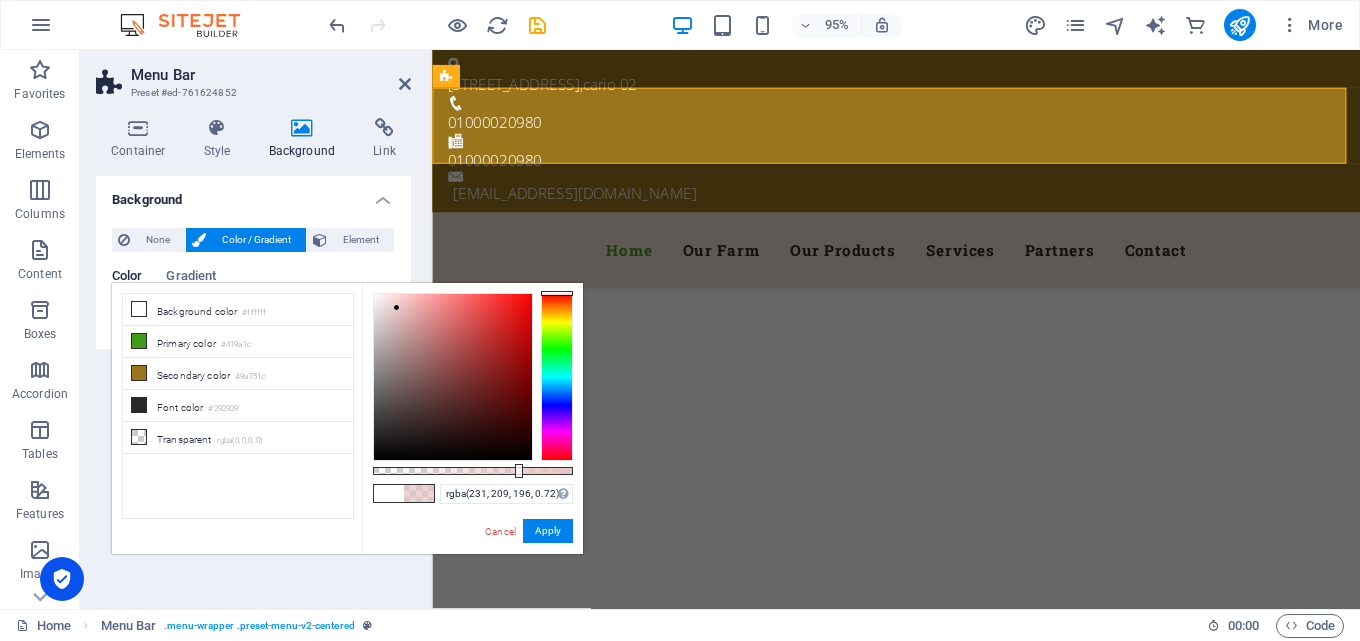 click at bounding box center (557, 377) 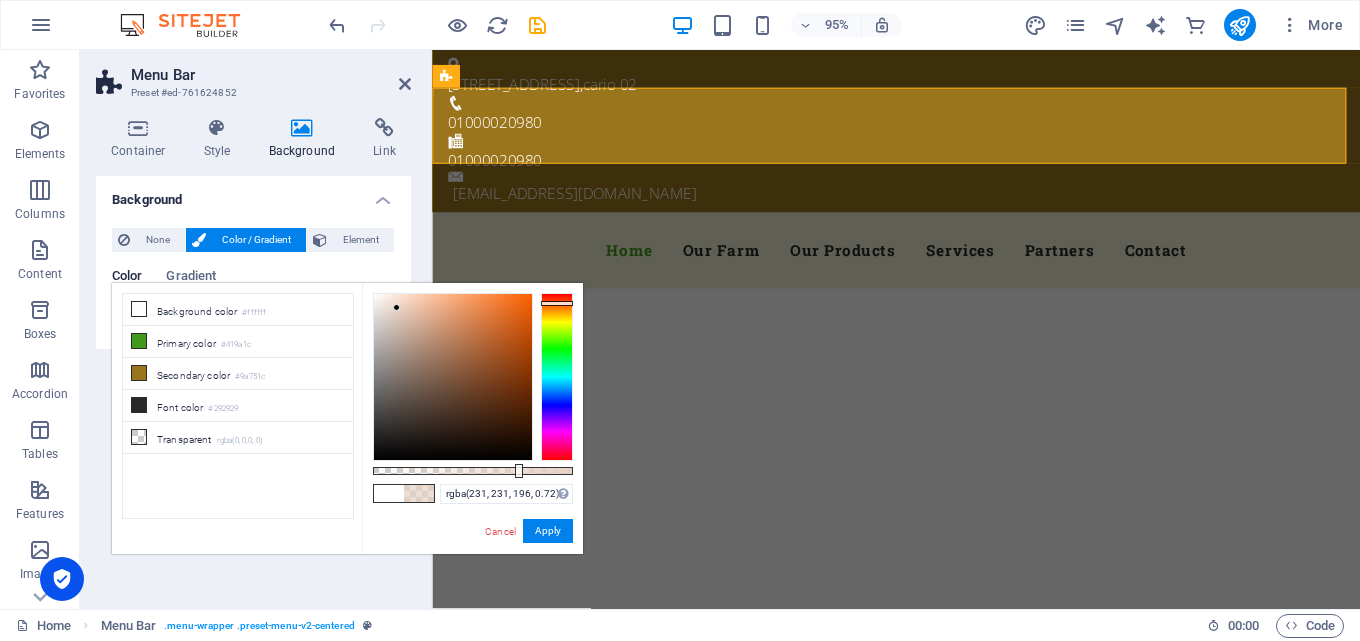 click at bounding box center (557, 377) 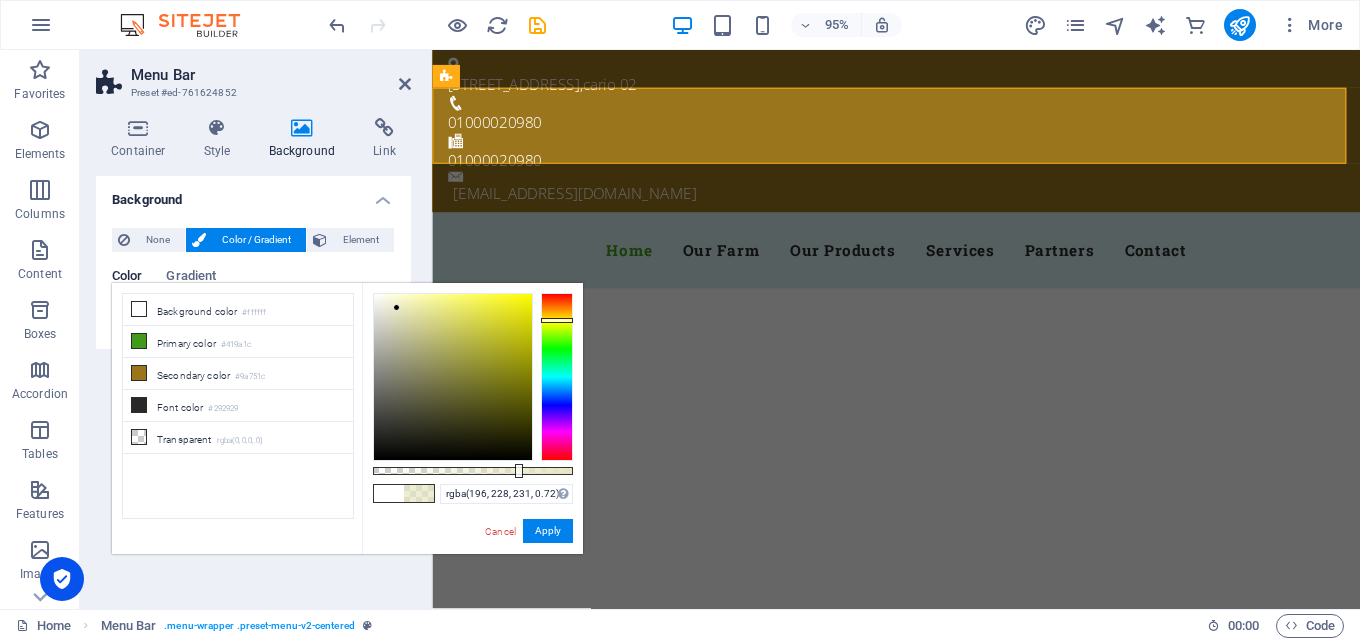 click at bounding box center (557, 377) 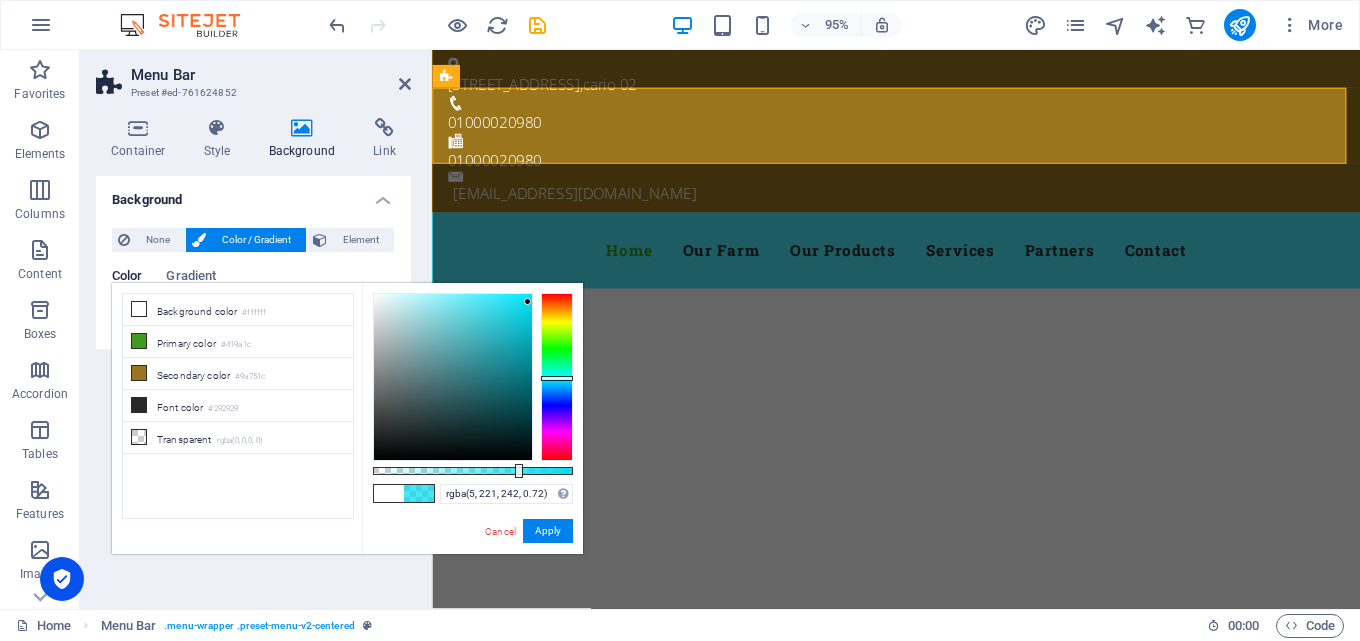 drag, startPoint x: 397, startPoint y: 307, endPoint x: 528, endPoint y: 301, distance: 131.13733 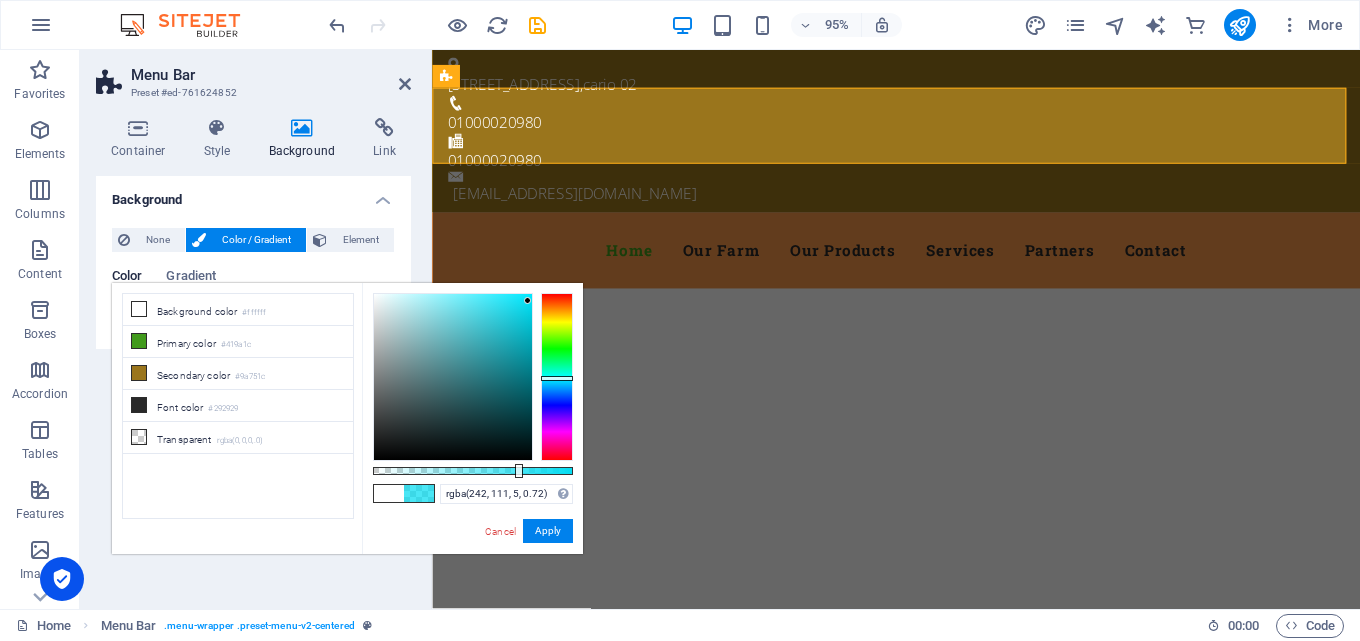 click at bounding box center [557, 377] 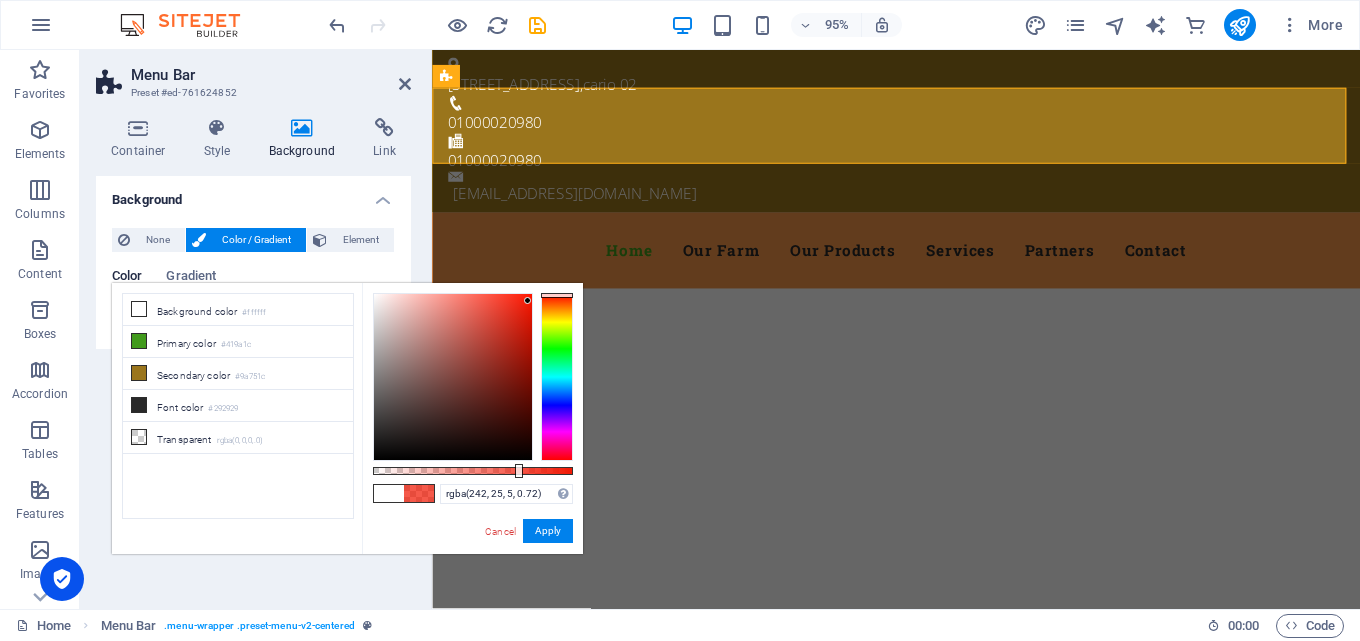 click at bounding box center [557, 377] 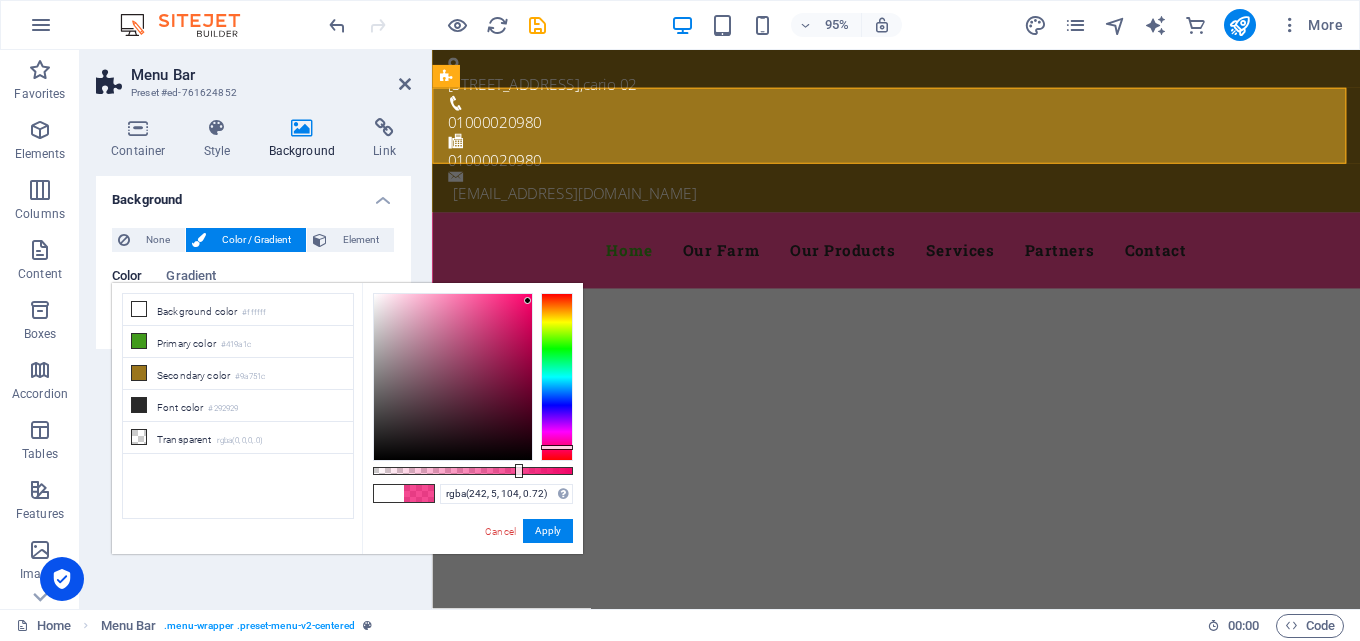 click at bounding box center (557, 377) 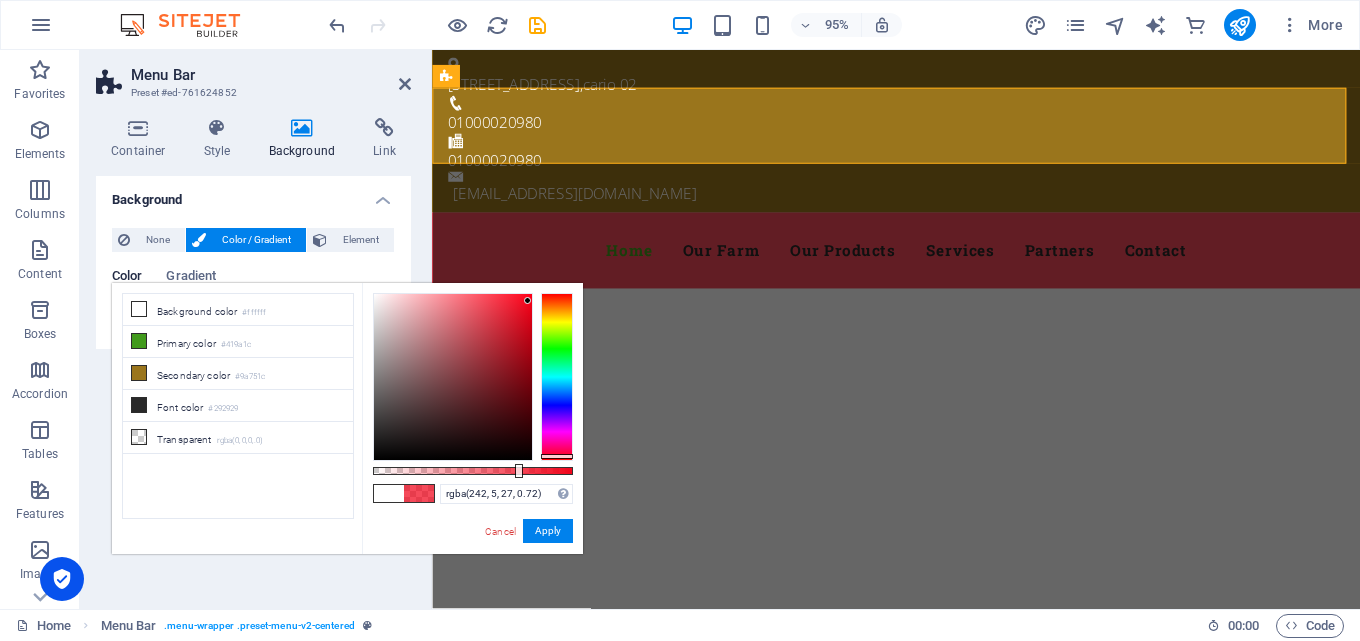 click at bounding box center (557, 377) 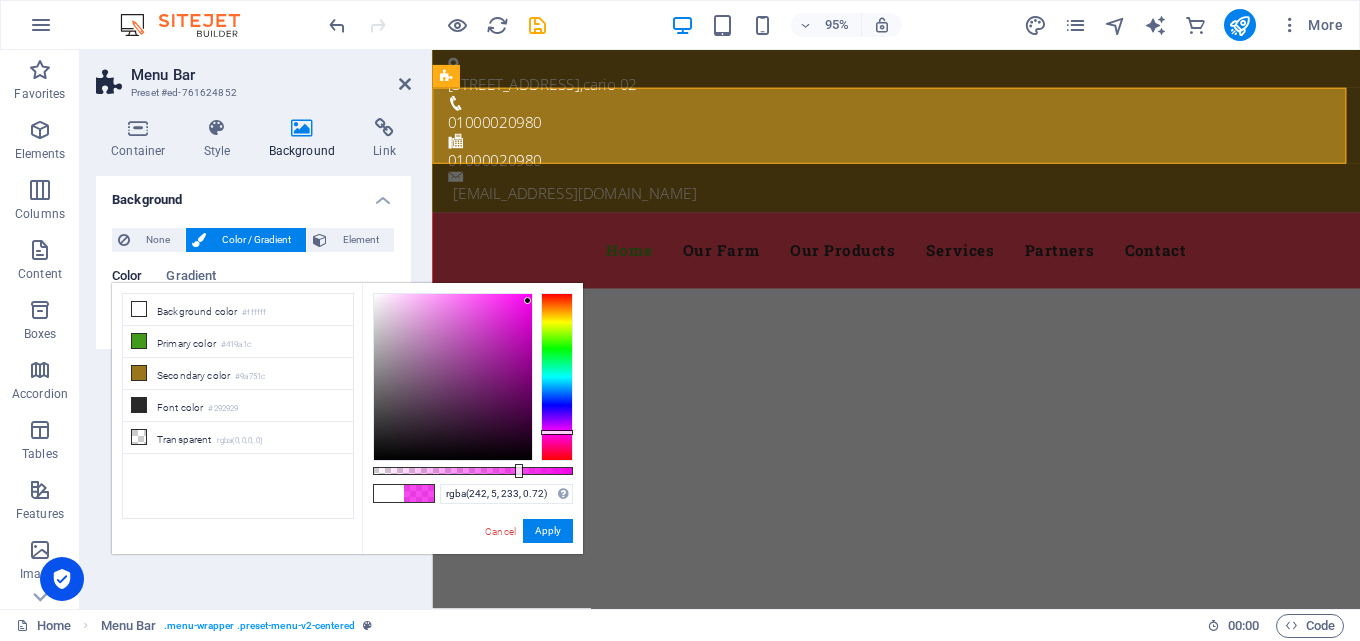 click at bounding box center (557, 377) 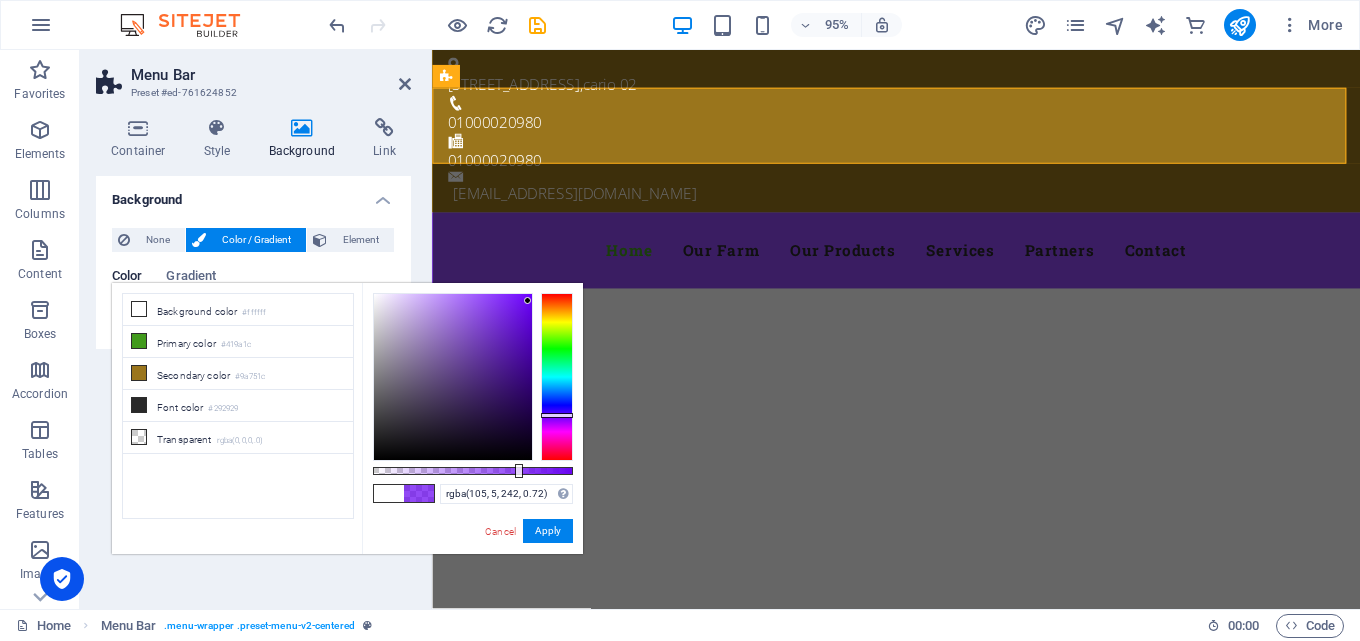 click at bounding box center (557, 377) 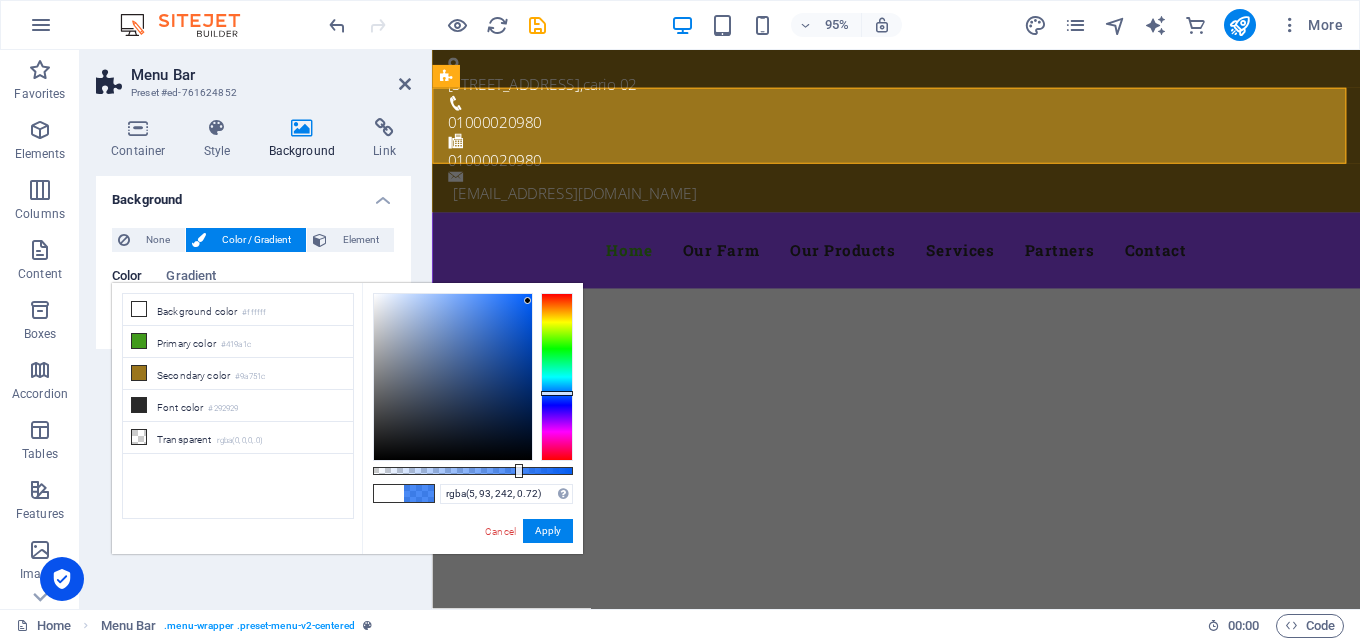 click at bounding box center (557, 377) 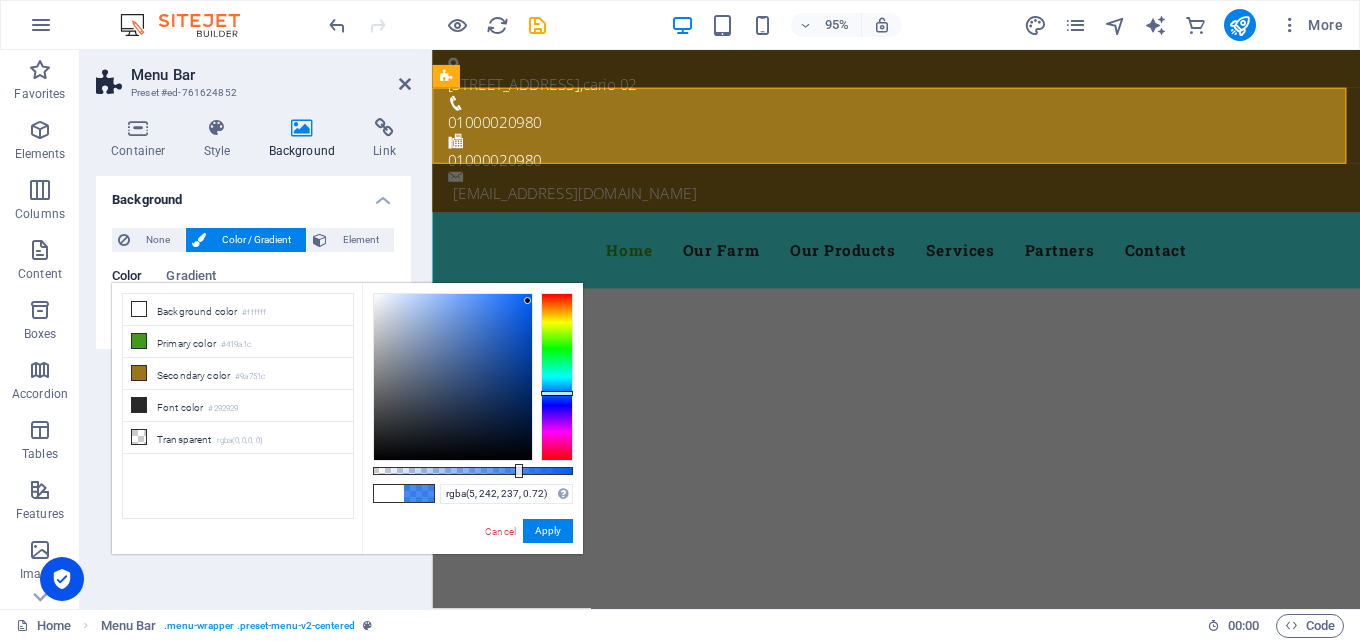 click at bounding box center (557, 377) 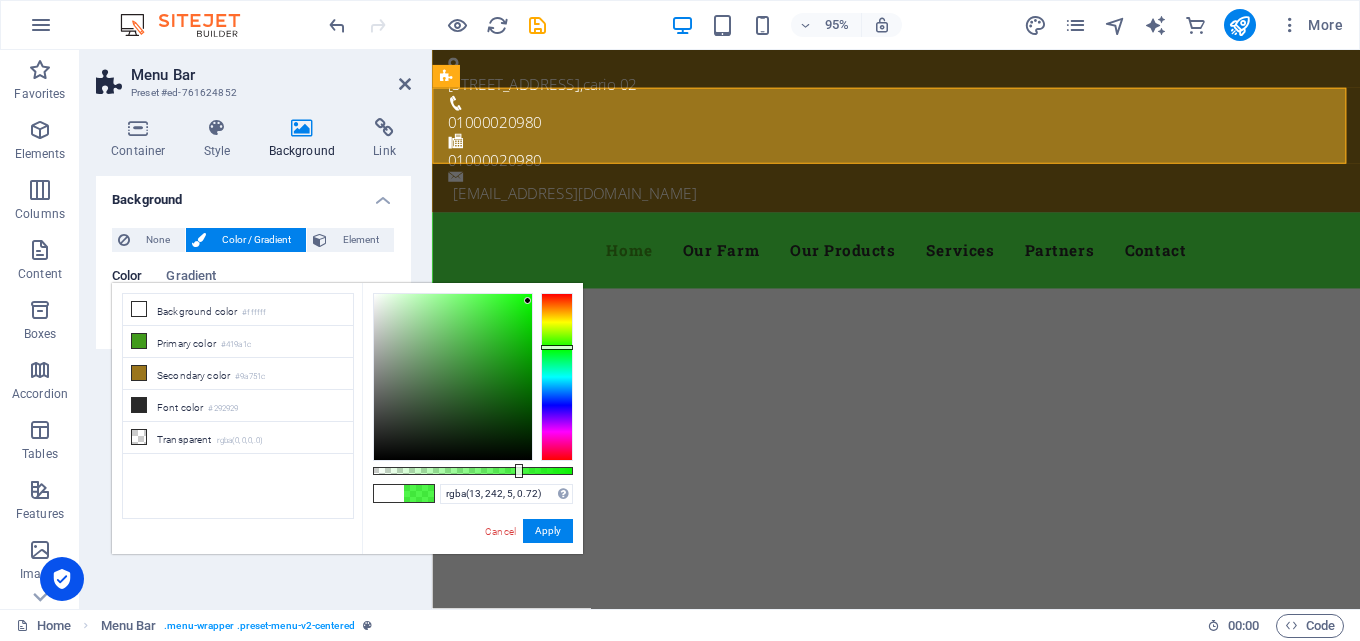 click at bounding box center [557, 377] 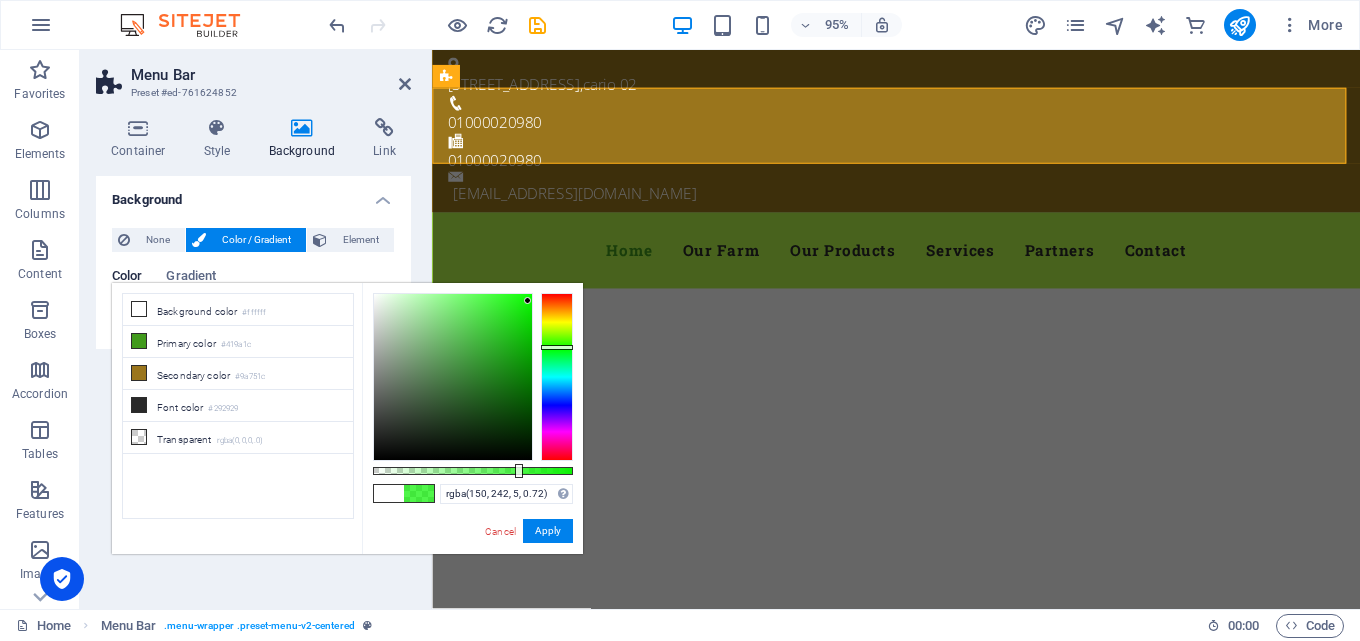 click at bounding box center [557, 377] 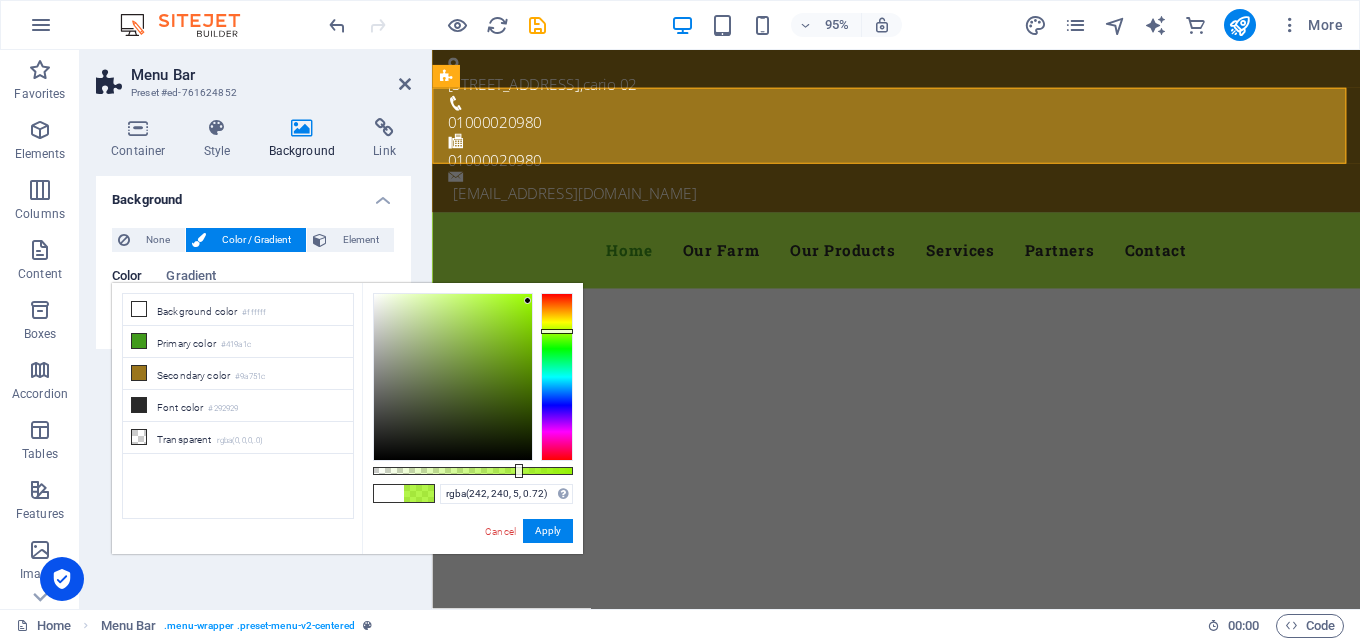 click at bounding box center [557, 377] 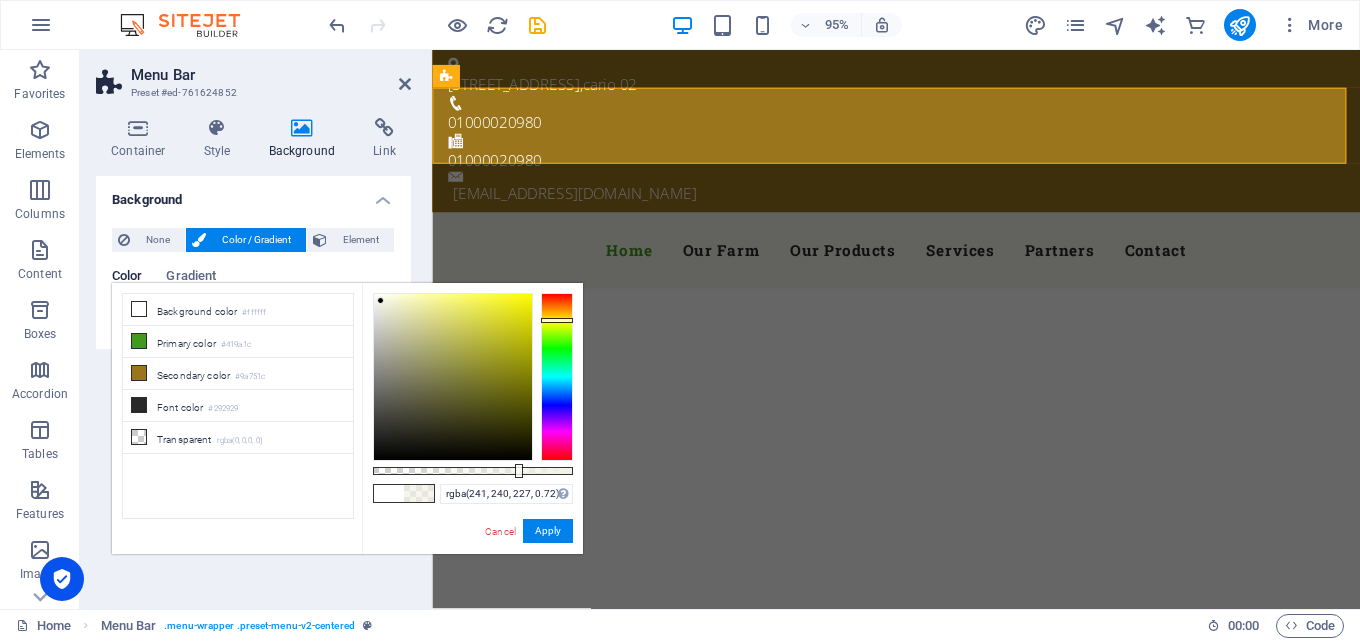 type on "rgba(239, 239, 224, 0.72)" 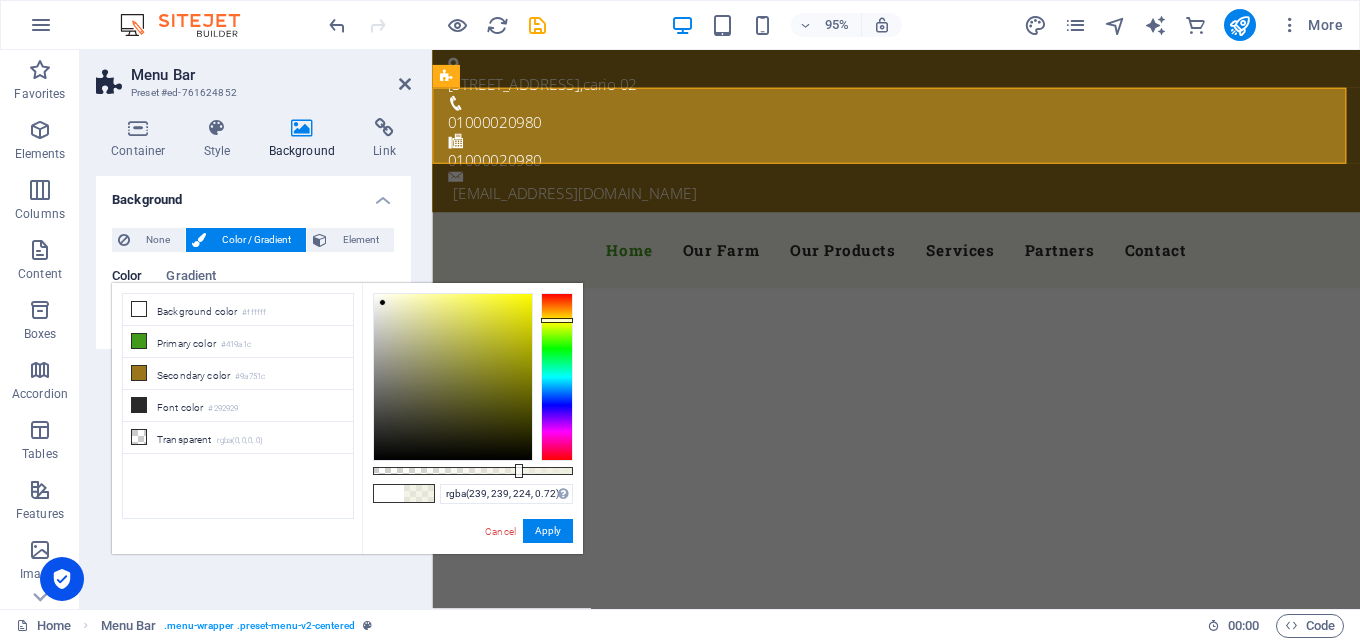 drag, startPoint x: 524, startPoint y: 300, endPoint x: 383, endPoint y: 303, distance: 141.0319 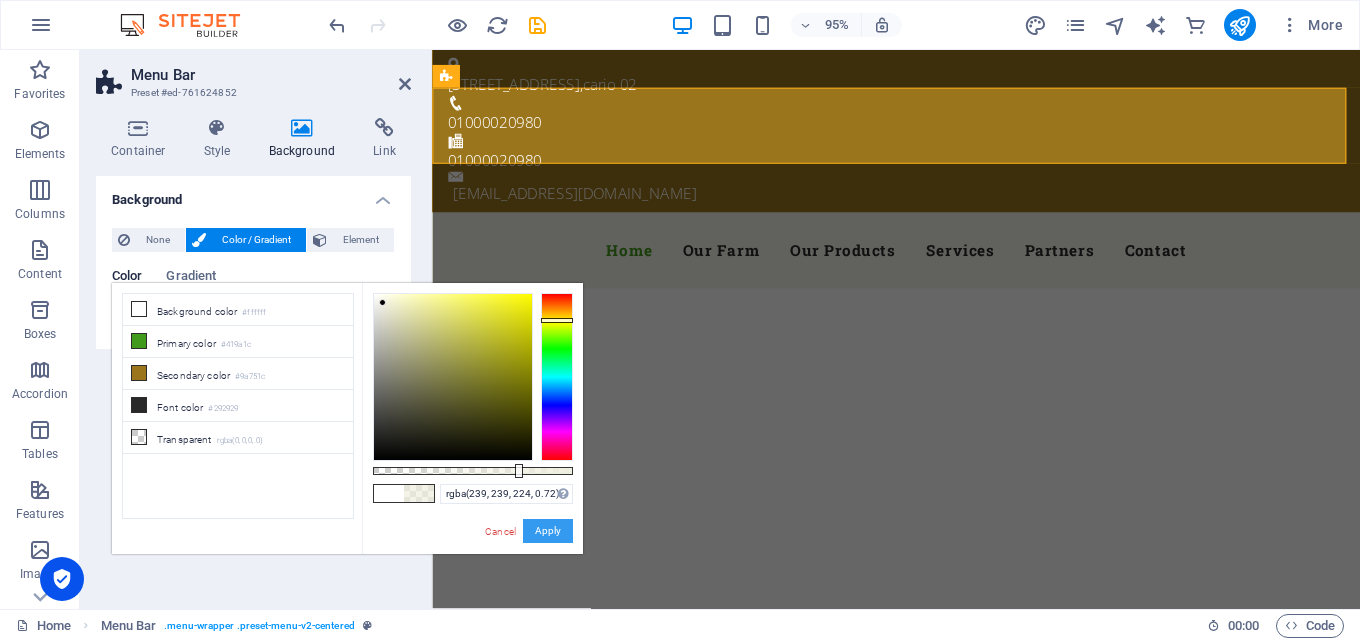 click on "Apply" at bounding box center (548, 531) 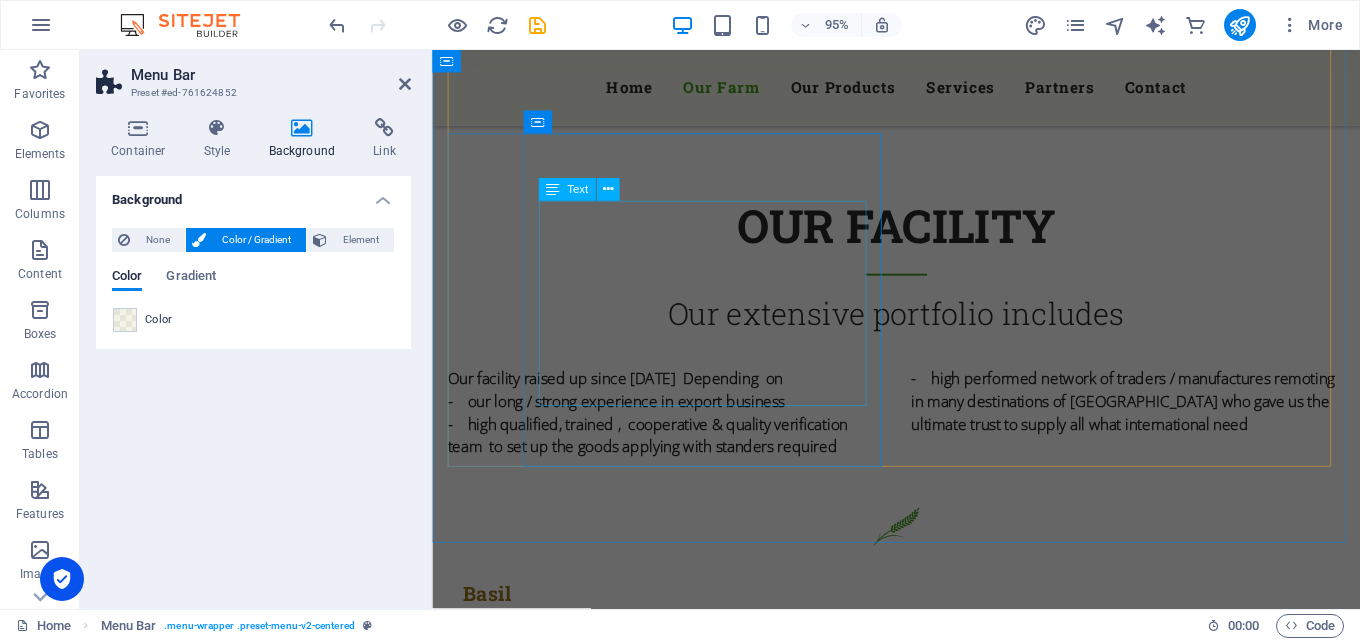 scroll, scrollTop: 1900, scrollLeft: 0, axis: vertical 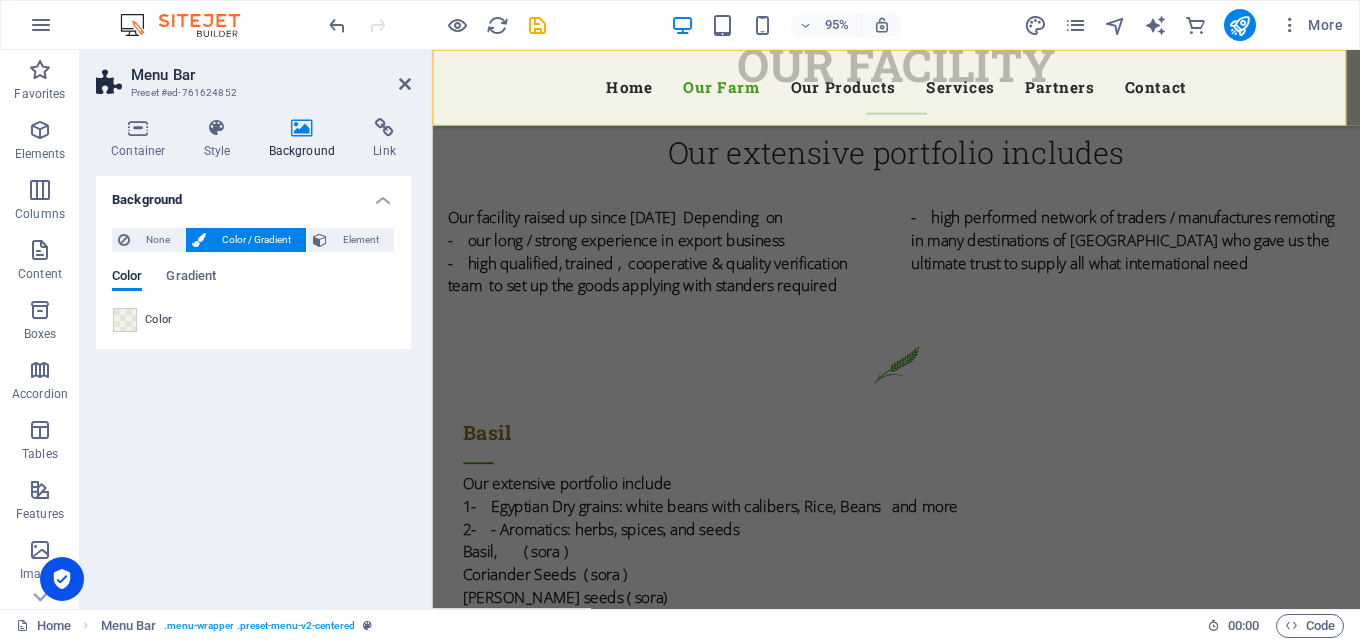 click at bounding box center [920, 2679] 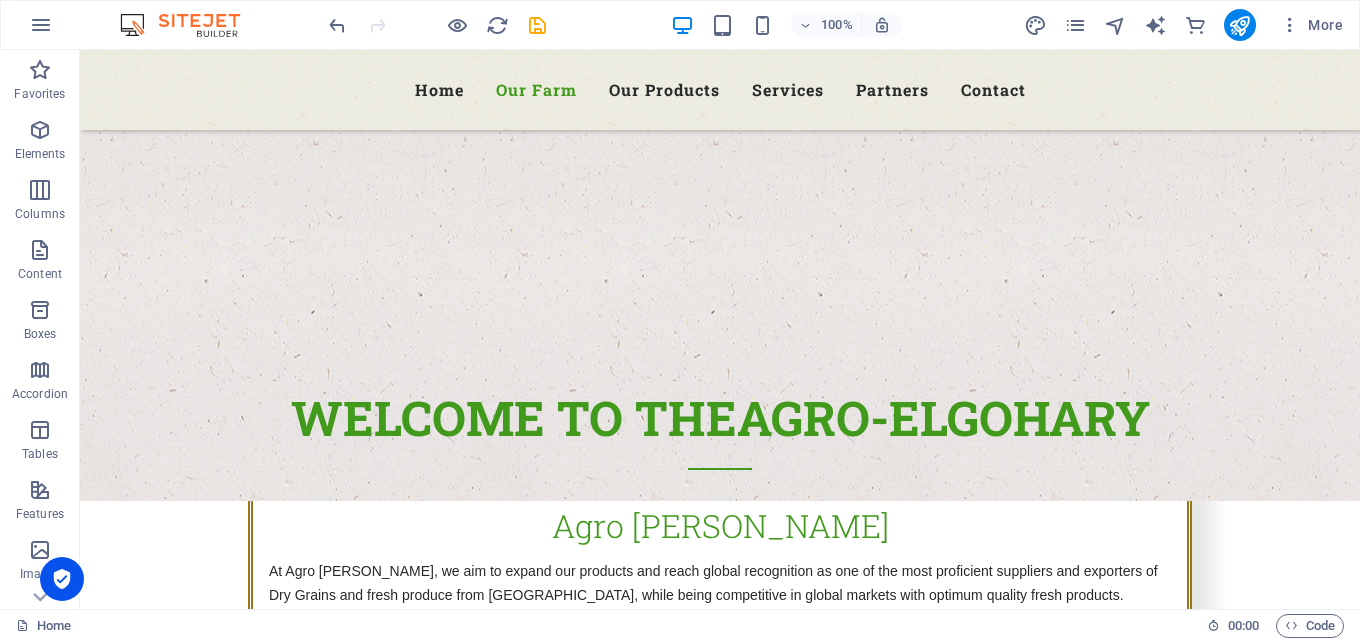 scroll, scrollTop: 761, scrollLeft: 0, axis: vertical 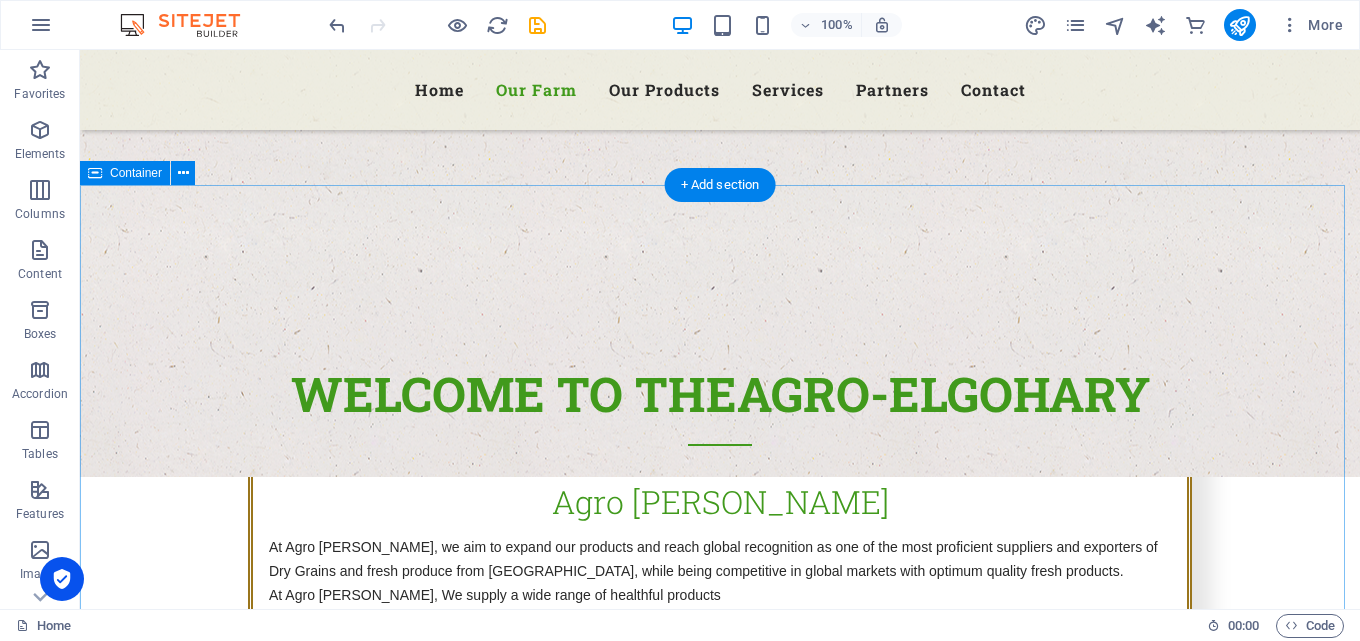click on "our Facility Our extensive portfolio includes Our facility raised up since 2012  Depending  on  -      our long / strong experience in export business  -      high qualified, trained ,  cooperative & quality verification team  to set up the goods applying with standers required -      high performed network of traders / manufactures remoting in many destinations of Egypt who gave us the ultimate trust to supply all what international need Basil Our extensive portfolio include 1-      Egyptian Dry grains: white beans with calibers, Rice, Beans   and more 2-      - Aromatics: herbs, spices, and seeds Basil,       ( sora )  Coriander Seeds  ( sora )  Caraway seeds ( sora) Peppermint ( Crushed – leaves ) packed in cartons  Hebisucus   ( sora ) Sesame seeds ( sora ) Lemon grass ( sora ) Oregano Chamomile  Aniseeds Dehydrated lemon ( yellow & black ) dehydrated in natural way Peppermint  Our facility raised up since 2012  Depending  on  -      -      -      -      3-" at bounding box center [720, 2073] 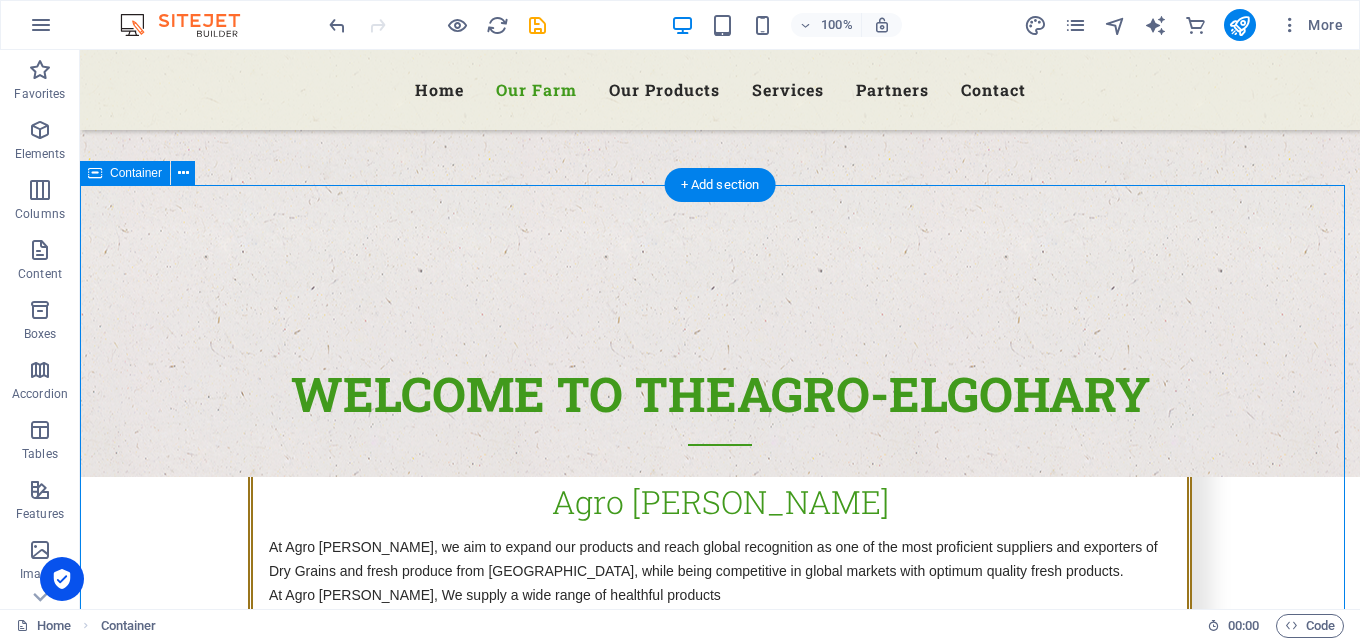 click on "our Facility Our extensive portfolio includes Our facility raised up since 2012  Depending  on  -      our long / strong experience in export business  -      high qualified, trained ,  cooperative & quality verification team  to set up the goods applying with standers required -      high performed network of traders / manufactures remoting in many destinations of Egypt who gave us the ultimate trust to supply all what international need Basil Our extensive portfolio include 1-      Egyptian Dry grains: white beans with calibers, Rice, Beans   and more 2-      - Aromatics: herbs, spices, and seeds Basil,       ( sora )  Coriander Seeds  ( sora )  Caraway seeds ( sora) Peppermint ( Crushed – leaves ) packed in cartons  Hebisucus   ( sora ) Sesame seeds ( sora ) Lemon grass ( sora ) Oregano Chamomile  Aniseeds Dehydrated lemon ( yellow & black ) dehydrated in natural way Peppermint  Our facility raised up since 2012  Depending  on  -      -      -      -      3-" at bounding box center [720, 2073] 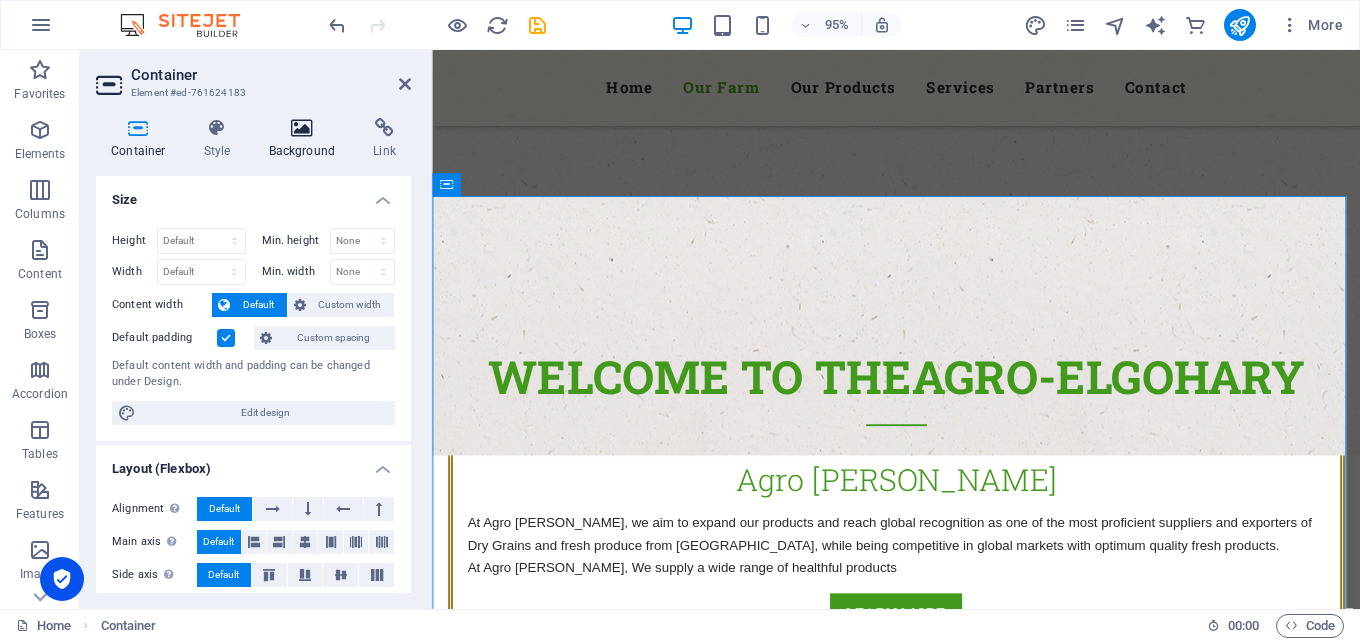 click at bounding box center (302, 128) 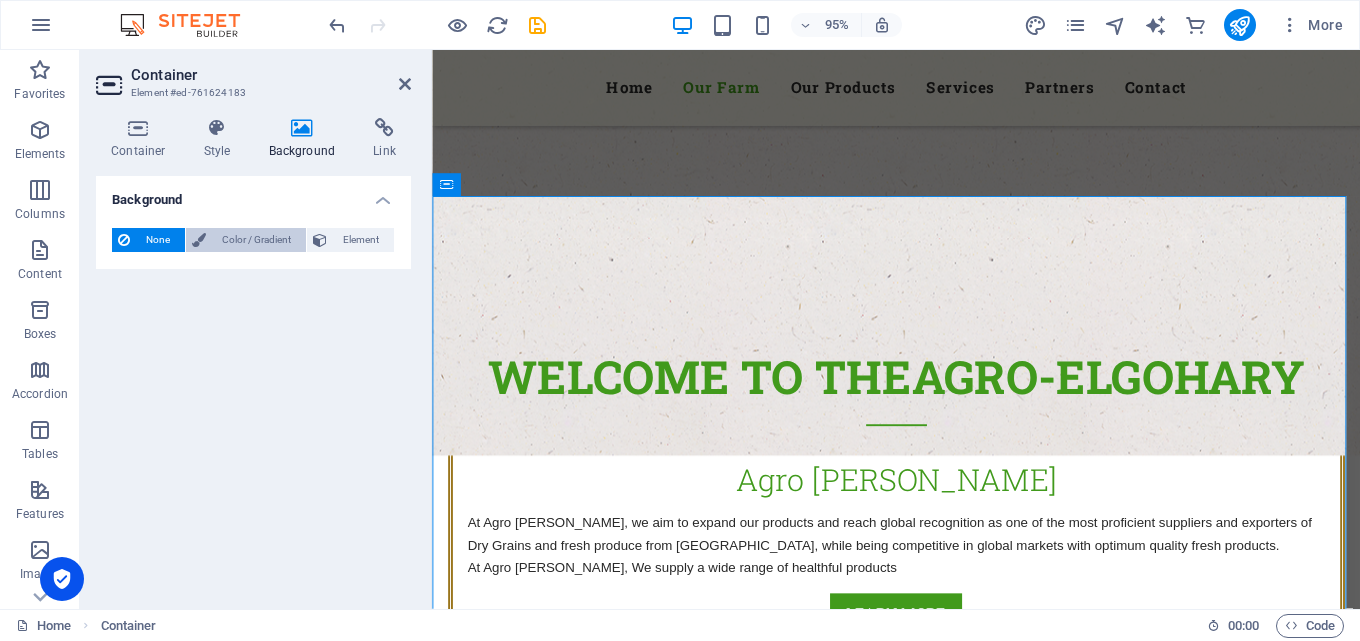 click on "Color / Gradient" at bounding box center [256, 240] 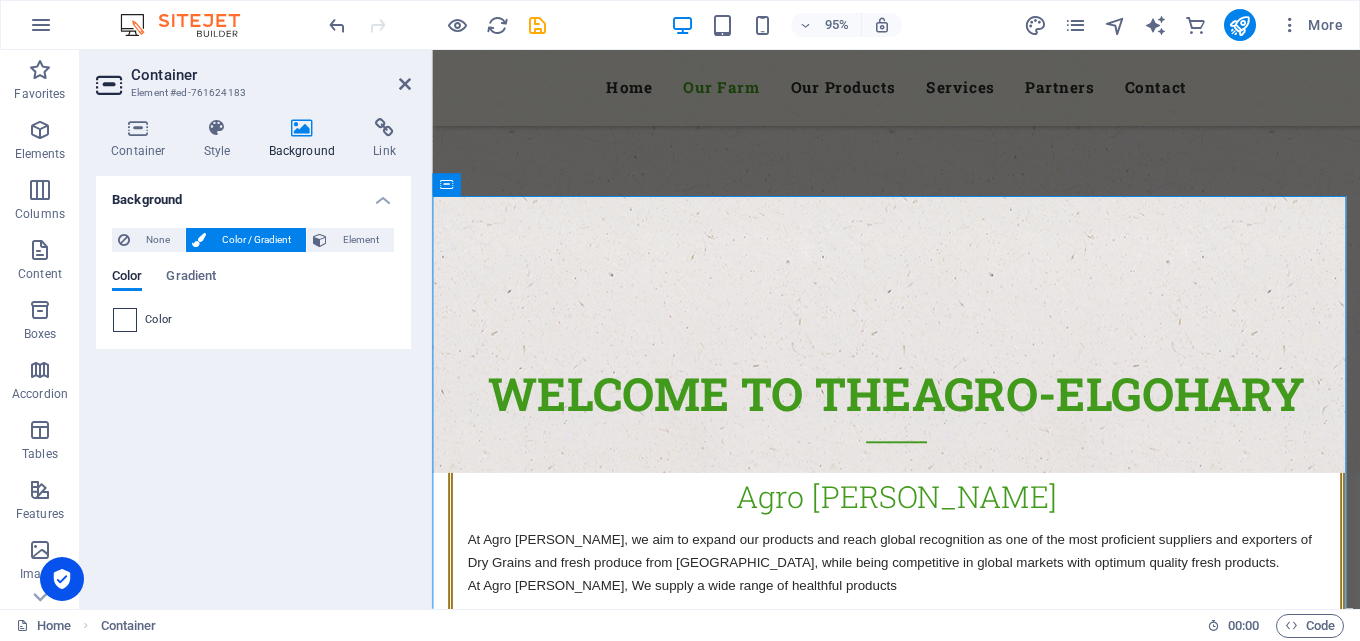 click at bounding box center [125, 320] 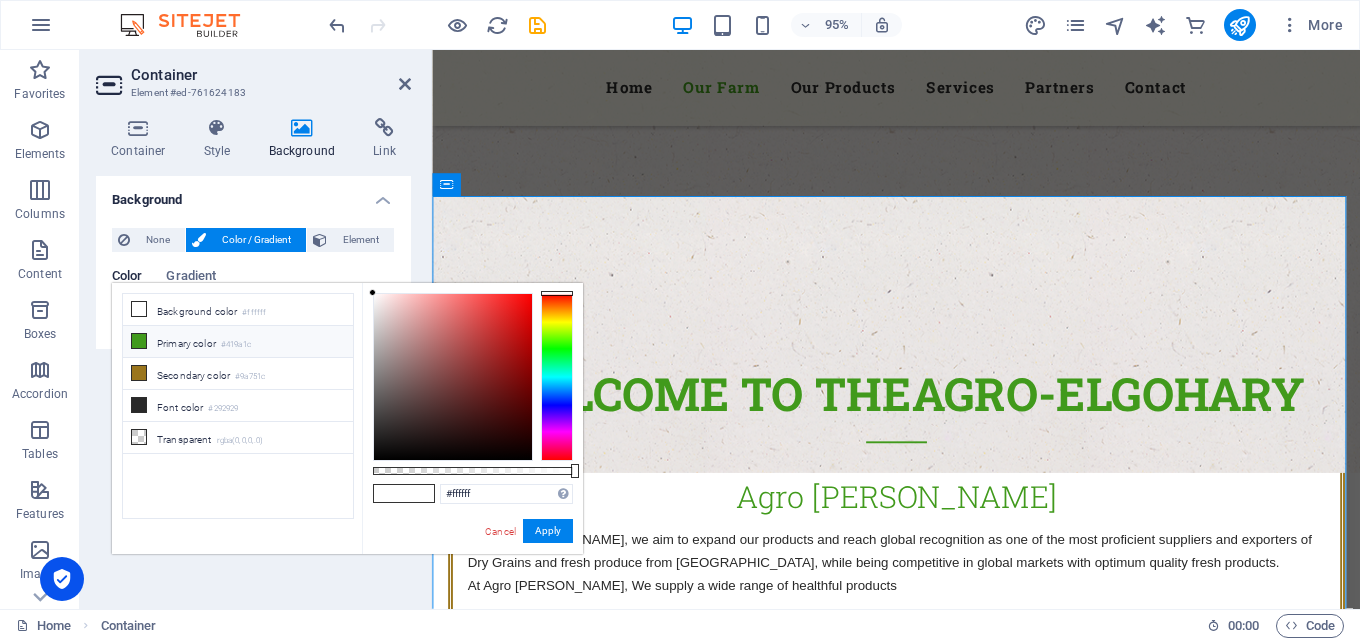 click on "Primary color
#419a1c" at bounding box center (238, 342) 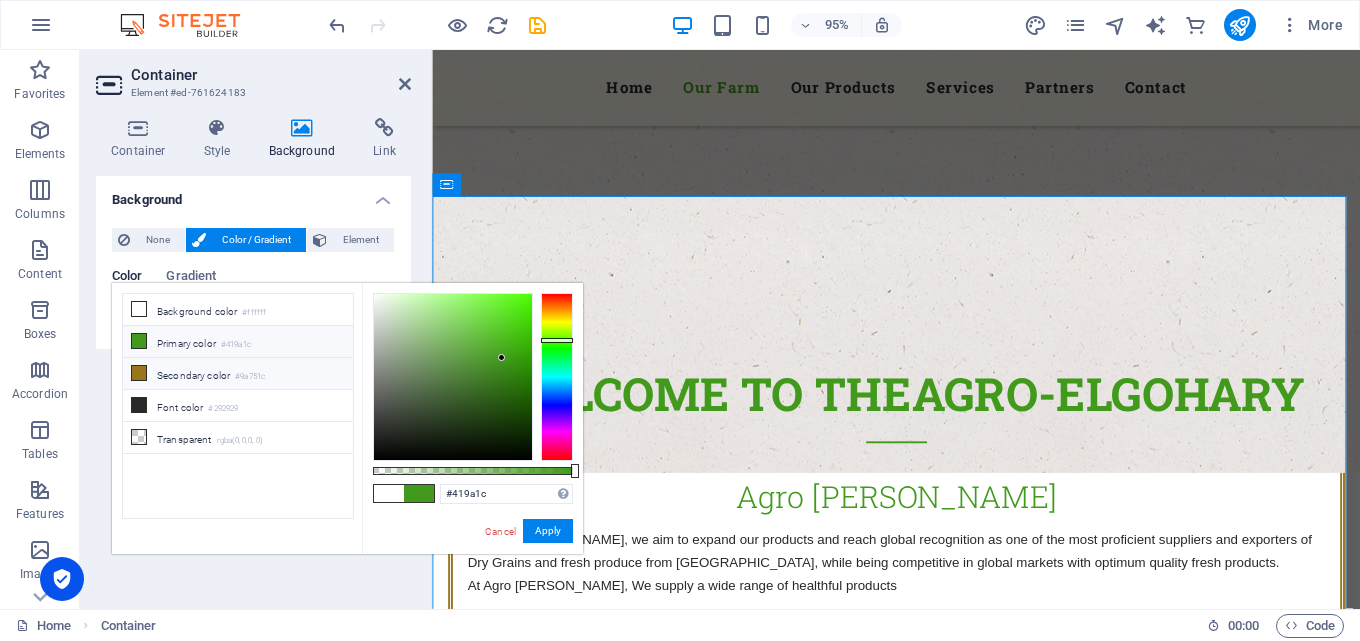 click on "Secondary color
#9a751c" at bounding box center (238, 374) 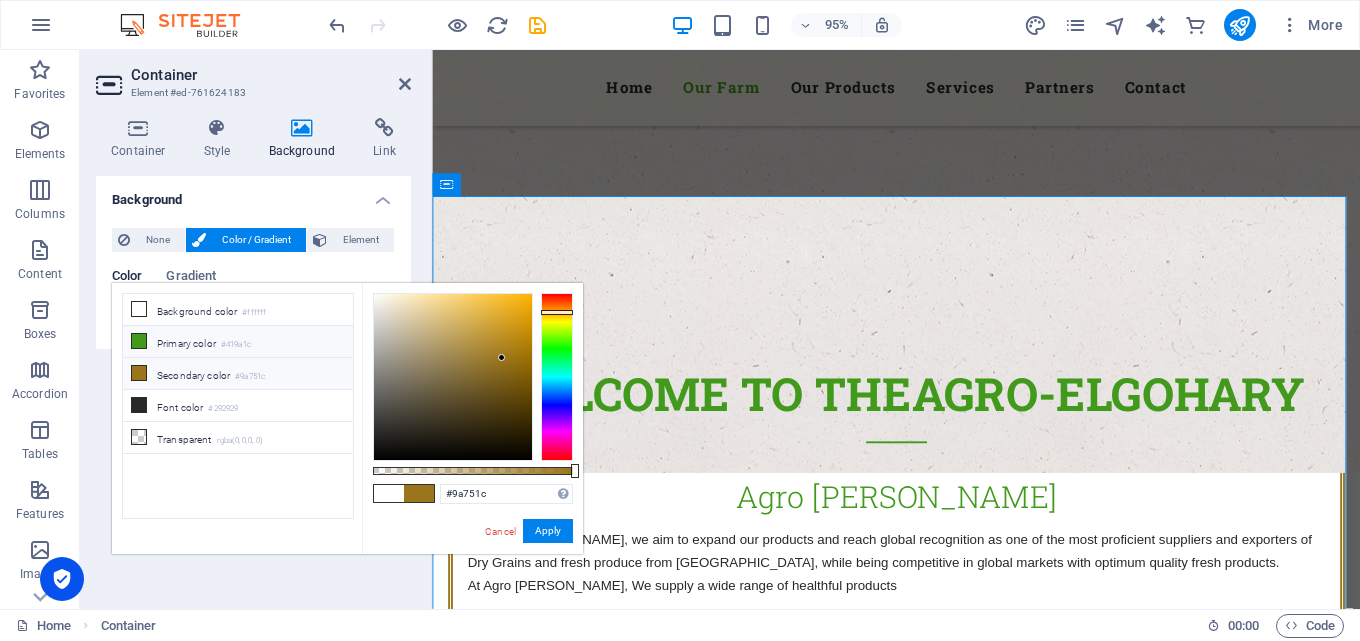 click on "Primary color
#419a1c" at bounding box center [238, 342] 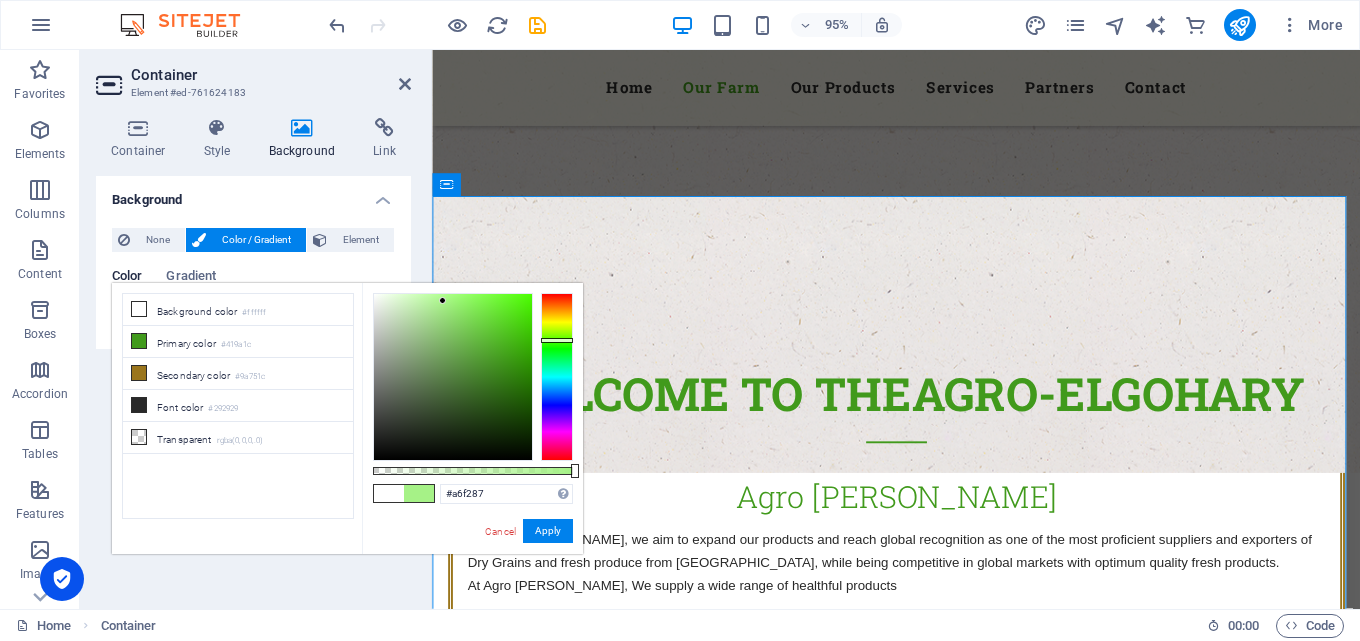 type on "#aaf28b" 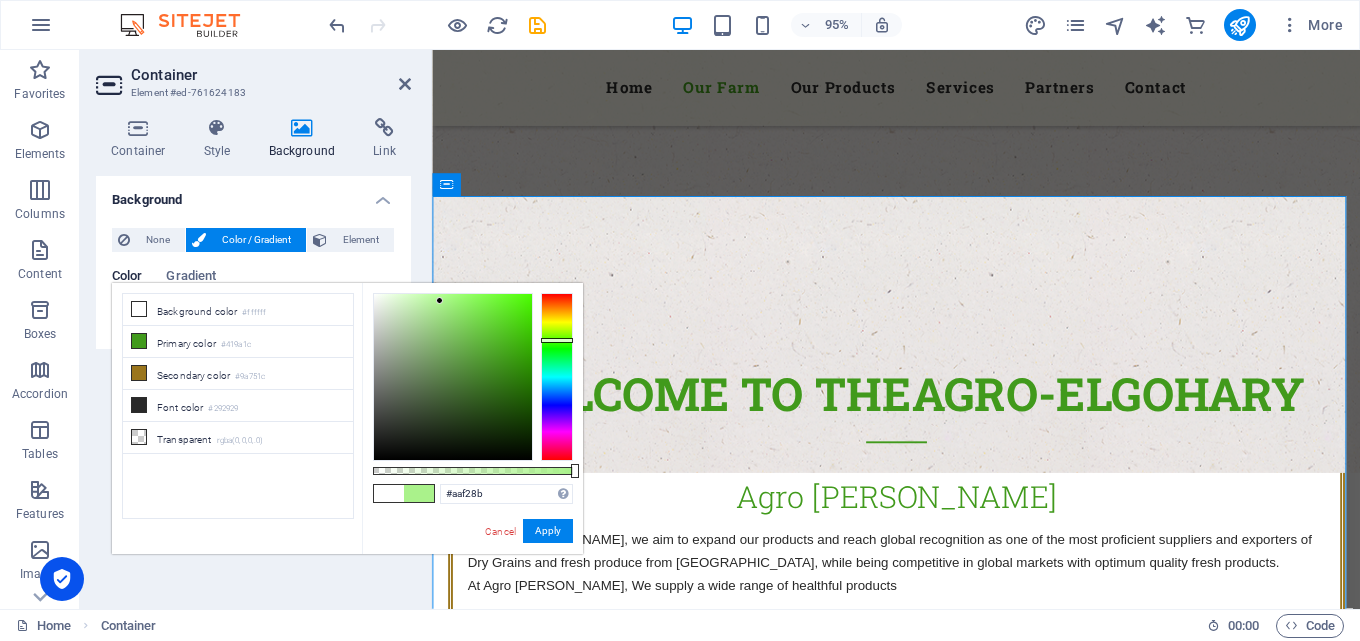drag, startPoint x: 498, startPoint y: 358, endPoint x: 440, endPoint y: 301, distance: 81.32035 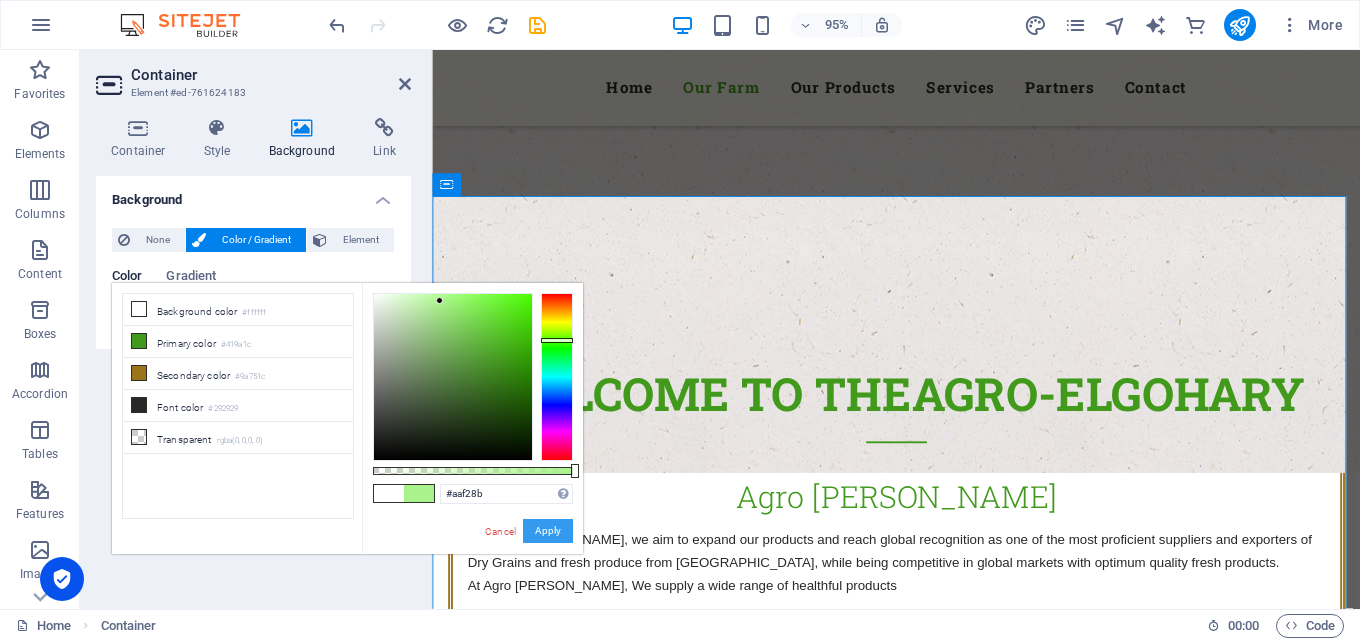 click on "Apply" at bounding box center [548, 531] 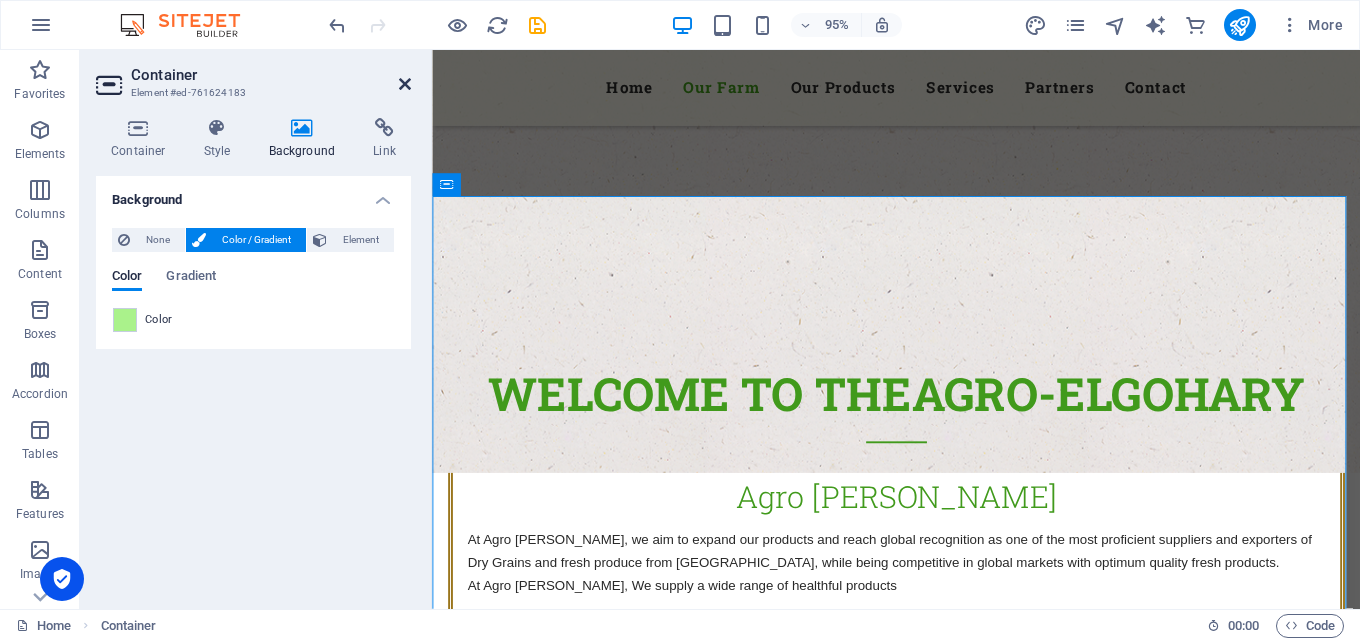 drag, startPoint x: 408, startPoint y: 81, endPoint x: 579, endPoint y: 306, distance: 282.60574 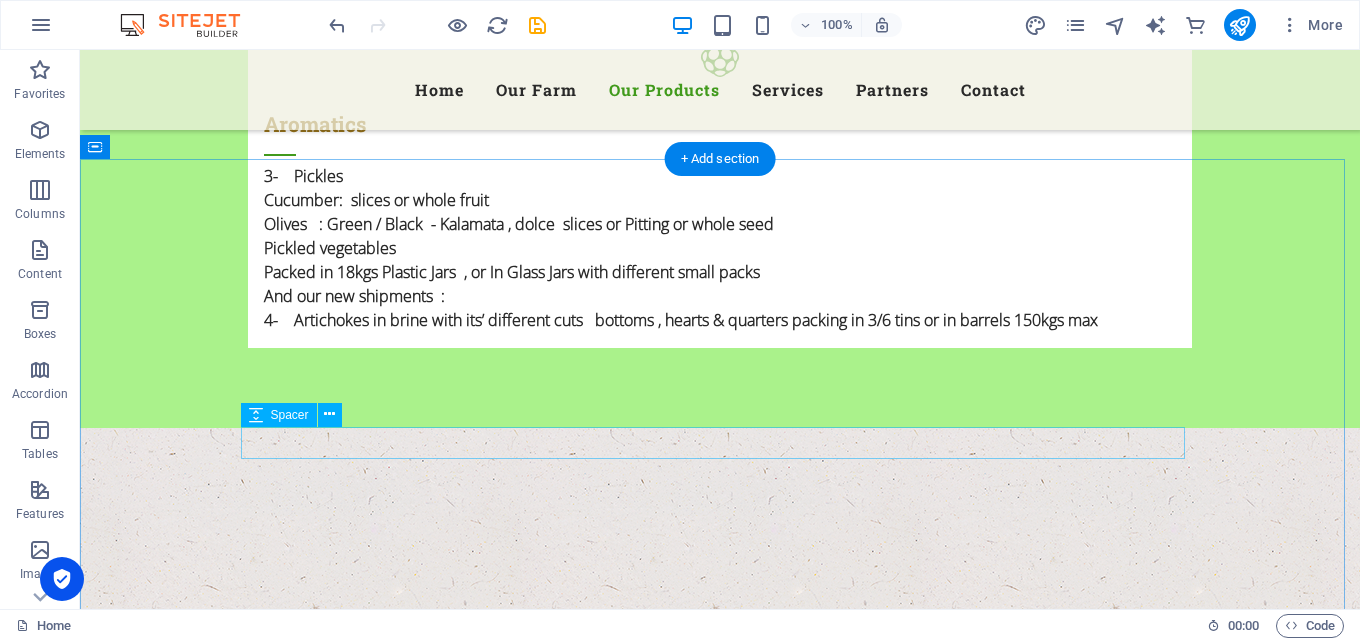 scroll, scrollTop: 3600, scrollLeft: 0, axis: vertical 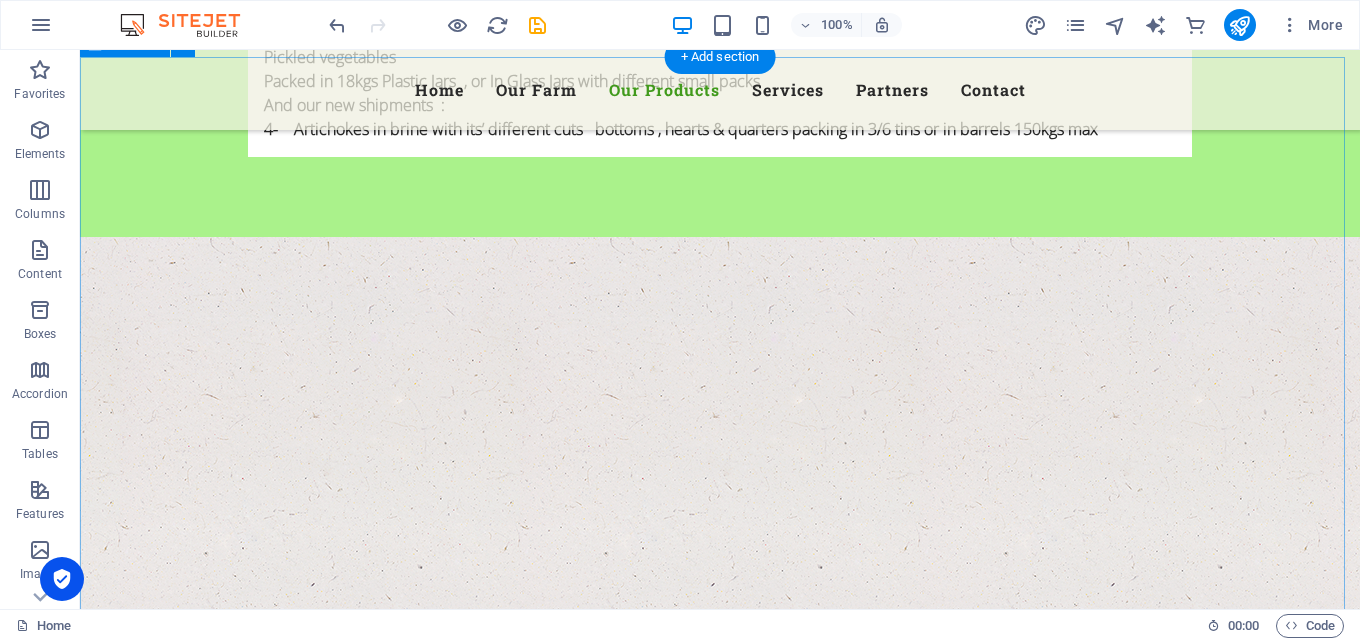 click on "Our  Products What we offer we provide a wide range of products to the global market.  supply . pickles supply . pickles Lorem ipsum dolor sit amet, consectetur adipisicing elit. Natus, dolores, at, nisi eligendi repellat voluptatem minima officia veritatis quasi animi porro laudantium dicta dolor voluptate non maiores ipsum reprehenderit odio fugiat reiciendis consectetur fuga pariatur libero accusantium quod minus odit debitis cumque quo adipisci vel vitae aliquid corrupti perferendis voluptates. supply . dry grains supply . dry grains Lorem ipsum dolor sit amet, consectetur adipisicing elit. Natus, dolores, at, nisi eligendi repellat voluptatem minima officia veritatis quasi animi porro laudantium dicta dolor voluptate non maiores ipsum reprehenderit odio fugiat reiciendis consectetur fuga pariatur libero accusantium quod minus odit debitis cumque quo adipisci vel vitae aliquid corrupti perferendis voluptates. supply . Dry aromatic plants supply . Dry aromatic plants Berries Berries Veggie Box Veggie Box" at bounding box center (720, 7479) 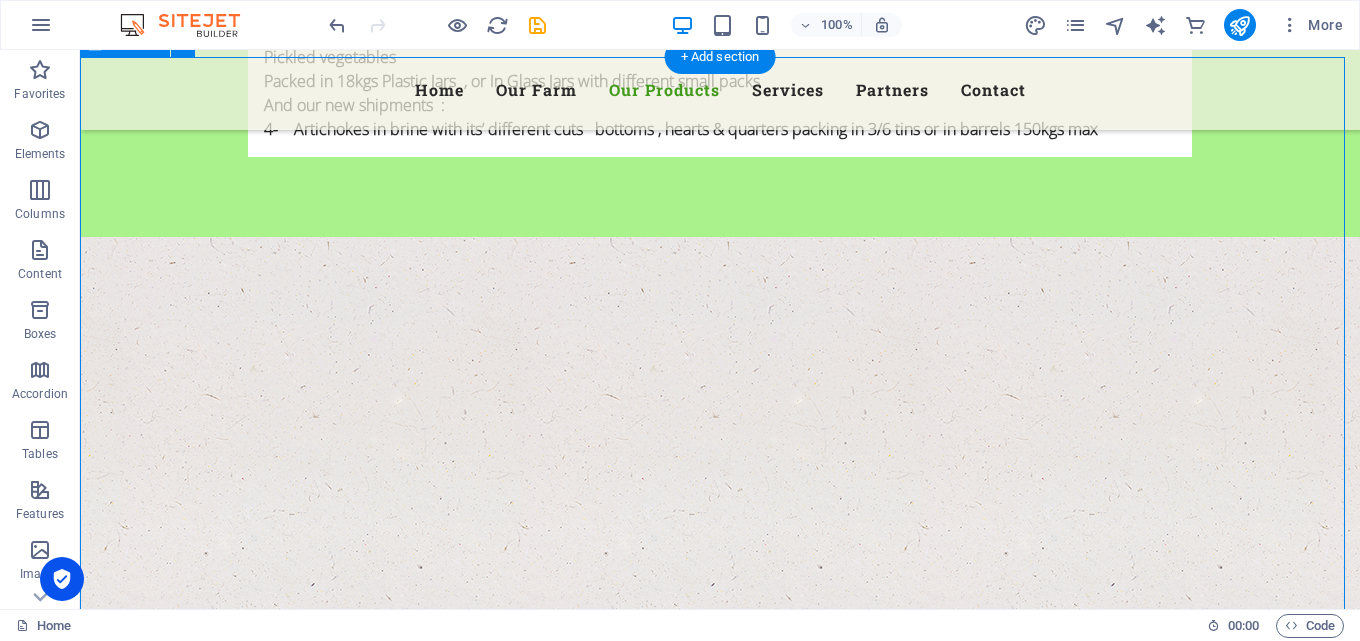 click on "Our  Products What we offer we provide a wide range of products to the global market.  supply . pickles supply . pickles Lorem ipsum dolor sit amet, consectetur adipisicing elit. Natus, dolores, at, nisi eligendi repellat voluptatem minima officia veritatis quasi animi porro laudantium dicta dolor voluptate non maiores ipsum reprehenderit odio fugiat reiciendis consectetur fuga pariatur libero accusantium quod minus odit debitis cumque quo adipisci vel vitae aliquid corrupti perferendis voluptates. supply . dry grains supply . dry grains Lorem ipsum dolor sit amet, consectetur adipisicing elit. Natus, dolores, at, nisi eligendi repellat voluptatem minima officia veritatis quasi animi porro laudantium dicta dolor voluptate non maiores ipsum reprehenderit odio fugiat reiciendis consectetur fuga pariatur libero accusantium quod minus odit debitis cumque quo adipisci vel vitae aliquid corrupti perferendis voluptates. supply . Dry aromatic plants supply . Dry aromatic plants Berries Berries Veggie Box Veggie Box" at bounding box center (720, 7479) 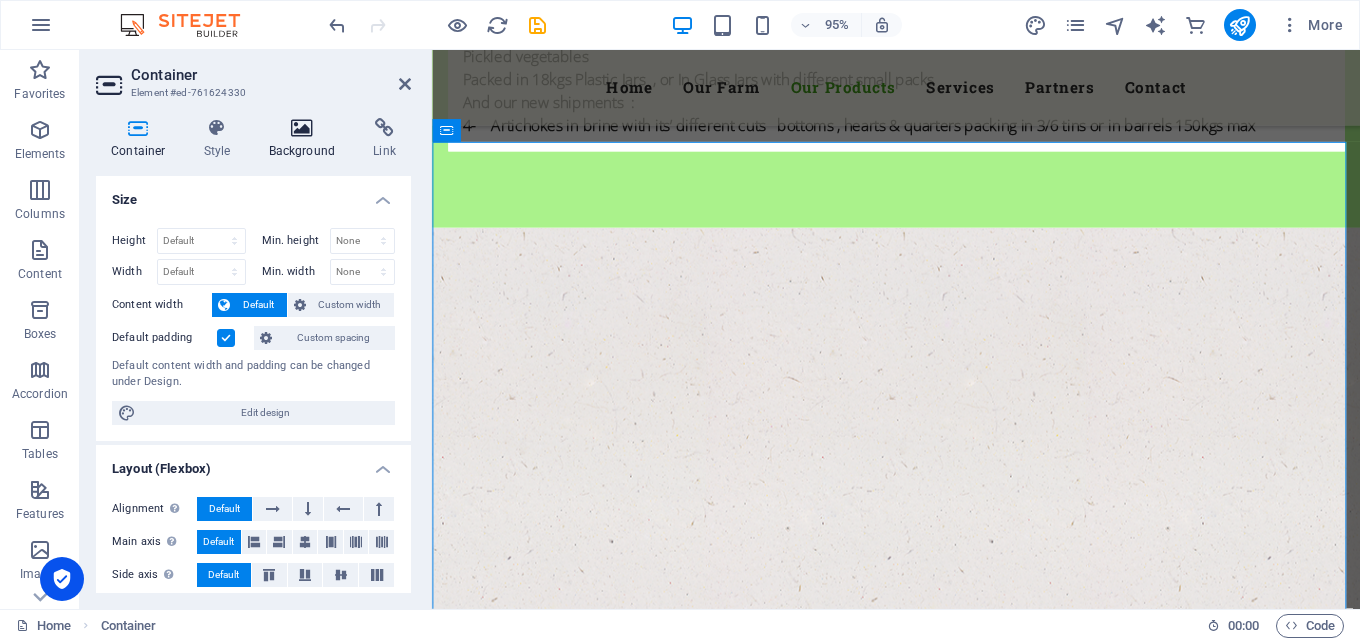 click on "Background" at bounding box center (306, 139) 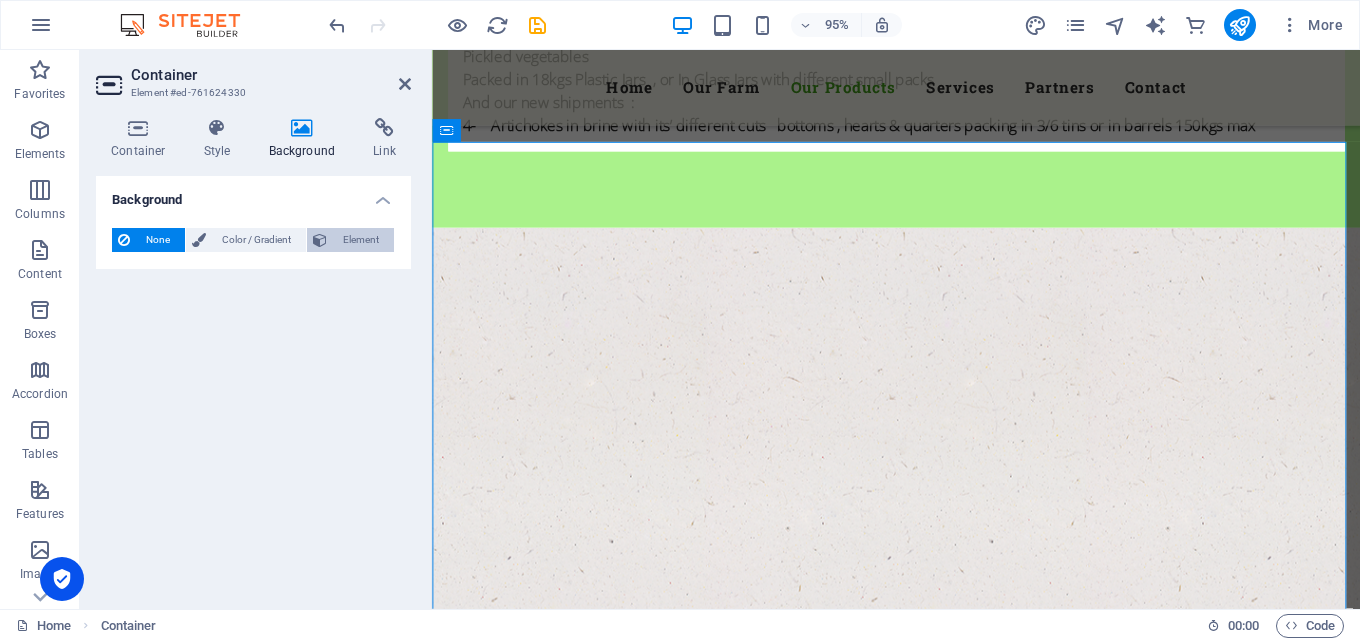 click on "Element" at bounding box center [360, 240] 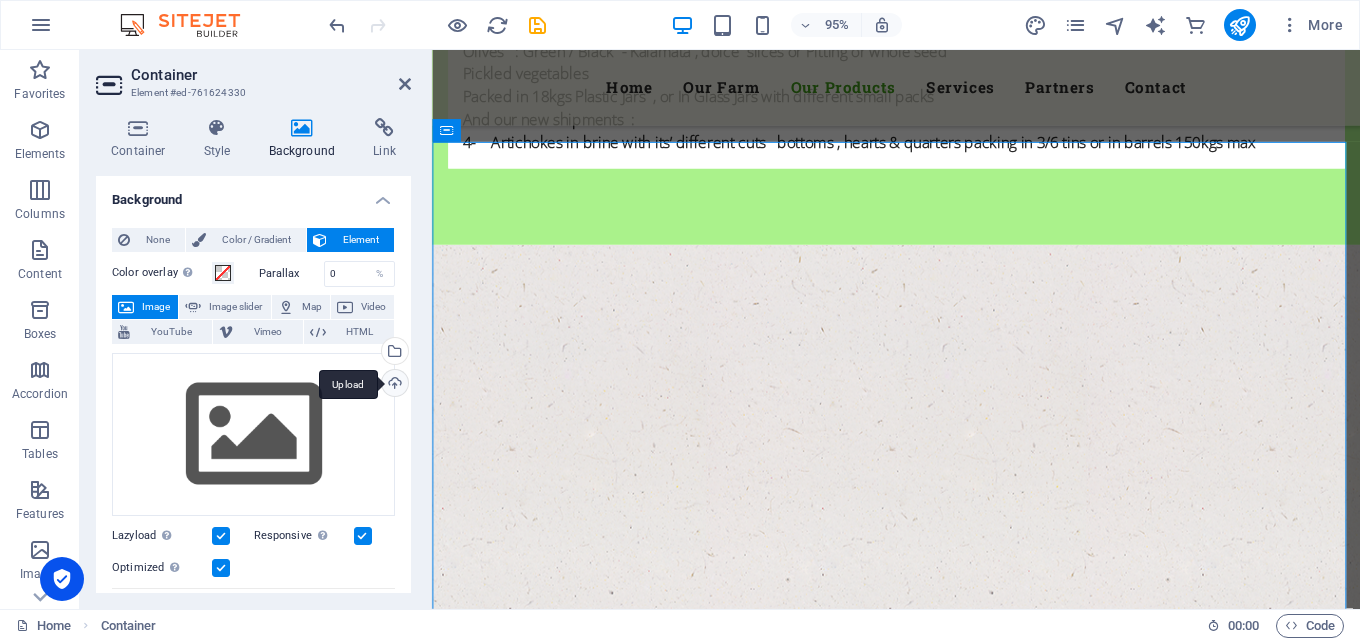 click on "Upload" at bounding box center [393, 385] 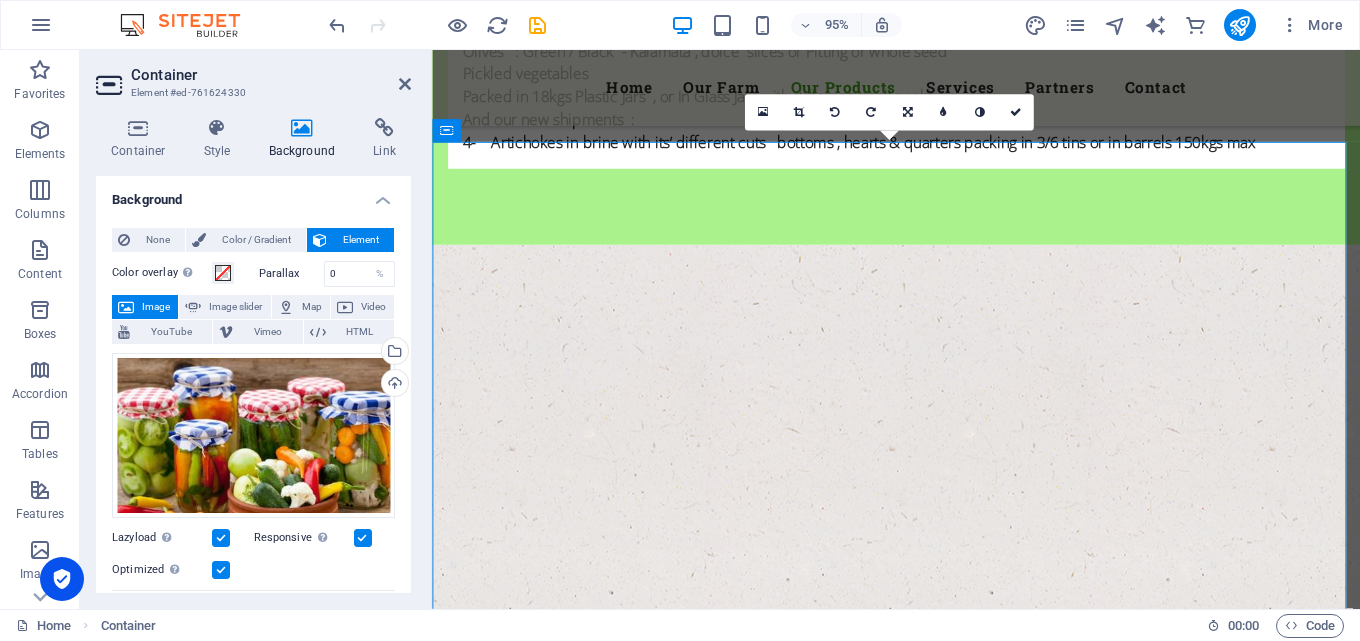 click on "Container" at bounding box center [271, 75] 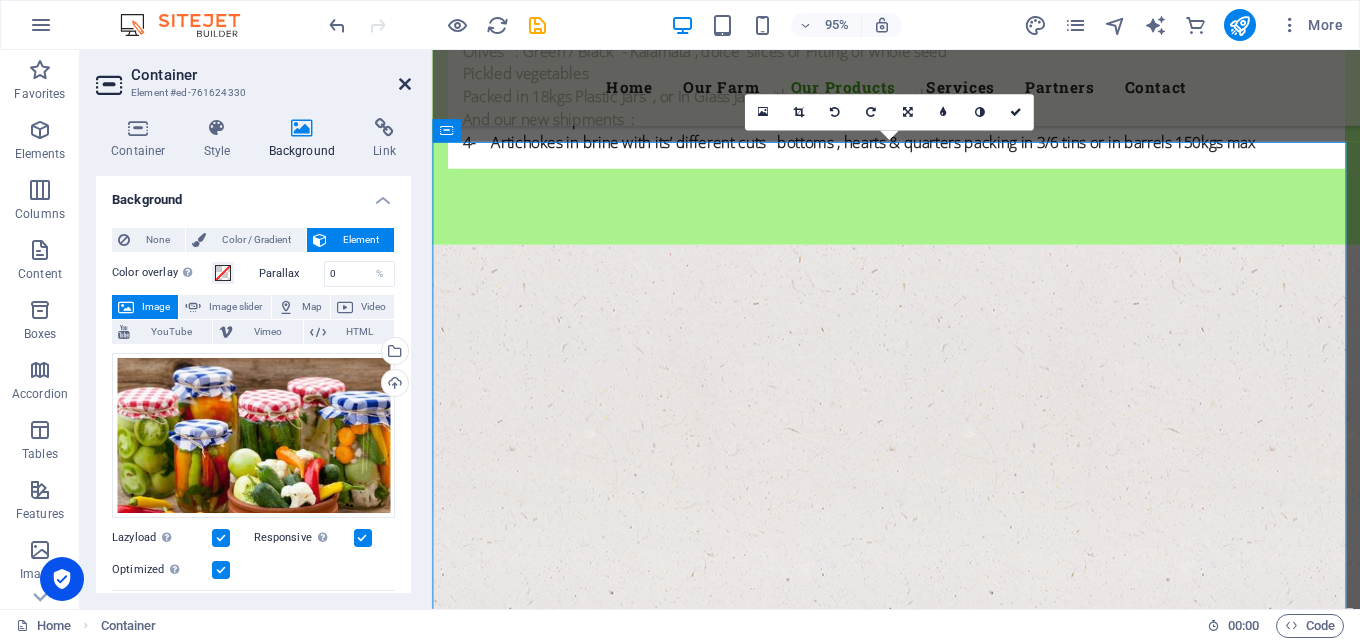 drag, startPoint x: 405, startPoint y: 80, endPoint x: 299, endPoint y: 19, distance: 122.29881 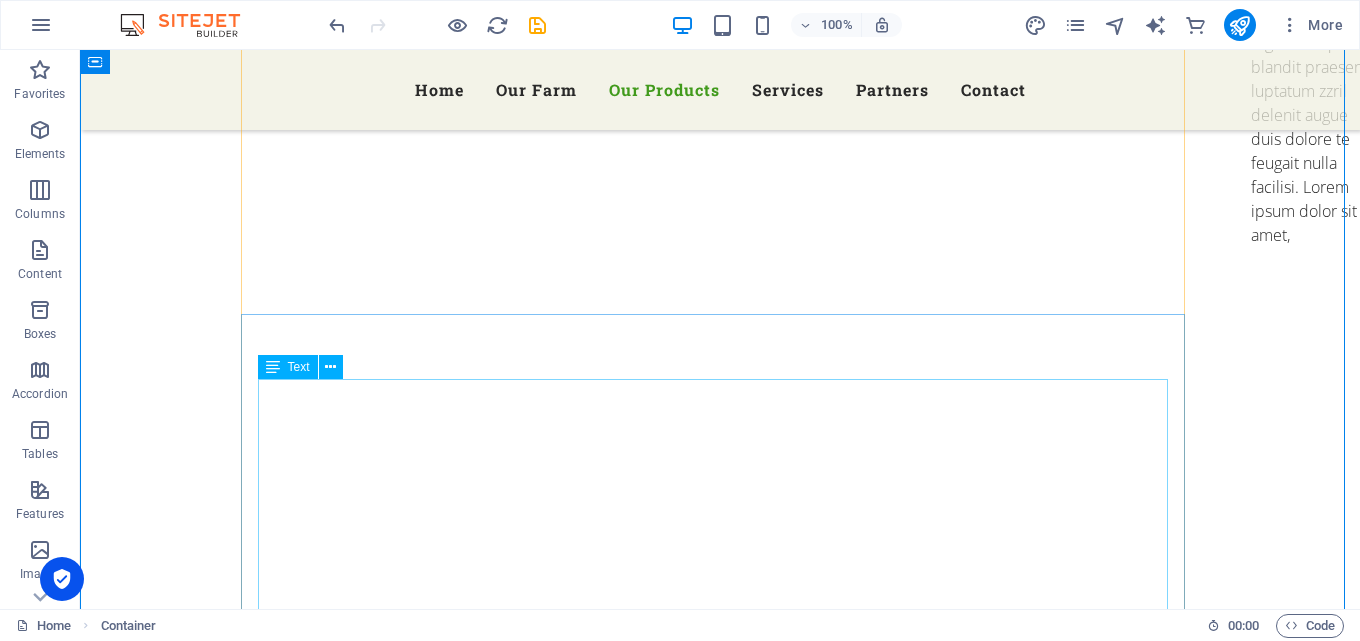 scroll, scrollTop: 7400, scrollLeft: 0, axis: vertical 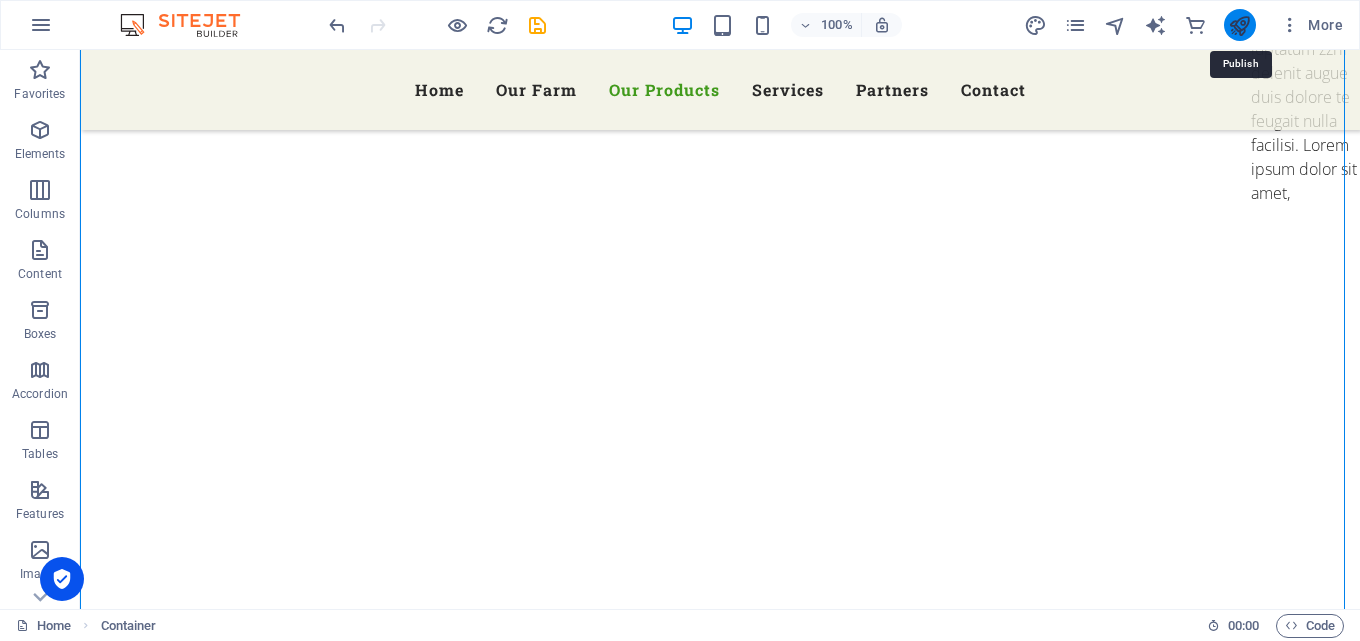 drag, startPoint x: 1245, startPoint y: 30, endPoint x: 1237, endPoint y: 22, distance: 11.313708 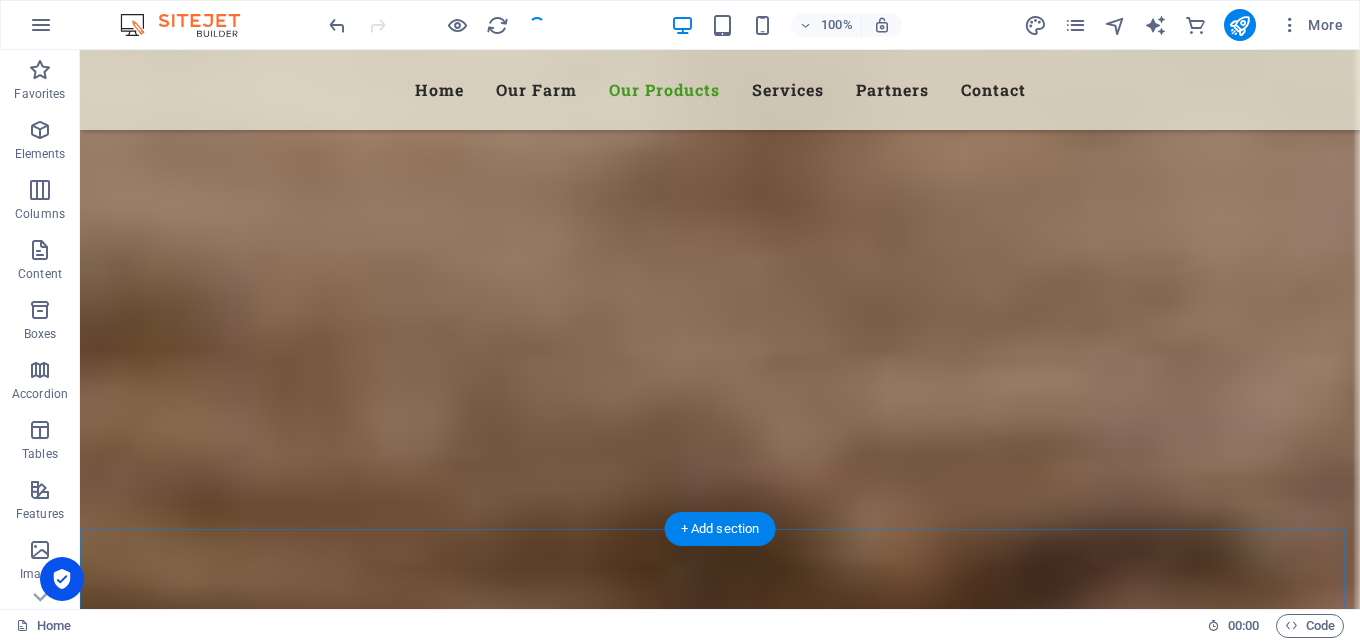 scroll, scrollTop: 8400, scrollLeft: 0, axis: vertical 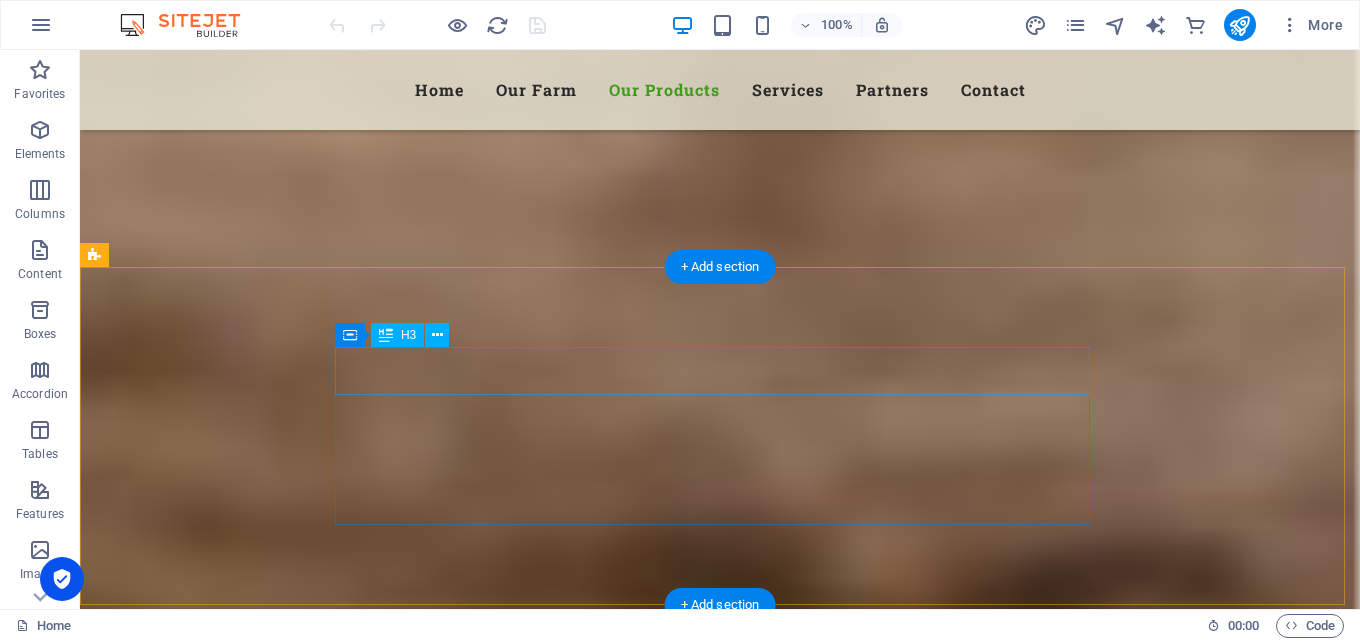 click on "Looking to do Organic Farming?" at bounding box center [625, 10613] 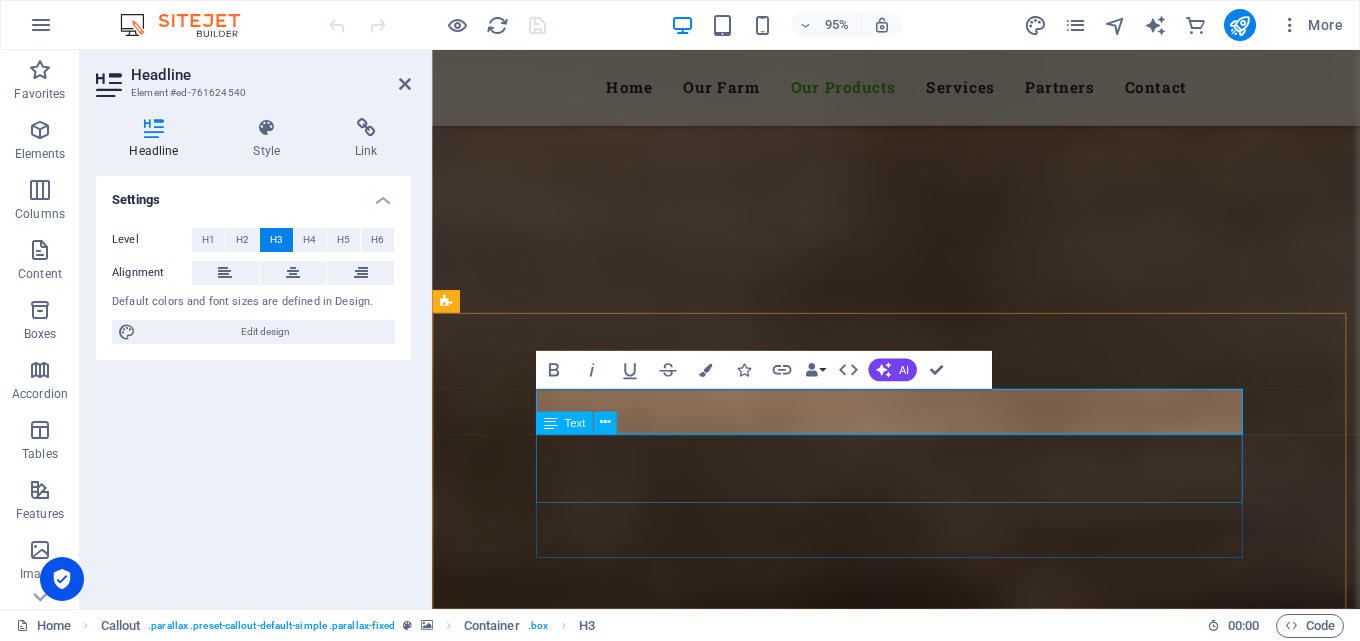 click on "Lorem ipsum dolor sit amet, consectuerter adipiscing elit diam, sed diam nonummy nibh euismod. Dolor sit amet, consectetuer adipiscing elit diam, sed diam nonummy nibh euismod tincidunt ut laoreet dolore volutpat [PERSON_NAME] conseption guertena delbirkerin suit thelrio samdorano galactico." at bounding box center [826, 10731] 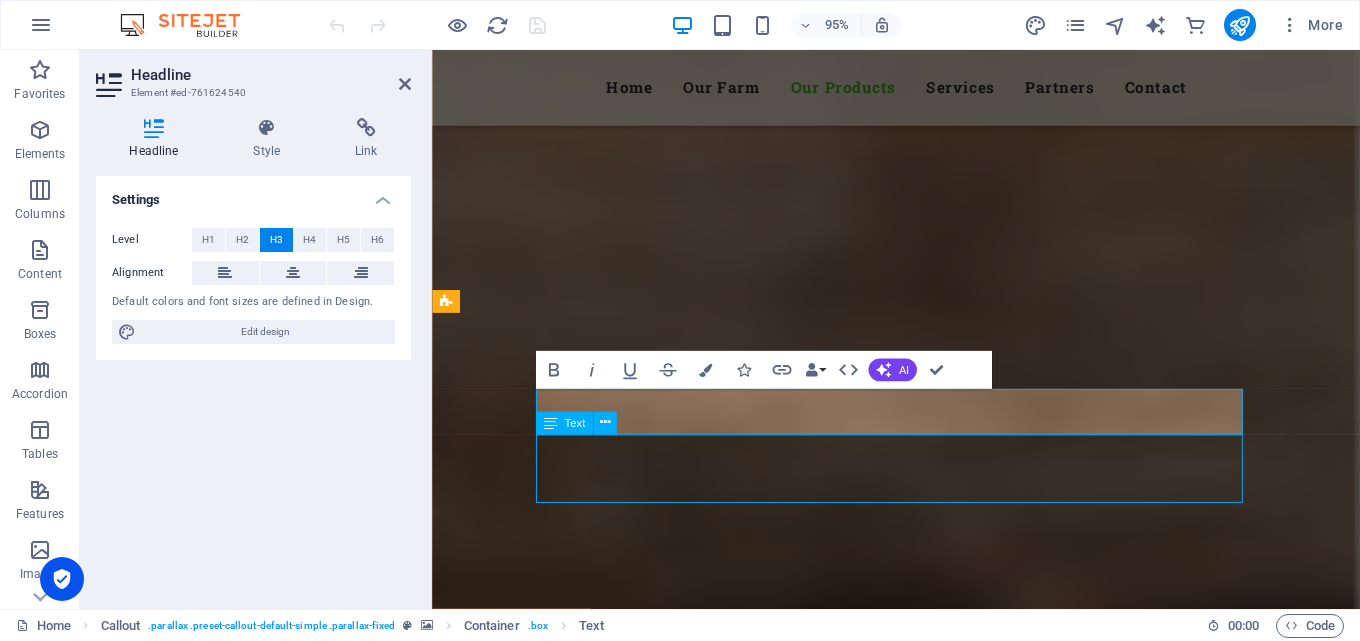 click on "Lorem ipsum dolor sit amet, consectuerter adipiscing elit diam, sed diam nonummy nibh euismod. Dolor sit amet, consectetuer adipiscing elit diam, sed diam nonummy nibh euismod tincidunt ut laoreet dolore volutpat [PERSON_NAME] conseption guertena delbirkerin suit thelrio samdorano galactico." at bounding box center (826, 10731) 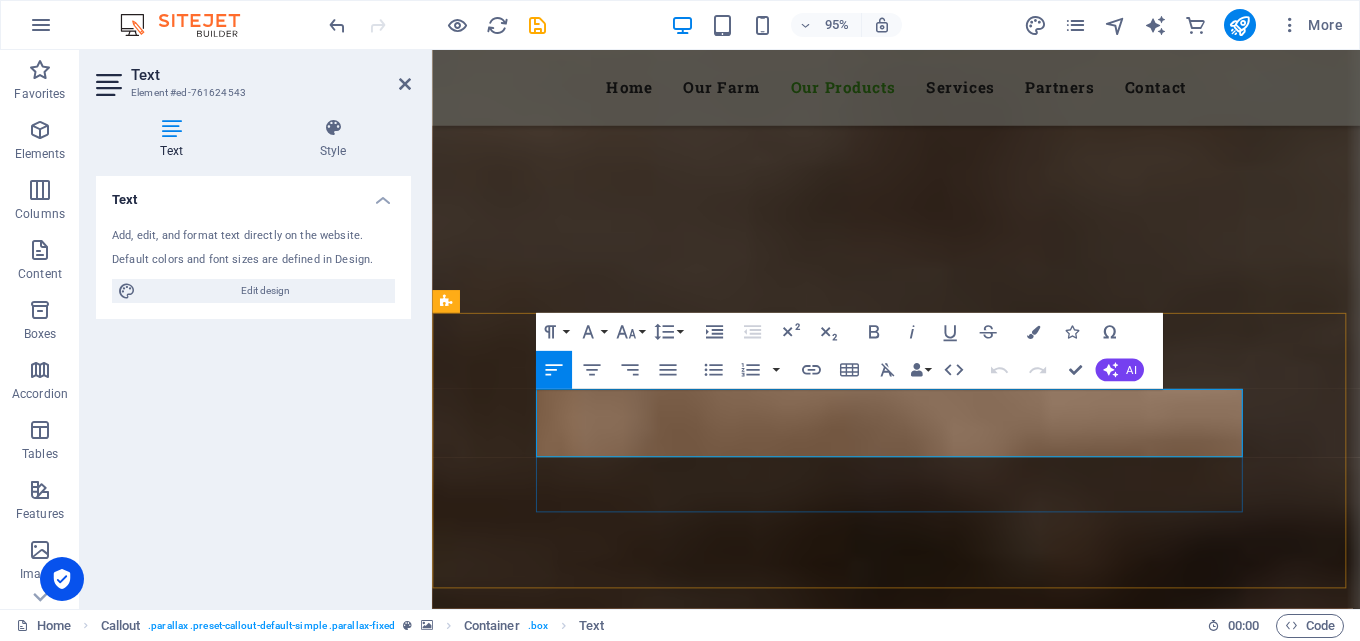 click on "Lorem ipsum dolor sit amet, consectuerter adipiscing elit diam, sed diam nonummy nibh euismod. Dolor sit amet, consectetuer adipiscing elit diam, sed diam nonummy nibh euismod tincidunt ut laoreet dolore volutpat [PERSON_NAME] conseption guertena delbirkerin suit thelrio samdorano galactico." at bounding box center [826, 10625] 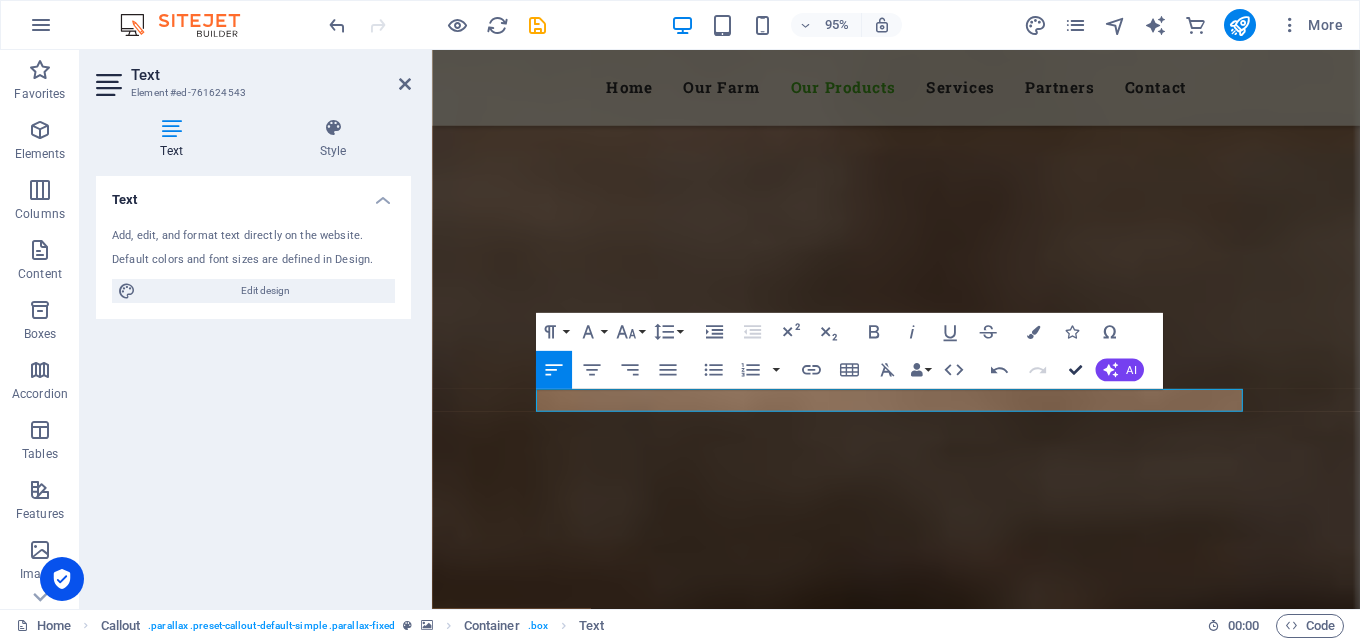drag, startPoint x: 1077, startPoint y: 370, endPoint x: 479, endPoint y: 499, distance: 611.7557 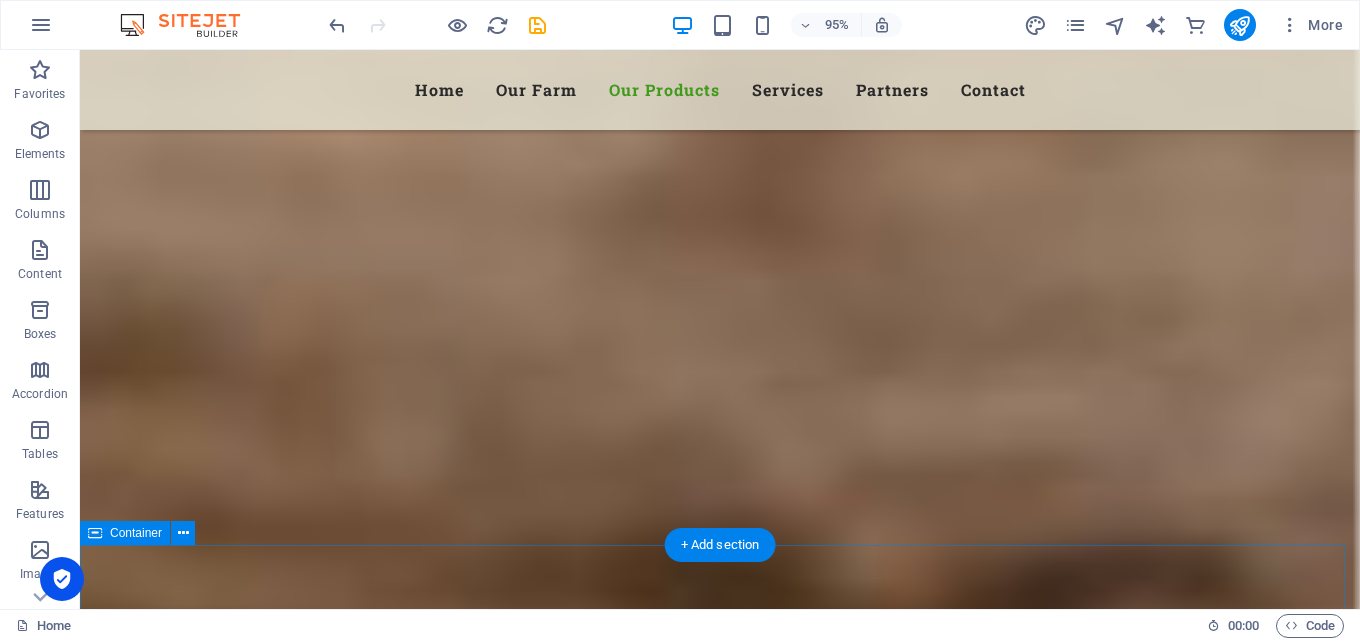 scroll, scrollTop: 8340, scrollLeft: 0, axis: vertical 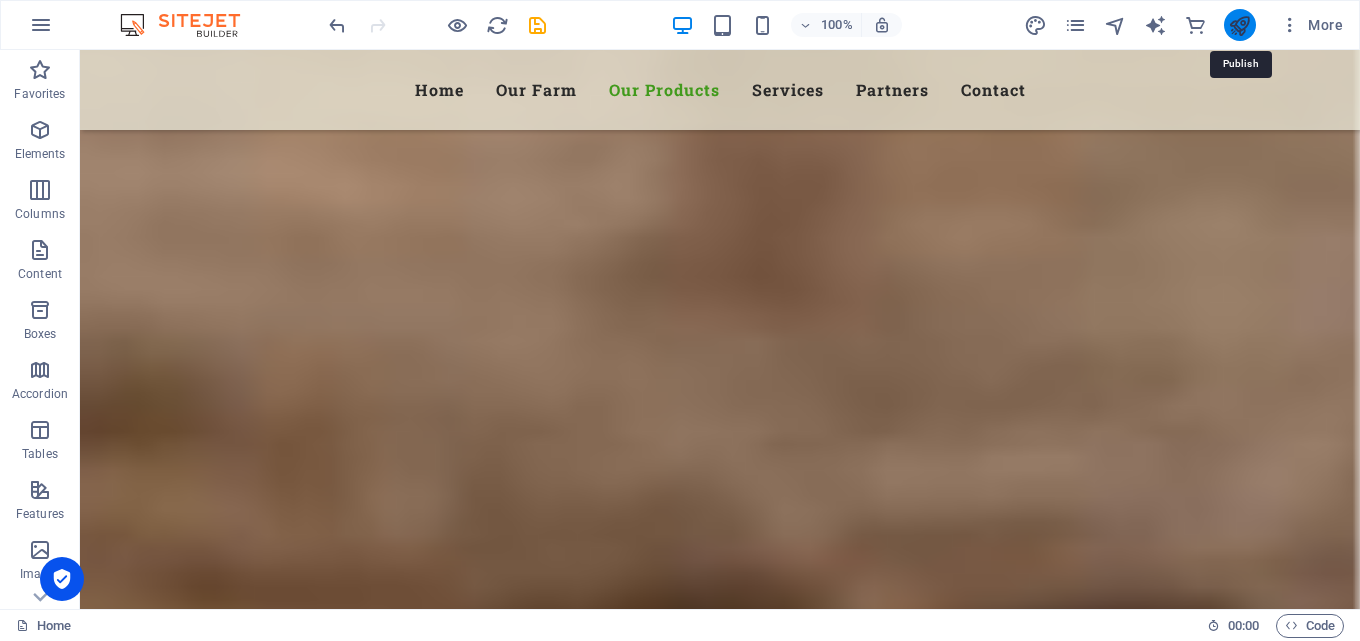 drag, startPoint x: 1248, startPoint y: 19, endPoint x: 1063, endPoint y: 185, distance: 248.55785 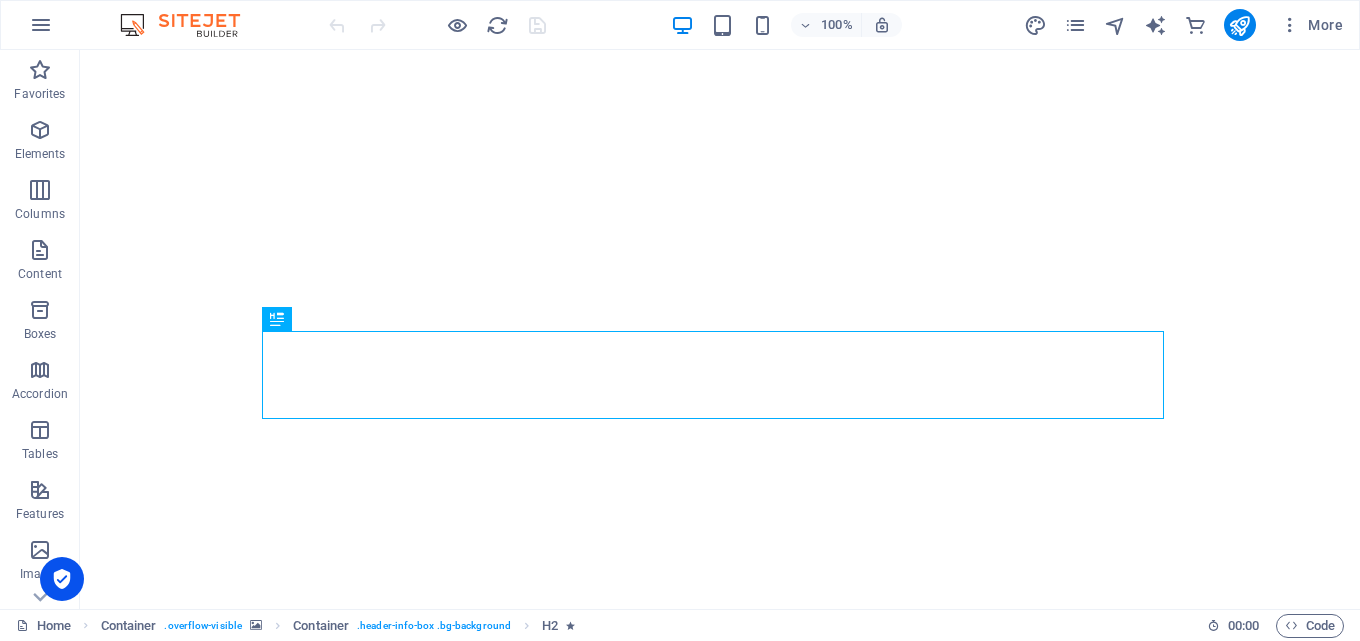 scroll, scrollTop: 0, scrollLeft: 0, axis: both 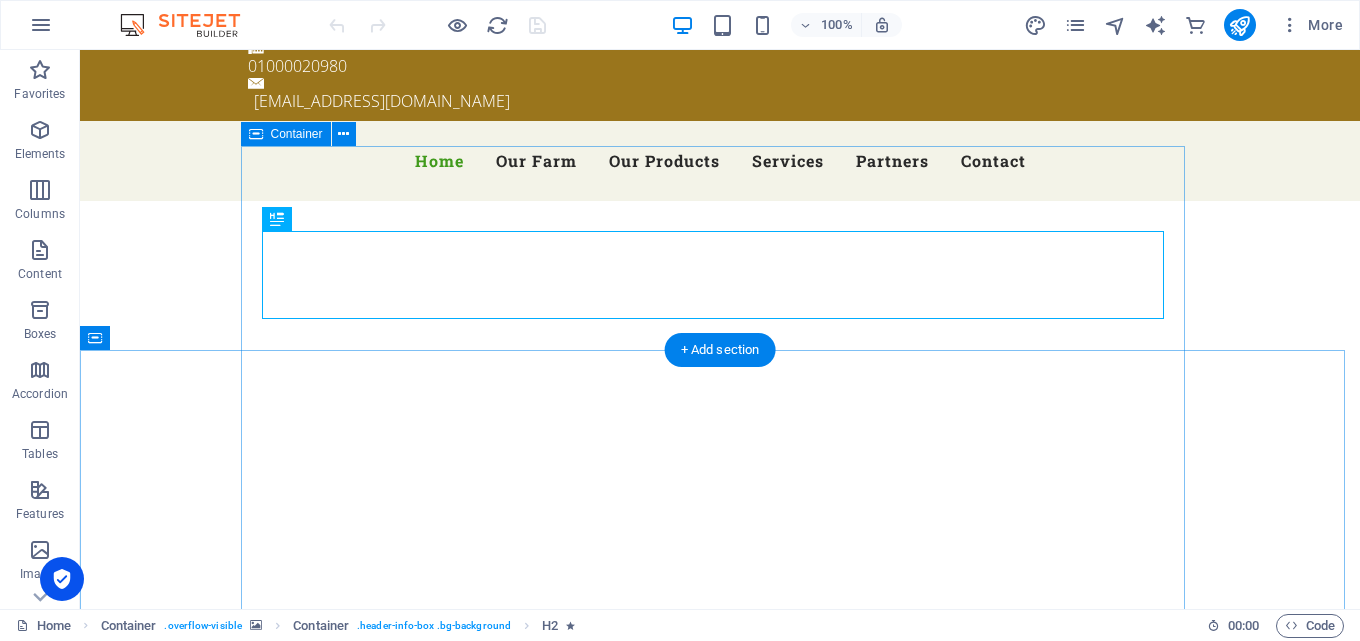 click on "Welcome to the  agro-elgohary  Agro ElGohary At Agro ElGohary, we aim to expand our products and reach global recognition as one of the most proficient suppliers and exporters of Dry Grains and fresh produce from Egypt, while being competitive in global markets with optimum quality fresh products.  At Agro ElGohary, We supply a wide range of healthful products   learn more Agro-Elgohary  company   our Products" at bounding box center [720, 1293] 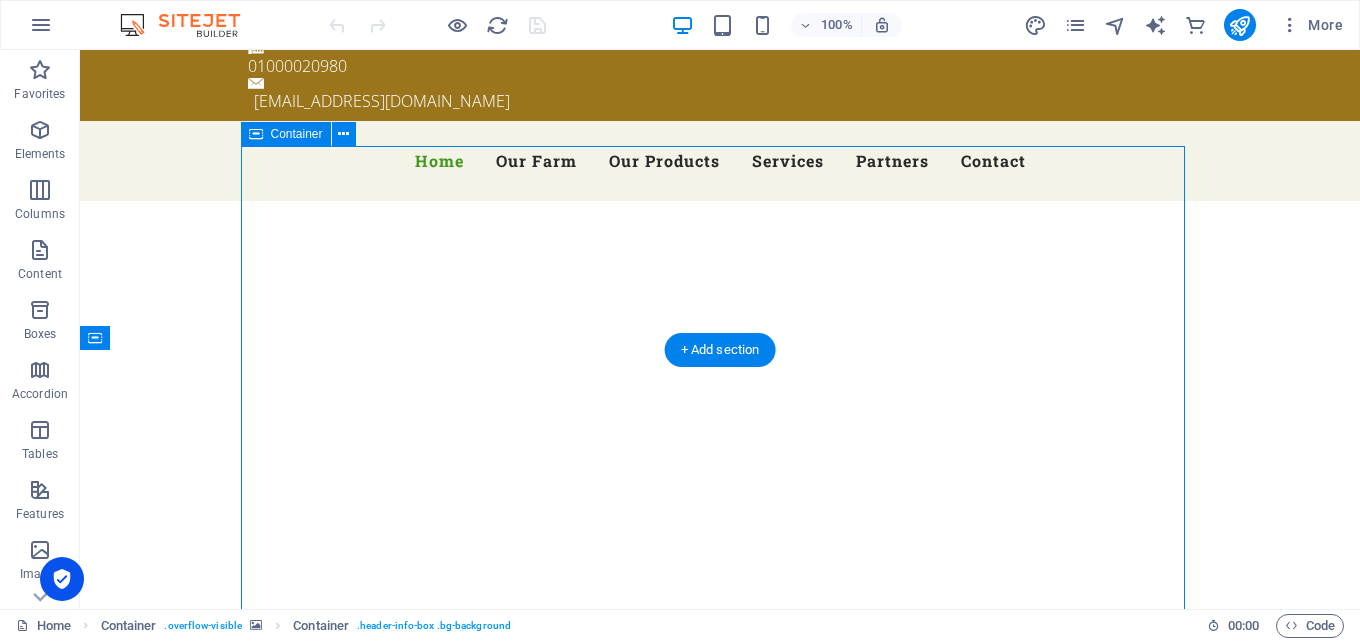 click on "Welcome to the  agro-elgohary  Agro ElGohary At Agro ElGohary, we aim to expand our products and reach global recognition as one of the most proficient suppliers and exporters of Dry Grains and fresh produce from Egypt, while being competitive in global markets with optimum quality fresh products.  At Agro ElGohary, We supply a wide range of healthful products   learn more Agro-Elgohary  company   our Products" at bounding box center [720, 1293] 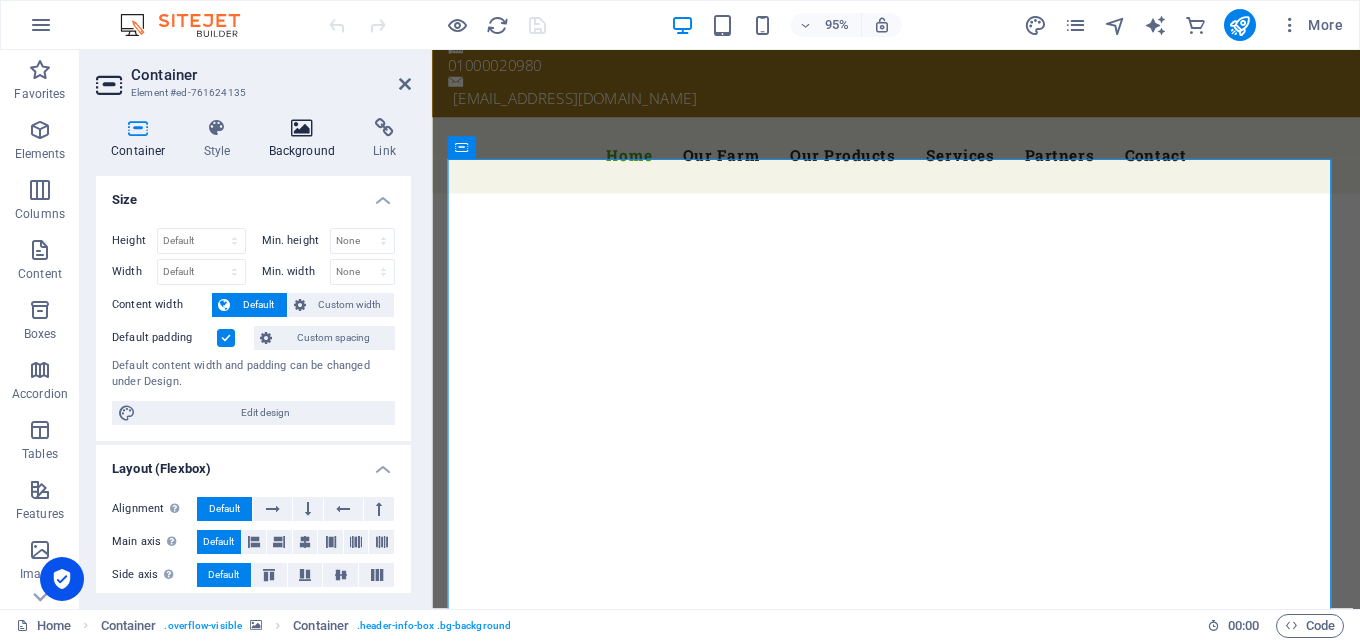 click on "Background" at bounding box center (306, 139) 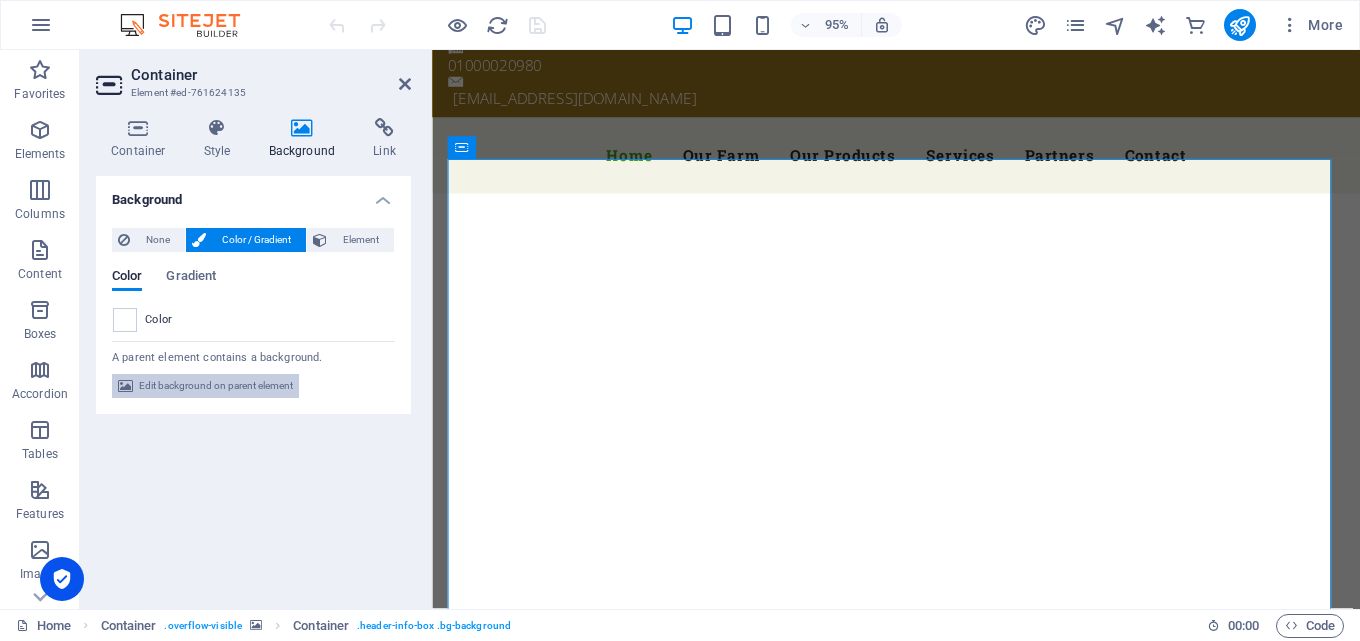 click on "Edit background on parent element" at bounding box center (216, 386) 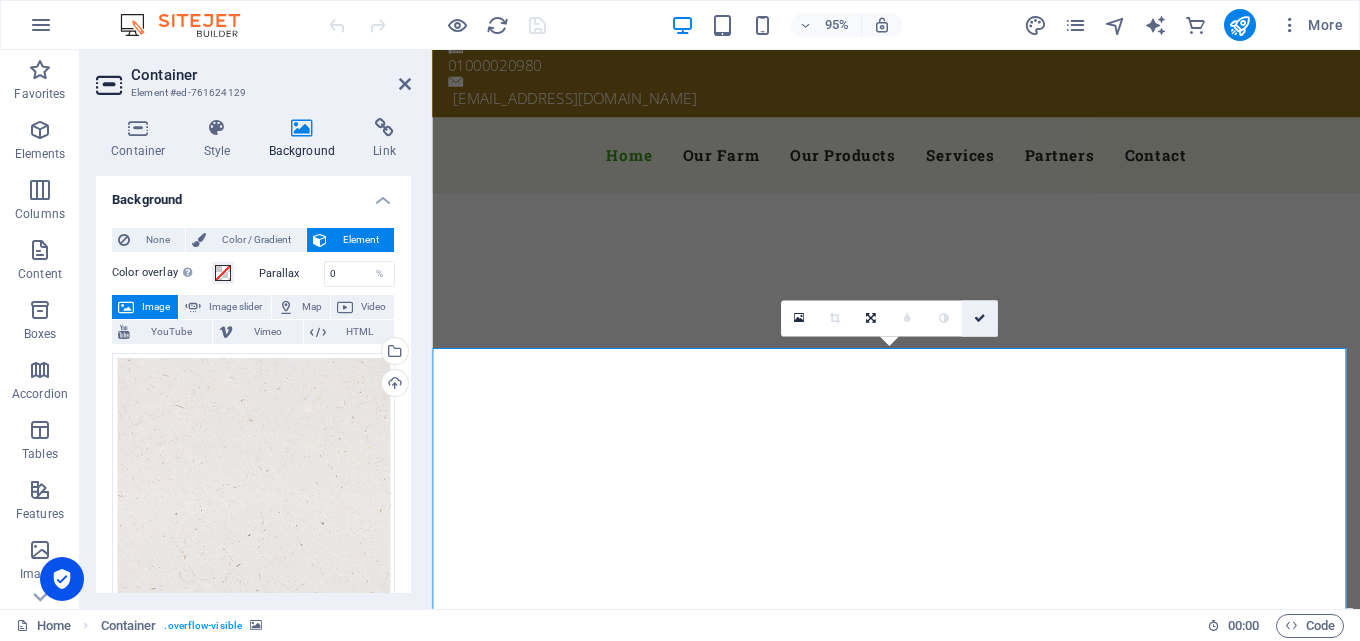 click at bounding box center [979, 318] 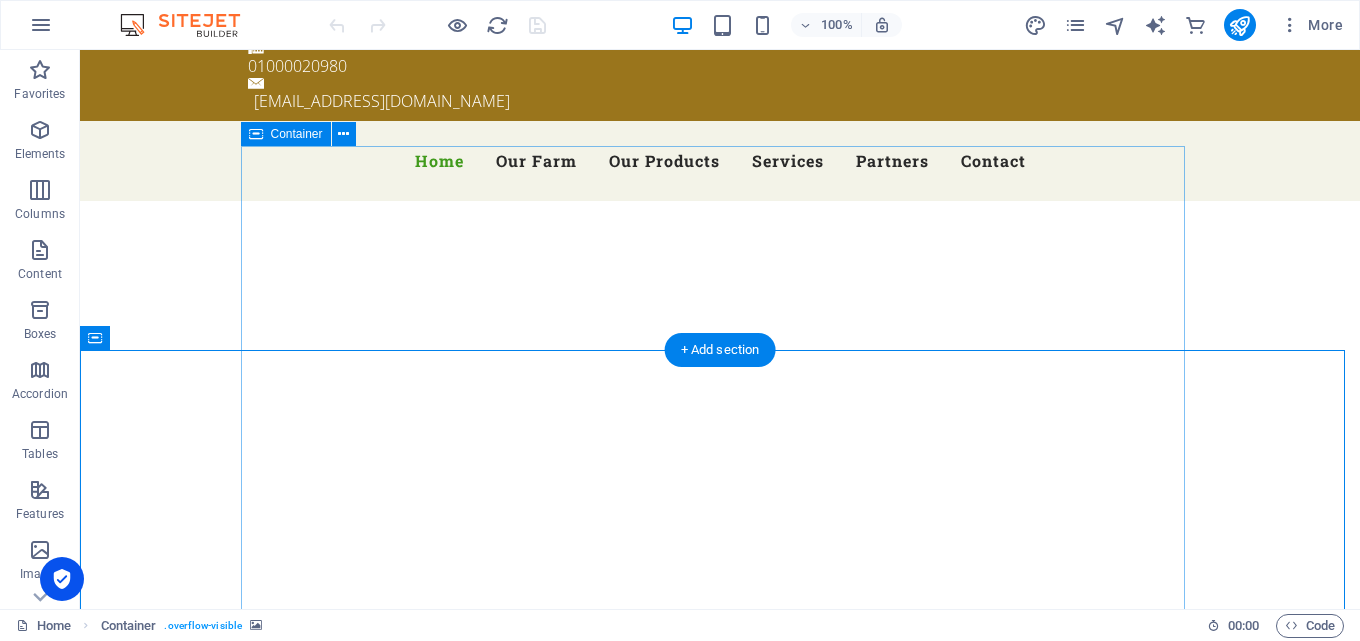 click on "Welcome to the  agro-elgohary  Agro ElGohary At Agro ElGohary, we aim to expand our products and reach global recognition as one of the most proficient suppliers and exporters of Dry Grains and fresh produce from Egypt, while being competitive in global markets with optimum quality fresh products.  At Agro ElGohary, We supply a wide range of healthful products   learn more Agro-Elgohary  company   our Products" at bounding box center (720, 1293) 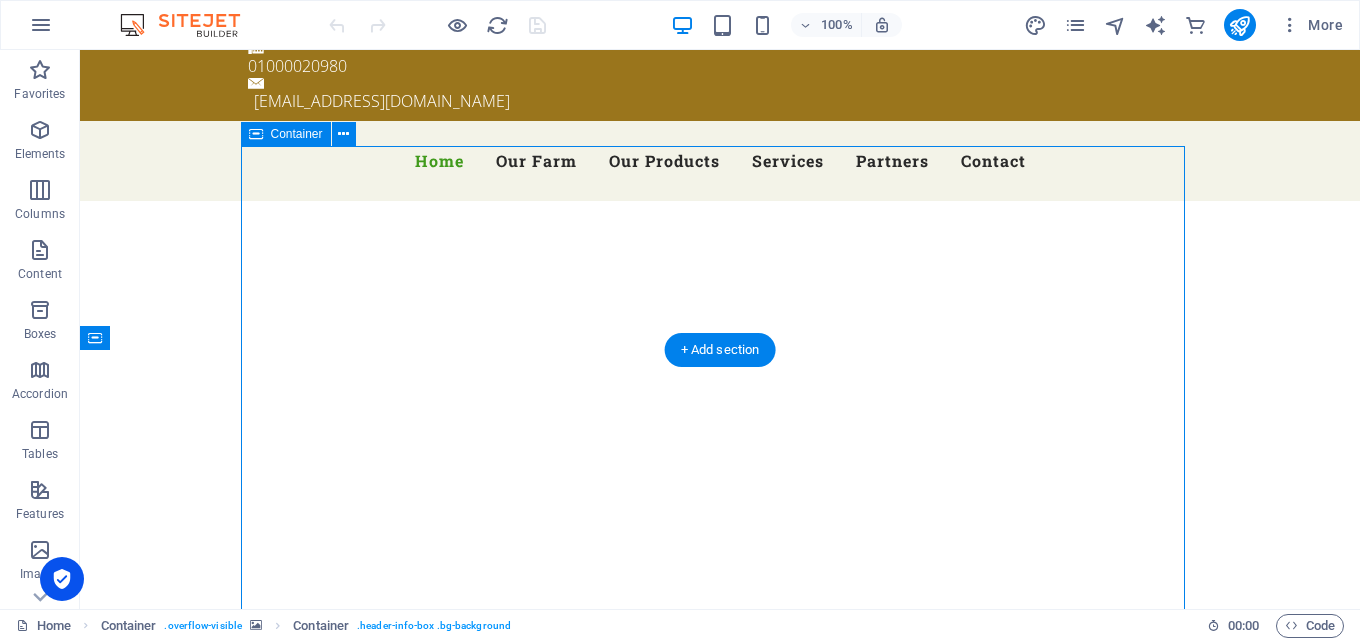 click on "Welcome to the  agro-elgohary  Agro ElGohary At Agro ElGohary, we aim to expand our products and reach global recognition as one of the most proficient suppliers and exporters of Dry Grains and fresh produce from Egypt, while being competitive in global markets with optimum quality fresh products.  At Agro ElGohary, We supply a wide range of healthful products   learn more Agro-Elgohary  company   our Products" at bounding box center [720, 1293] 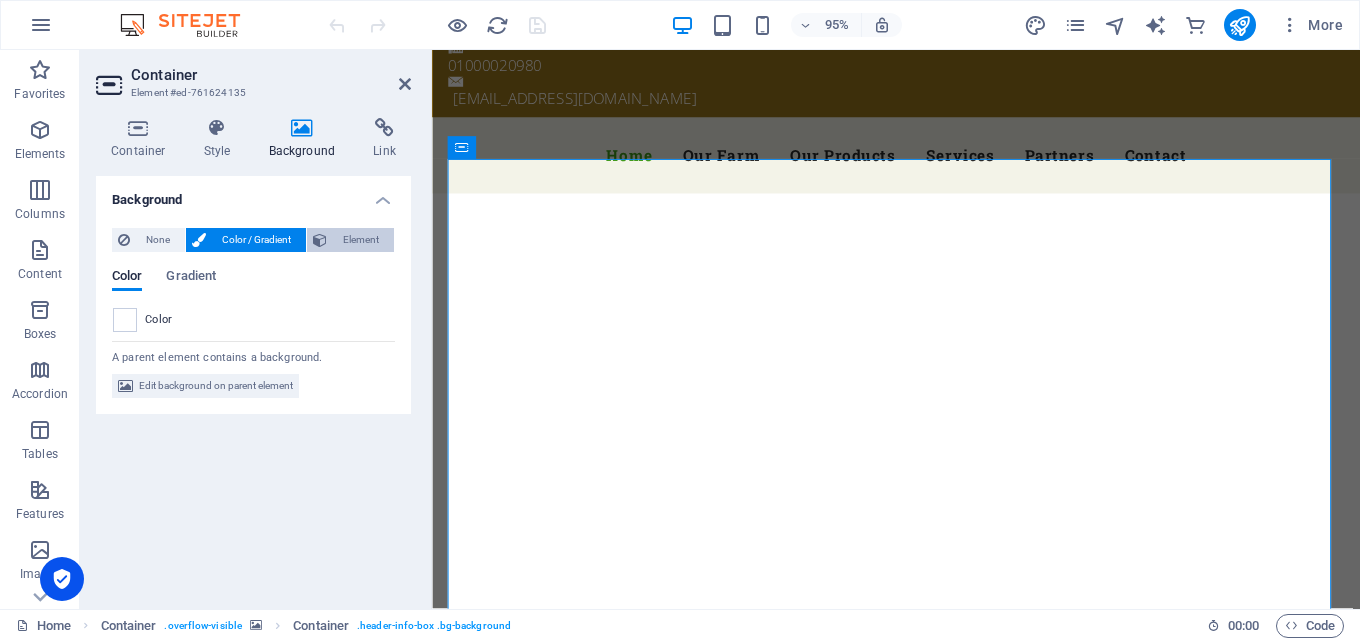 click on "Element" at bounding box center [360, 240] 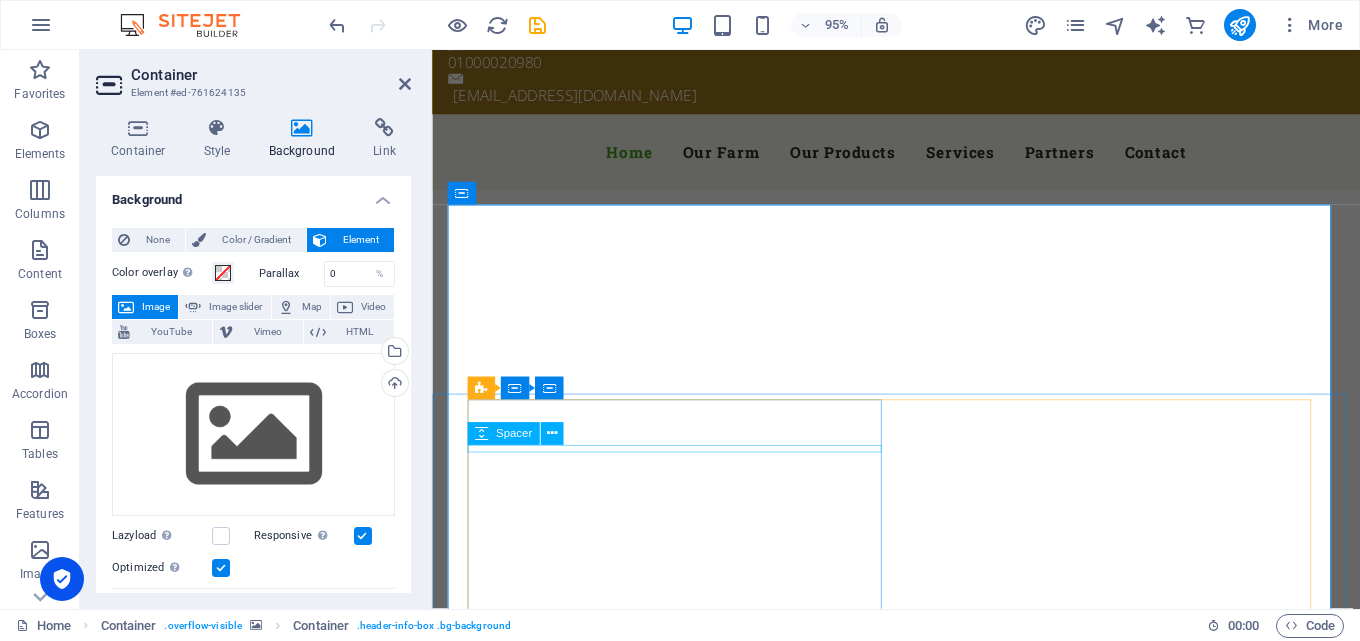 scroll, scrollTop: 0, scrollLeft: 0, axis: both 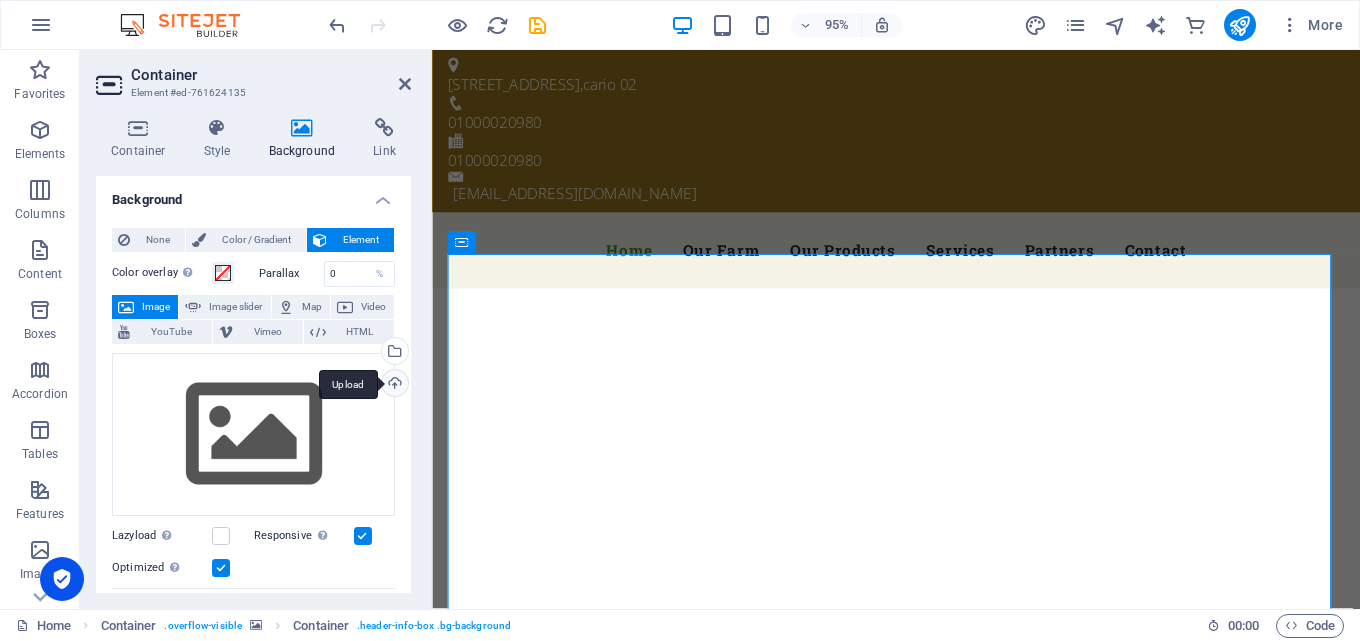 click on "Upload" at bounding box center [393, 385] 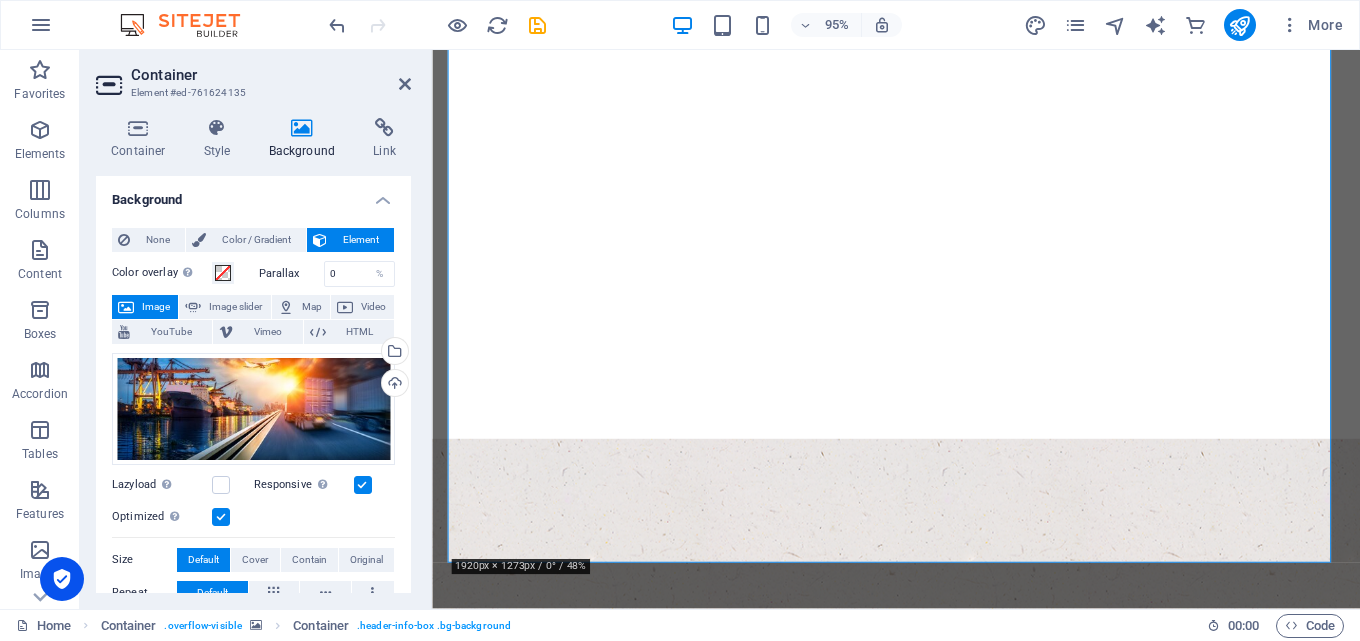 scroll, scrollTop: 300, scrollLeft: 0, axis: vertical 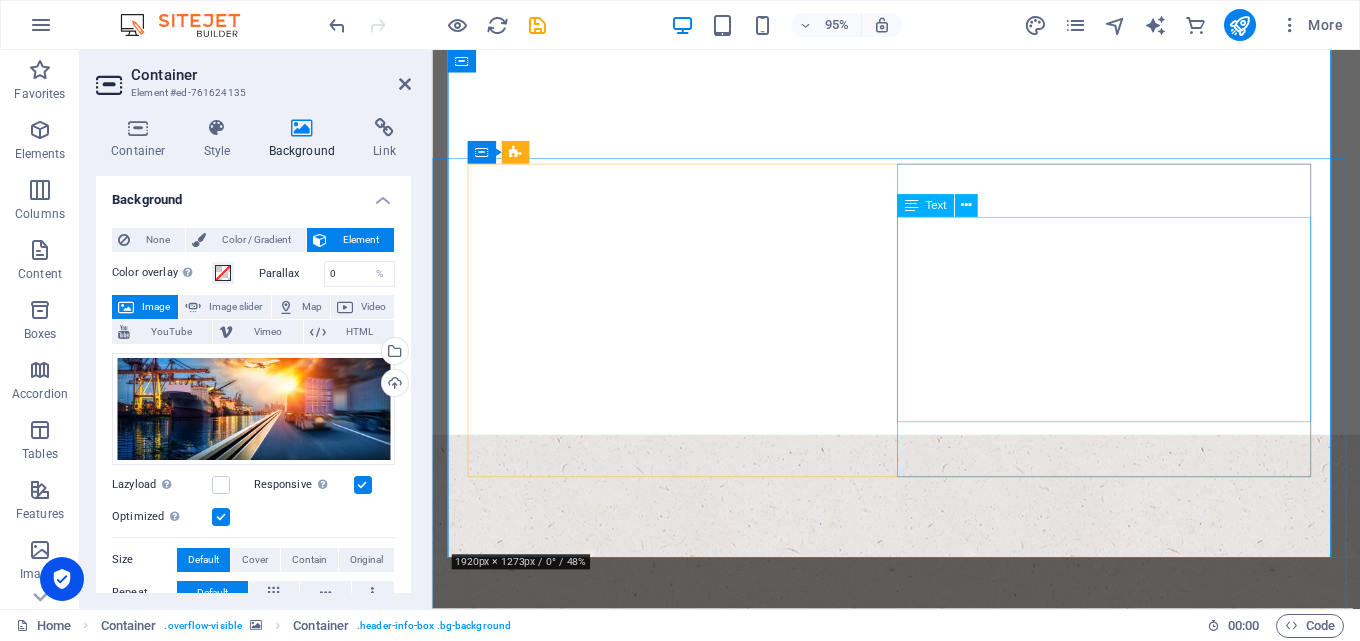 click on "Here we are,   Agro-Elgohary  company for Exp –Imp , your trusted partner for premium agricultural dry grains and aromatics. With a passion for quality and a commitment to excellence, we specialize in exporting a wide range of products to global markets. From staple grains to fragrant herbs and spices, our diverse portfolio caters to the needs of food manufacturers, wholesalers, and retailers worldwide. Our expertise in sourcing, processing, and logistics ensures that our products meet the highest standards of quality, freshness, and flavor. With a strong foundation in quality, reliability, and customer satisfaction, we provide a wide range of products to the global market. Our extensive portfolio includes" at bounding box center [921, 1887] 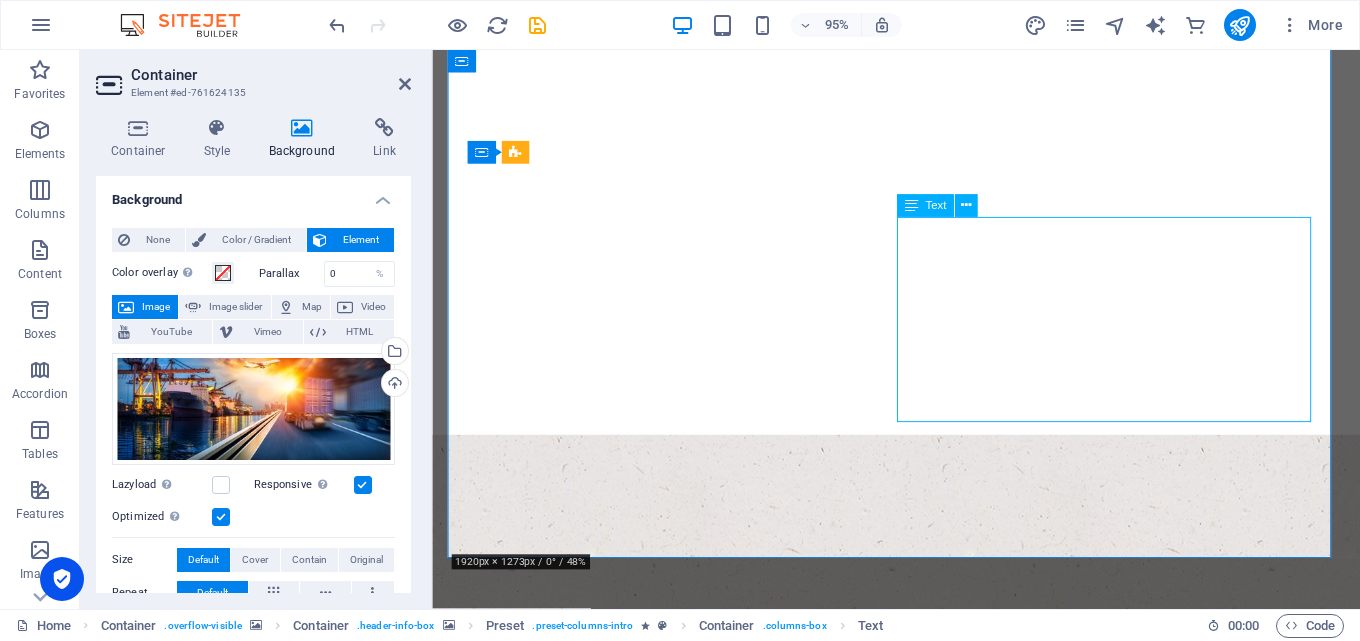 click on "Here we are,   Agro-Elgohary  company for Exp –Imp , your trusted partner for premium agricultural dry grains and aromatics. With a passion for quality and a commitment to excellence, we specialize in exporting a wide range of products to global markets. From staple grains to fragrant herbs and spices, our diverse portfolio caters to the needs of food manufacturers, wholesalers, and retailers worldwide. Our expertise in sourcing, processing, and logistics ensures that our products meet the highest standards of quality, freshness, and flavor. With a strong foundation in quality, reliability, and customer satisfaction, we provide a wide range of products to the global market. Our extensive portfolio includes" at bounding box center [921, 1887] 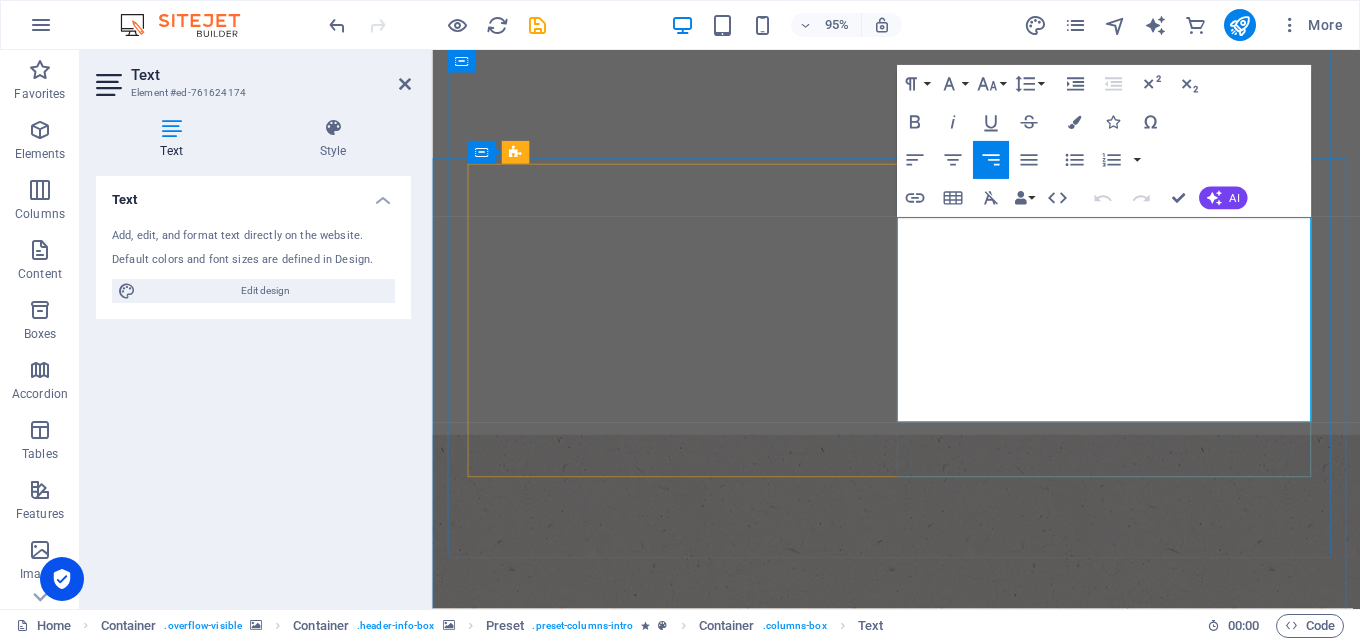 click on "Here we are,   Agro-Elgohary  company for Exp –Imp , your trusted partner for premium agricultural dry grains and aromatics. With a passion for quality and a commitment to excellence, we specialize in exporting a wide range of products to global markets. From staple grains to fragrant herbs and spices, our diverse portfolio caters to the needs of food manufacturers, wholesalers, and retailers worldwide. Our expertise in sourcing, processing, and logistics ensures that our products meet the highest standards of quality, freshness, and flavor. With a strong foundation in quality, reliability, and customer satisfaction, we provide a wide range of products to the global market. Our extensive portfolio includes" at bounding box center [927, 1889] 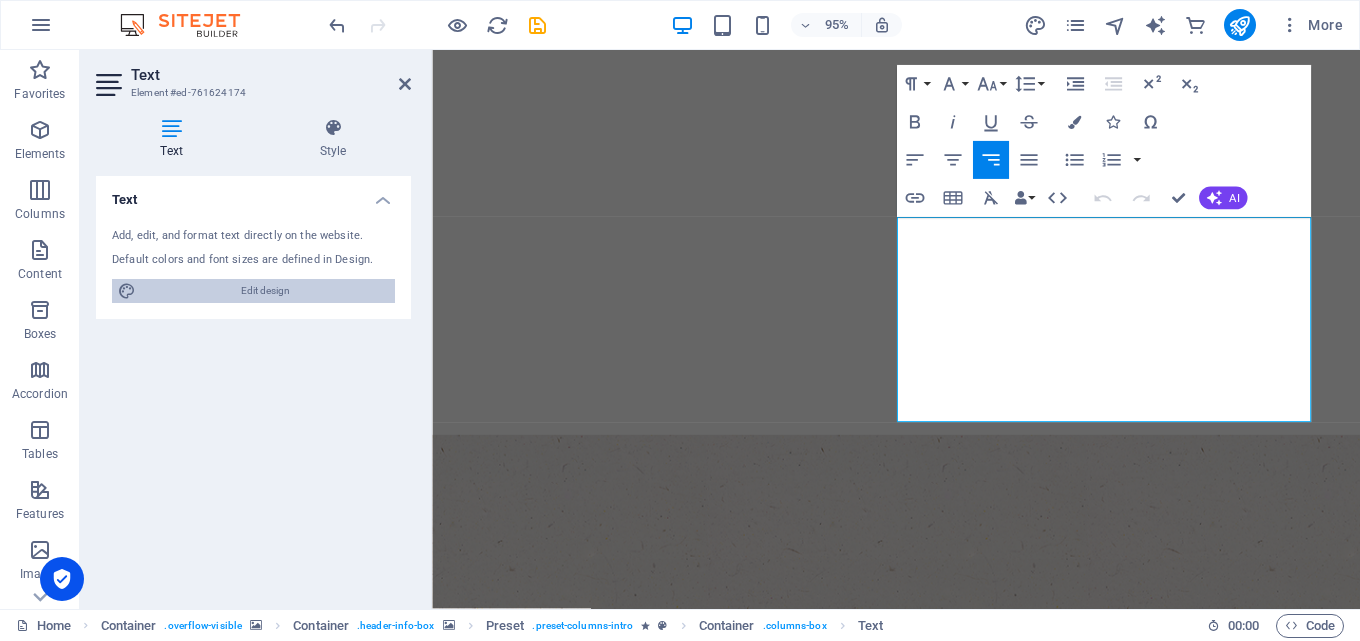 click on "Edit design" at bounding box center [265, 291] 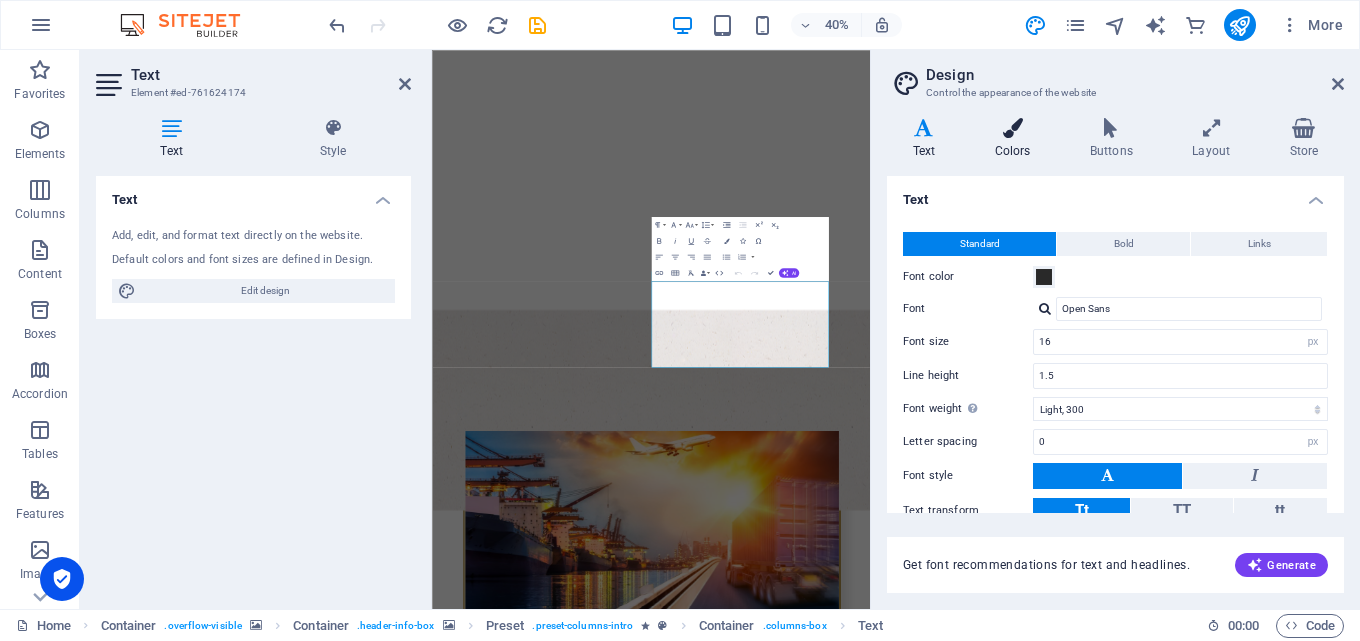 click on "Colors" at bounding box center (1016, 139) 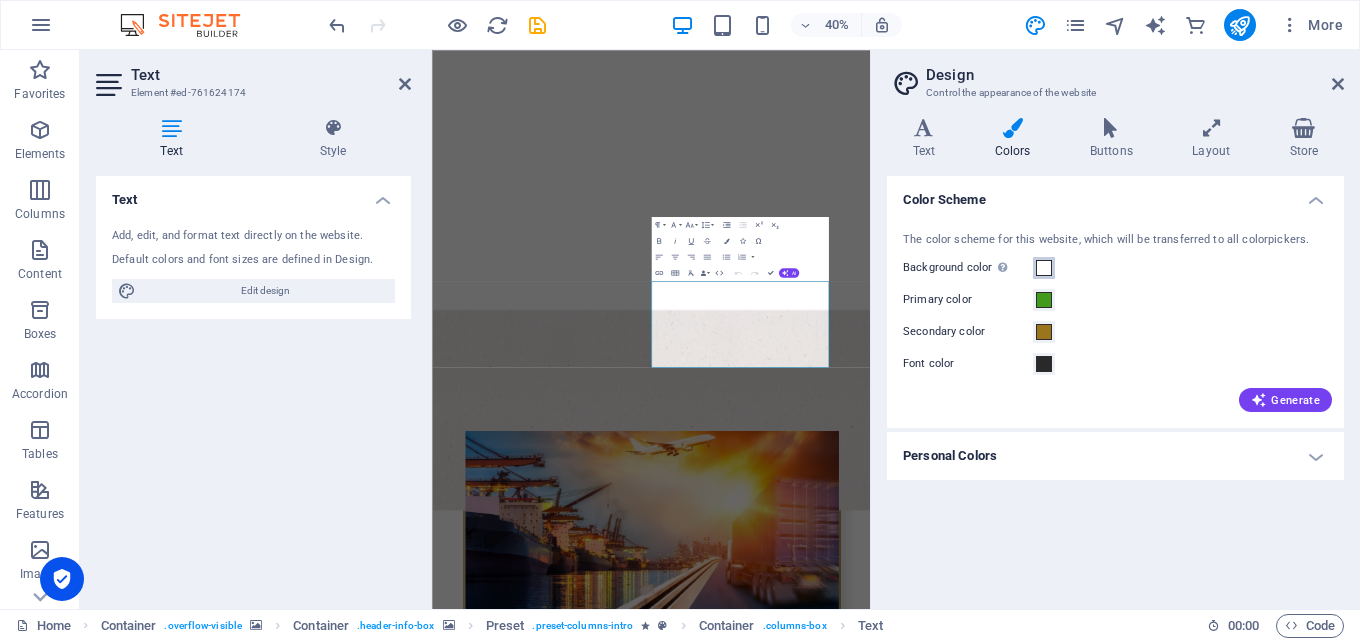 click at bounding box center [1044, 268] 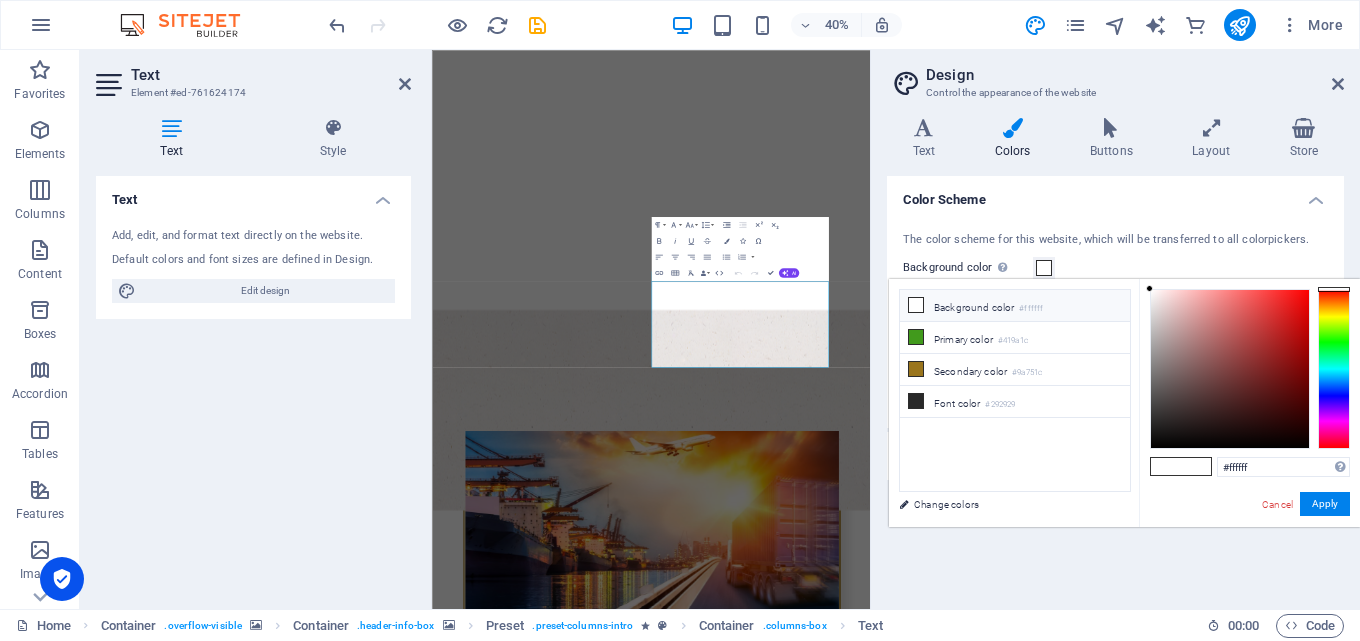 click on "Background color
#ffffff" at bounding box center (1015, 306) 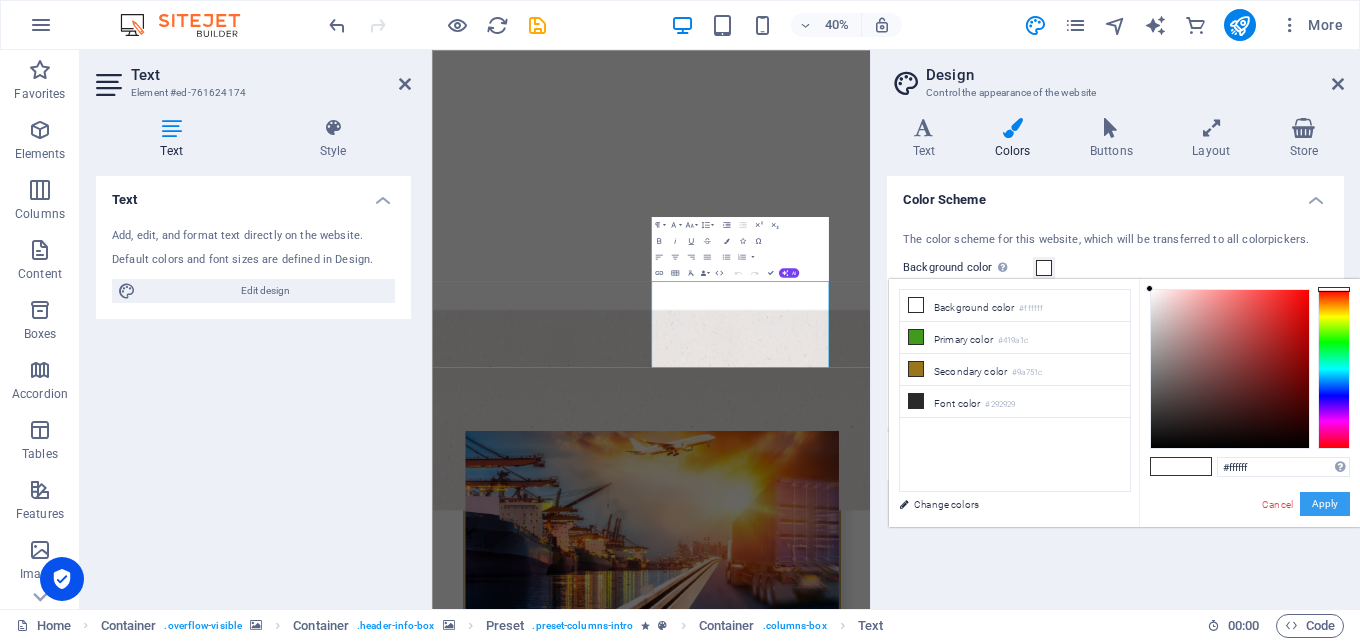 click on "Apply" at bounding box center (1325, 504) 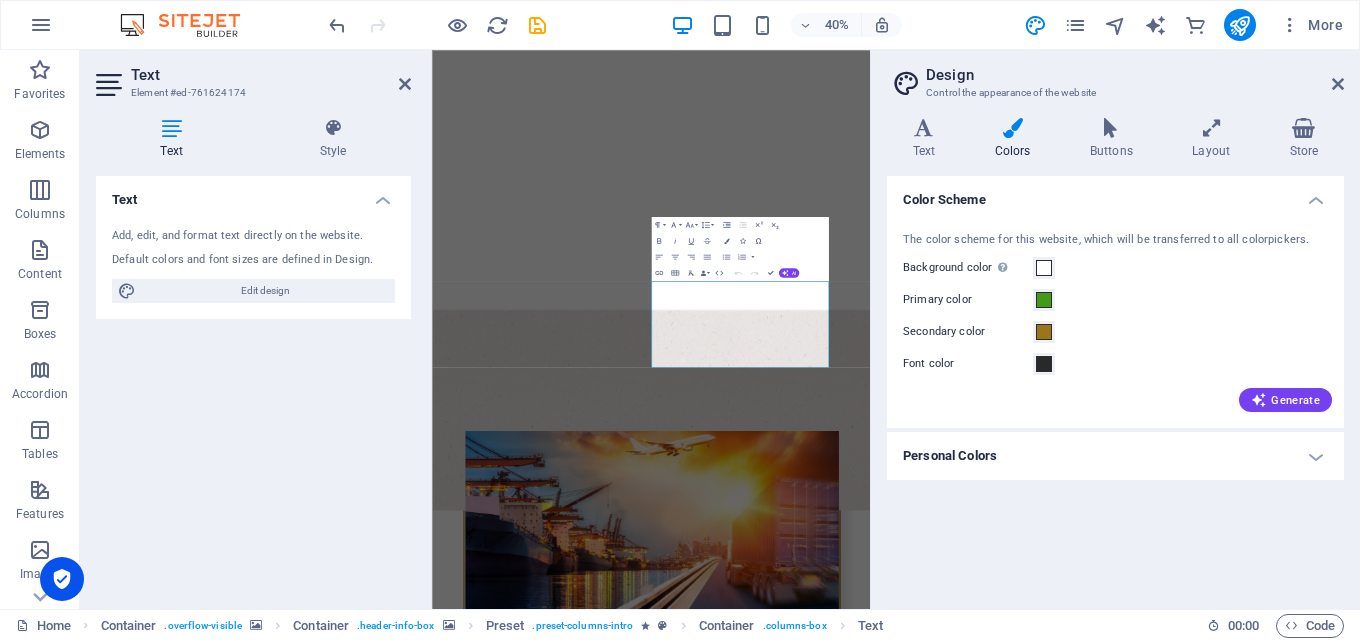 click on "Background color Only visible if it is not covered by other backgrounds." at bounding box center (968, 268) 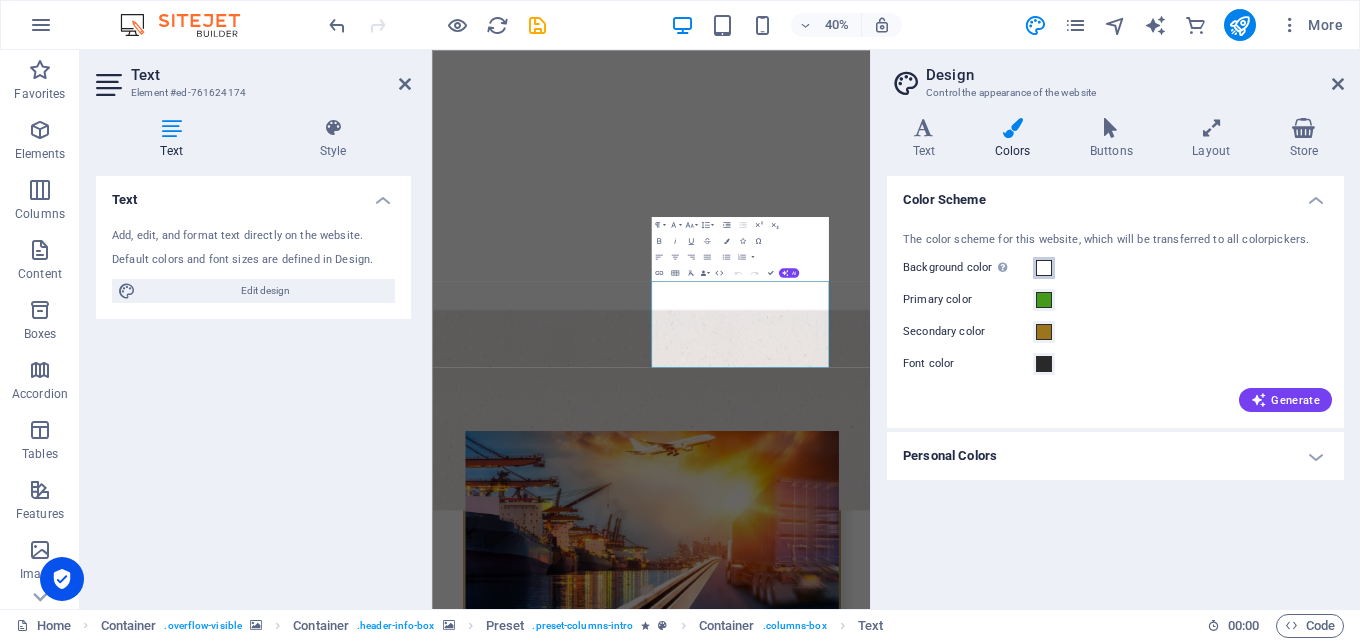 click on "Background color Only visible if it is not covered by other backgrounds." at bounding box center [1044, 268] 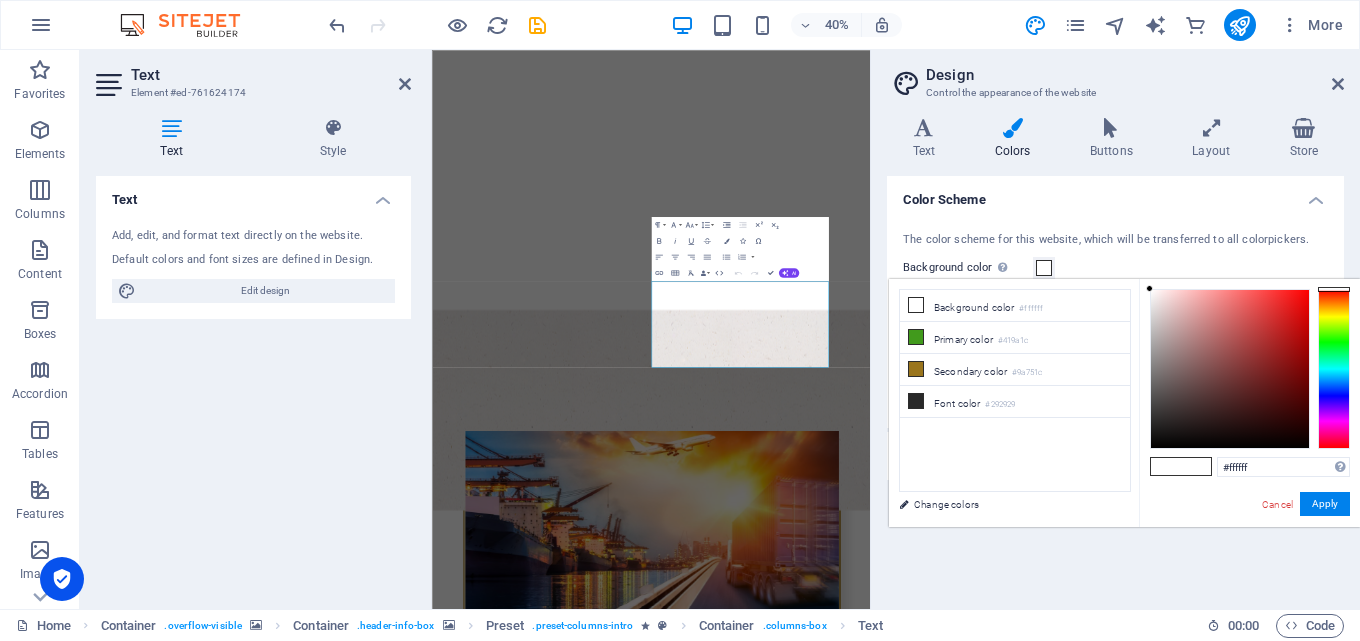 click on "Background color Only visible if it is not covered by other backgrounds." at bounding box center (968, 268) 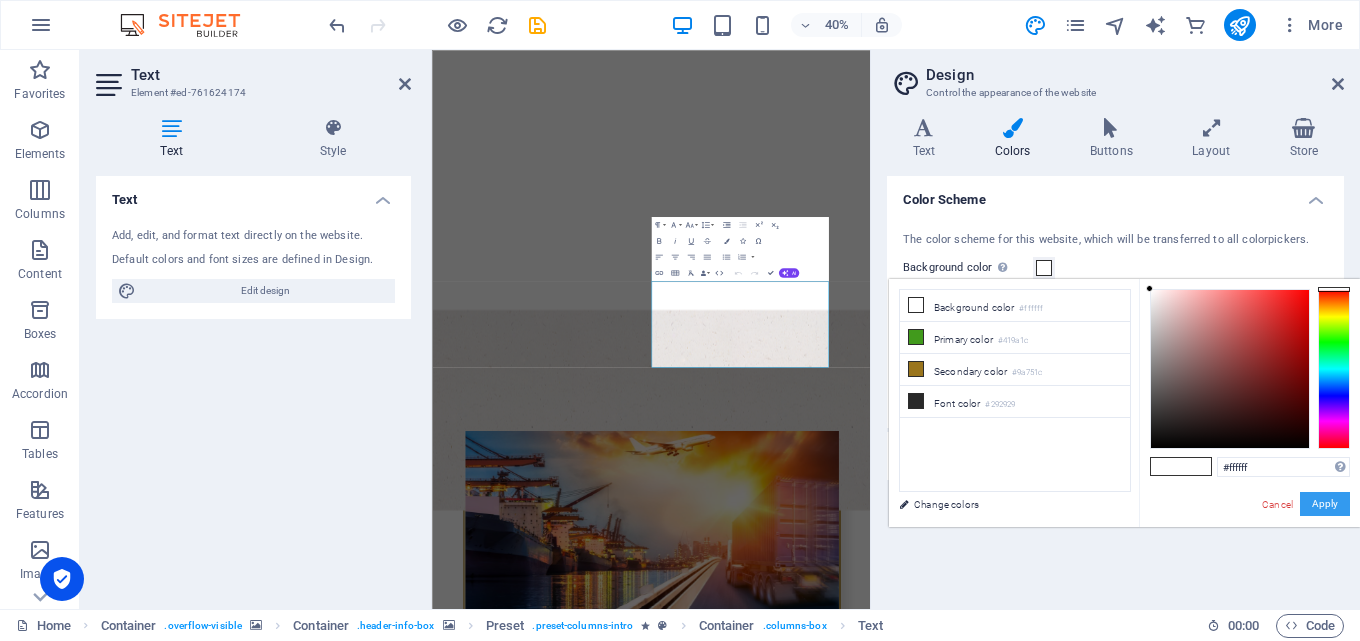 click on "Apply" at bounding box center (1325, 504) 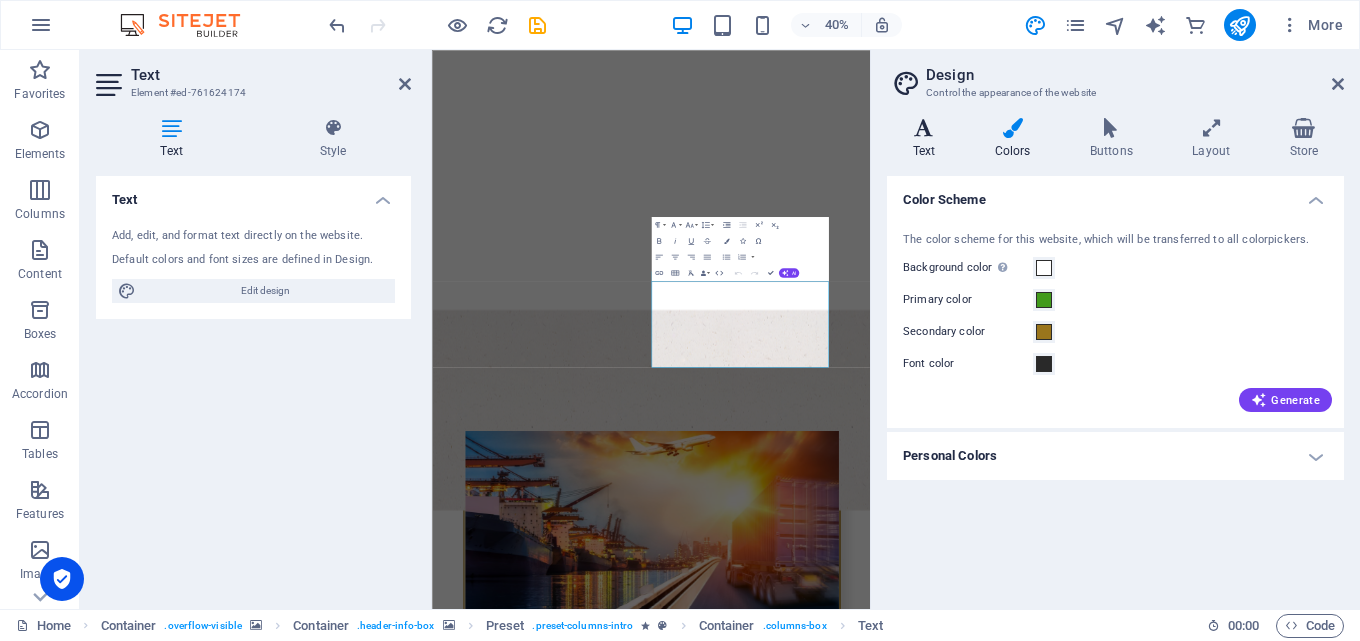 click on "Text" at bounding box center (928, 139) 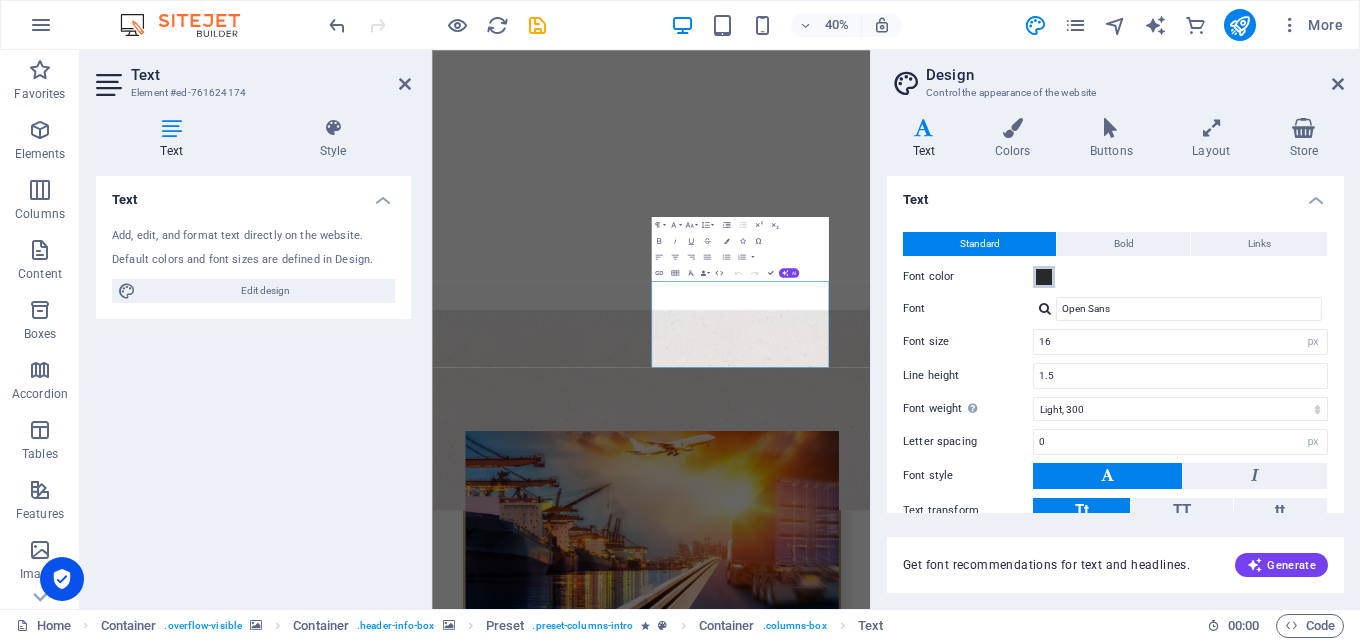 click at bounding box center [1044, 277] 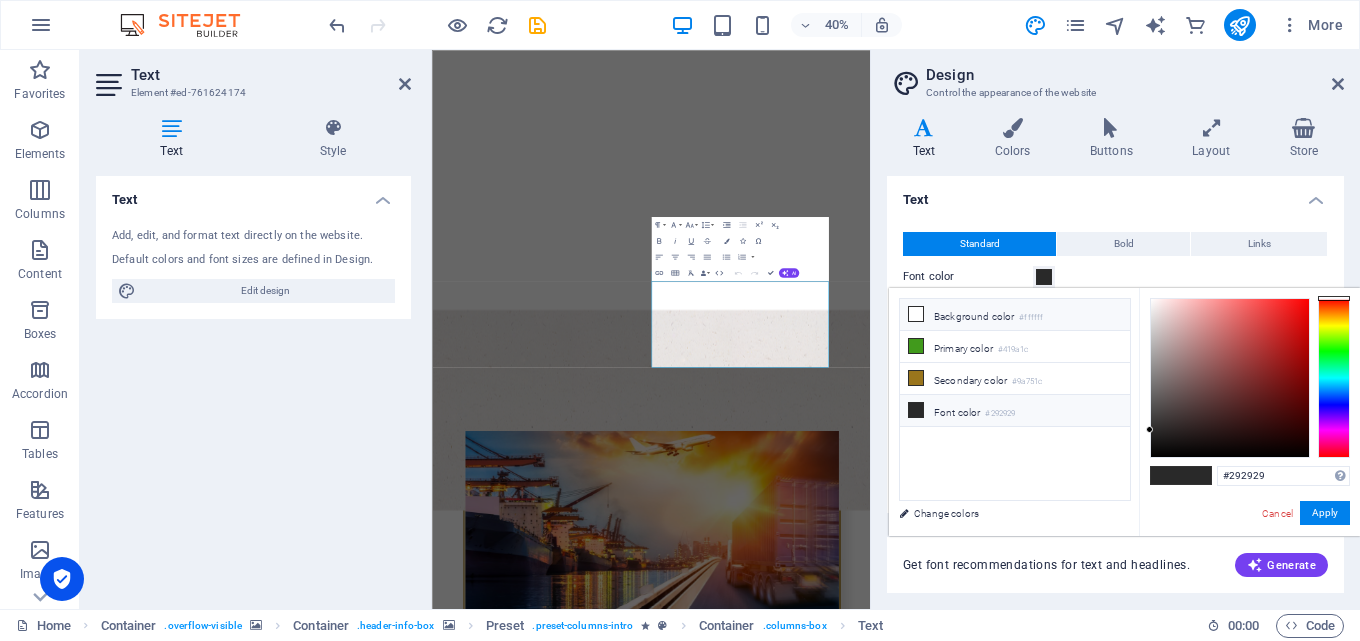 click on "Background color
#ffffff" at bounding box center [1015, 315] 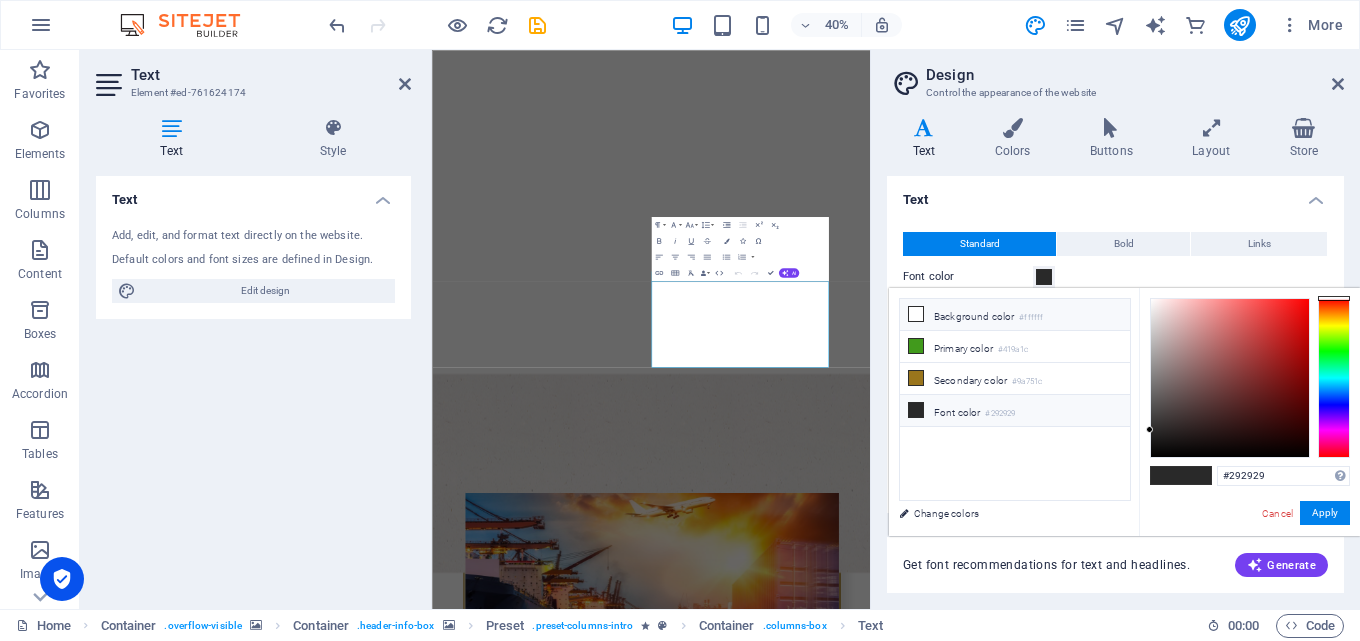 type on "#ffffff" 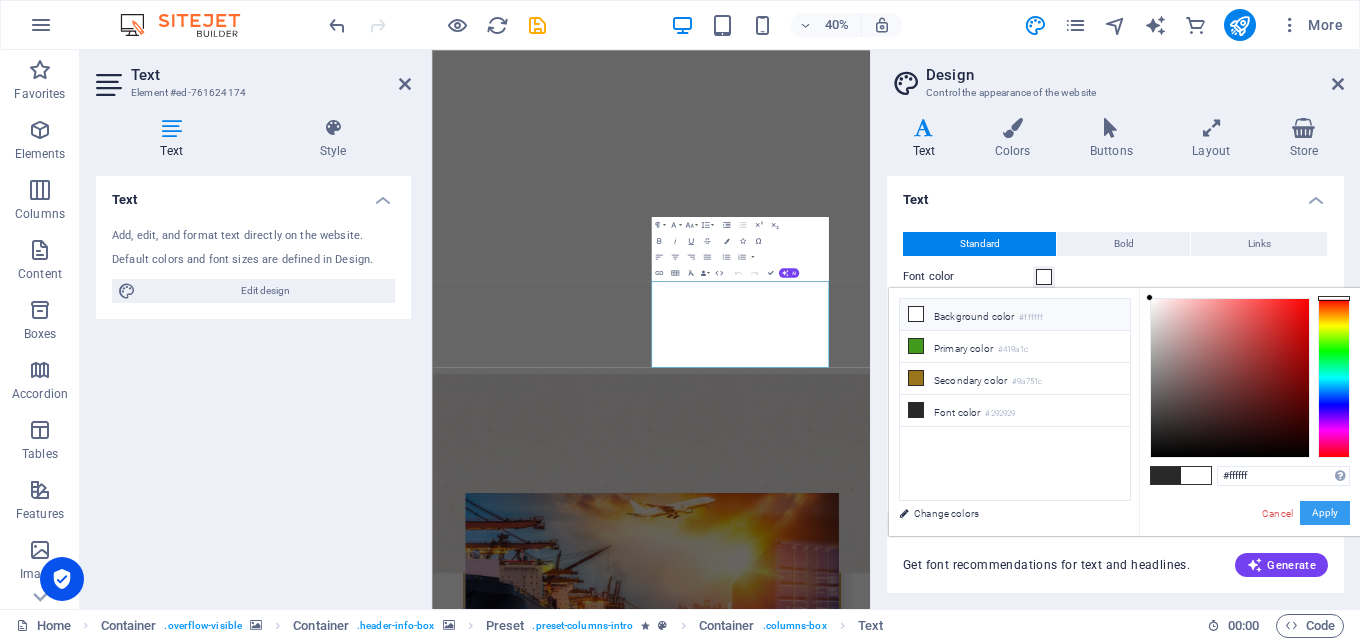 click on "Apply" at bounding box center [1325, 513] 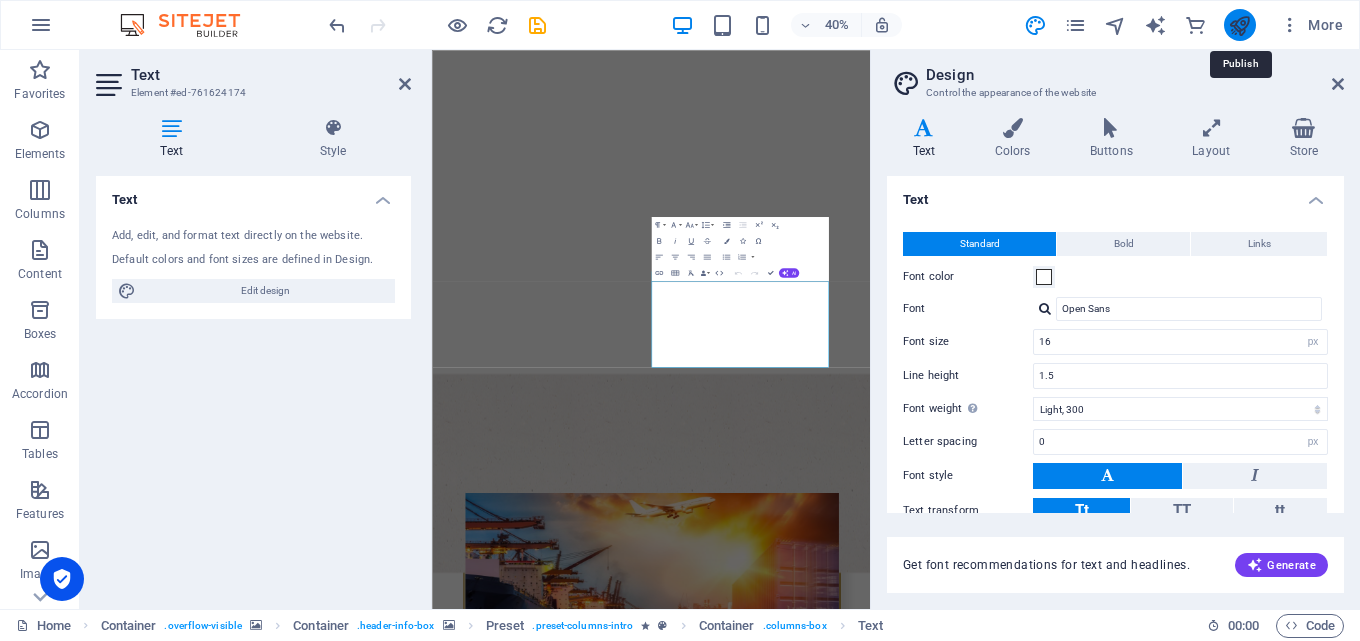 click at bounding box center [1239, 25] 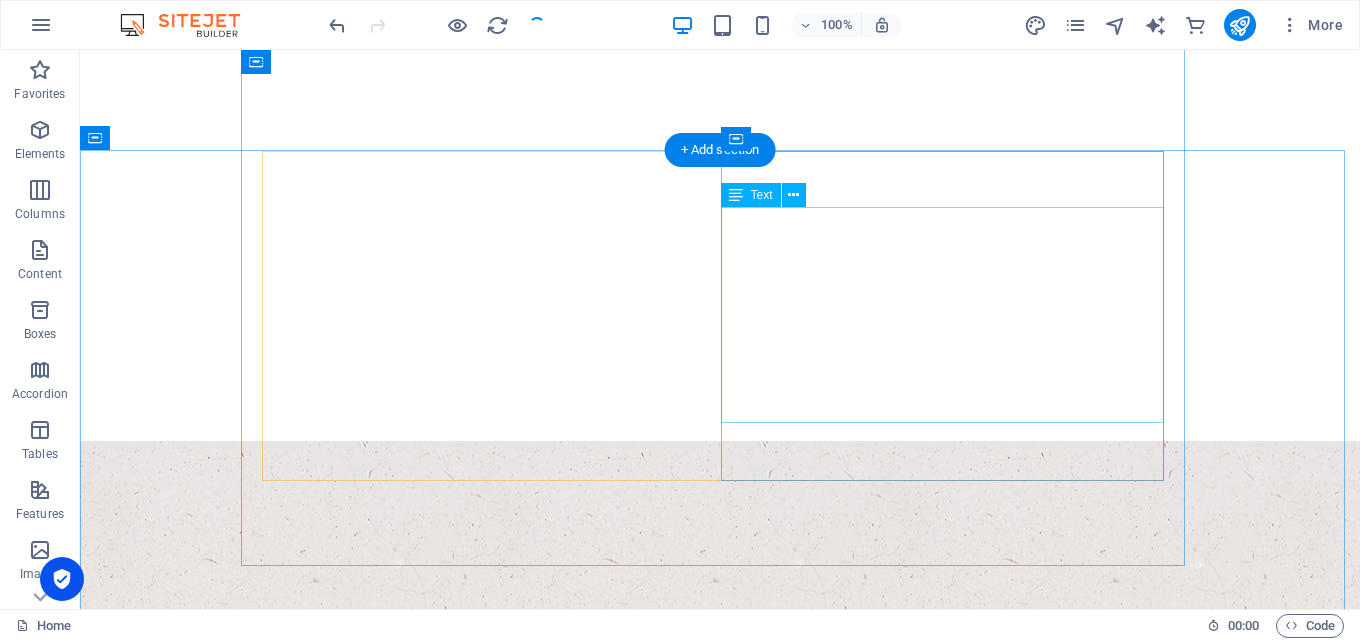 click on "Here we are,   Agro-Elgohary  company for Exp –Imp , your trusted partner for premium agricultural dry grains and aromatics. With a passion for quality and a commitment to excellence, we specialize in exporting a wide range of products to global markets. From staple grains to fragrant herbs and spices, our diverse portfolio caters to the needs of food manufacturers, wholesalers, and retailers worldwide. Our expertise in sourcing, processing, and logistics ensures that our products meet the highest standards of quality, freshness, and flavor. With a strong foundation in quality, reliability, and customer satisfaction, we provide a wide range of products to the global market. Our extensive portfolio includes" at bounding box center [720, 1869] 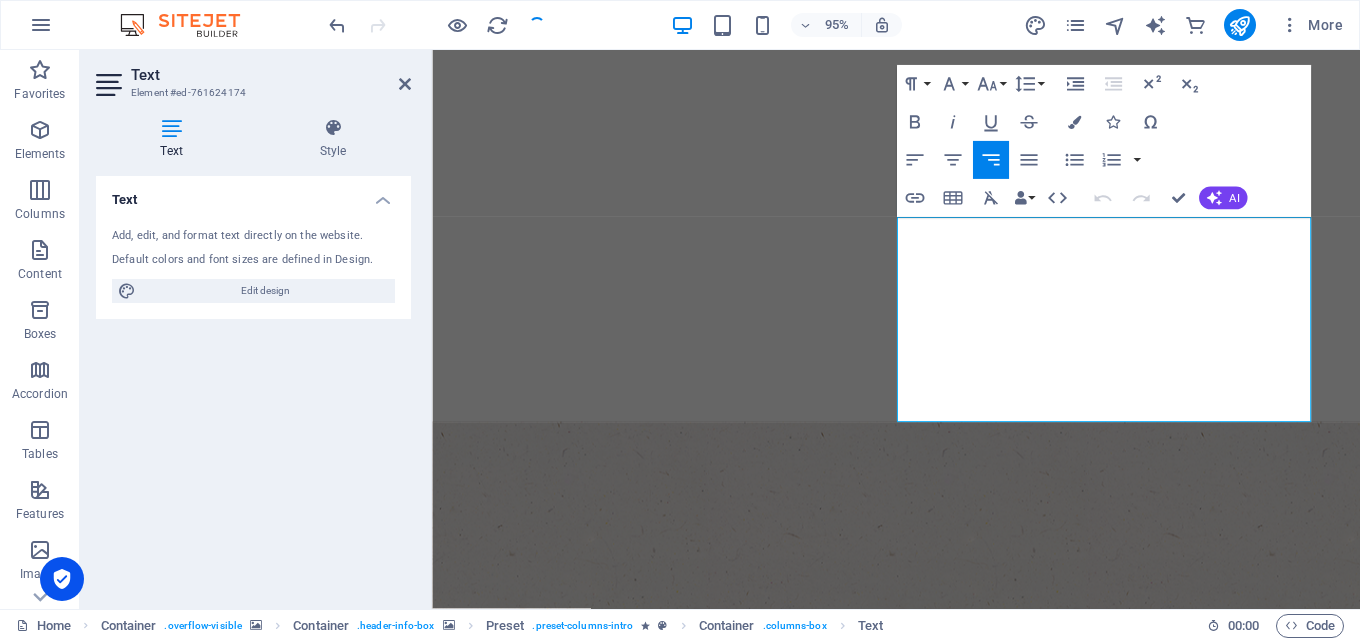 drag, startPoint x: 940, startPoint y: 237, endPoint x: 1366, endPoint y: 442, distance: 472.7589 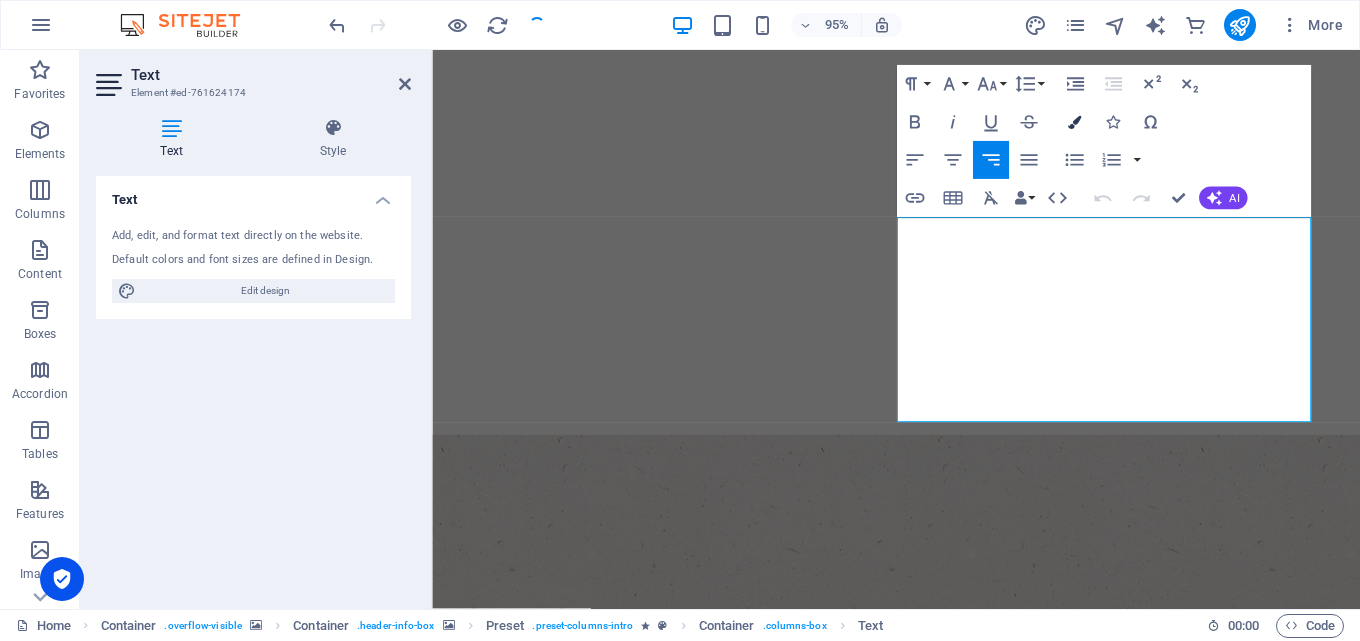 click at bounding box center [1074, 122] 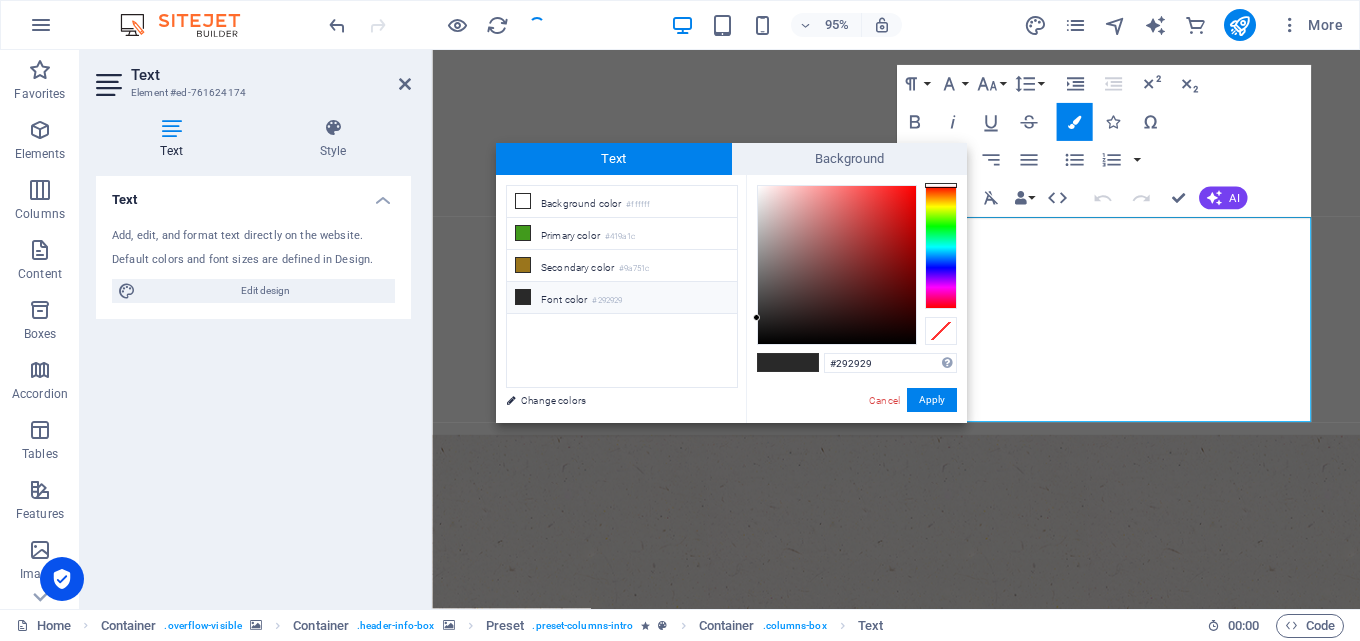 type on "#f7f1f1" 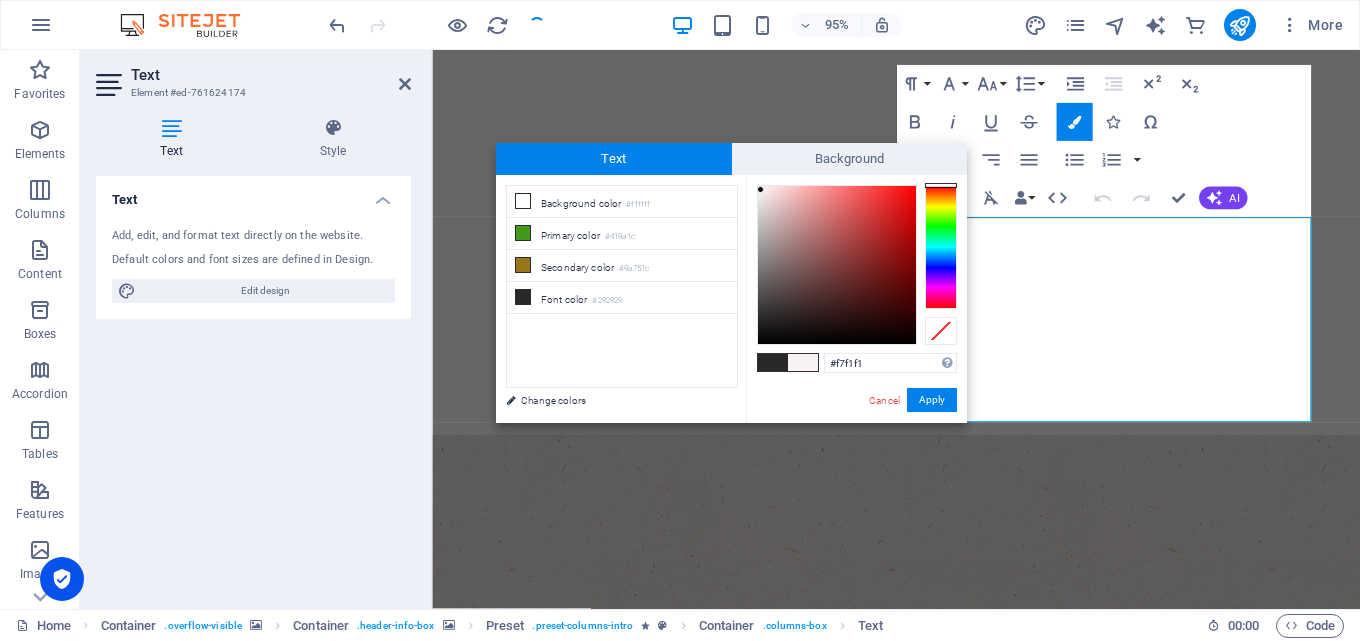 click at bounding box center [837, 265] 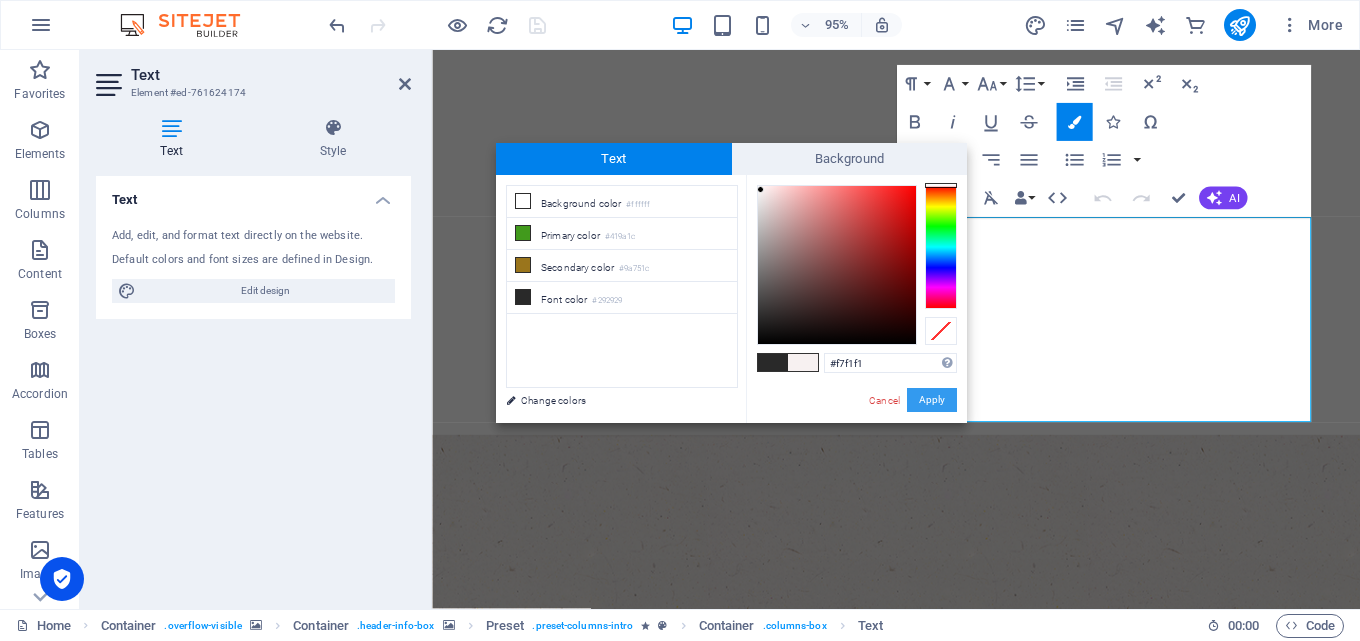 drag, startPoint x: 731, startPoint y: 326, endPoint x: 929, endPoint y: 394, distance: 209.35138 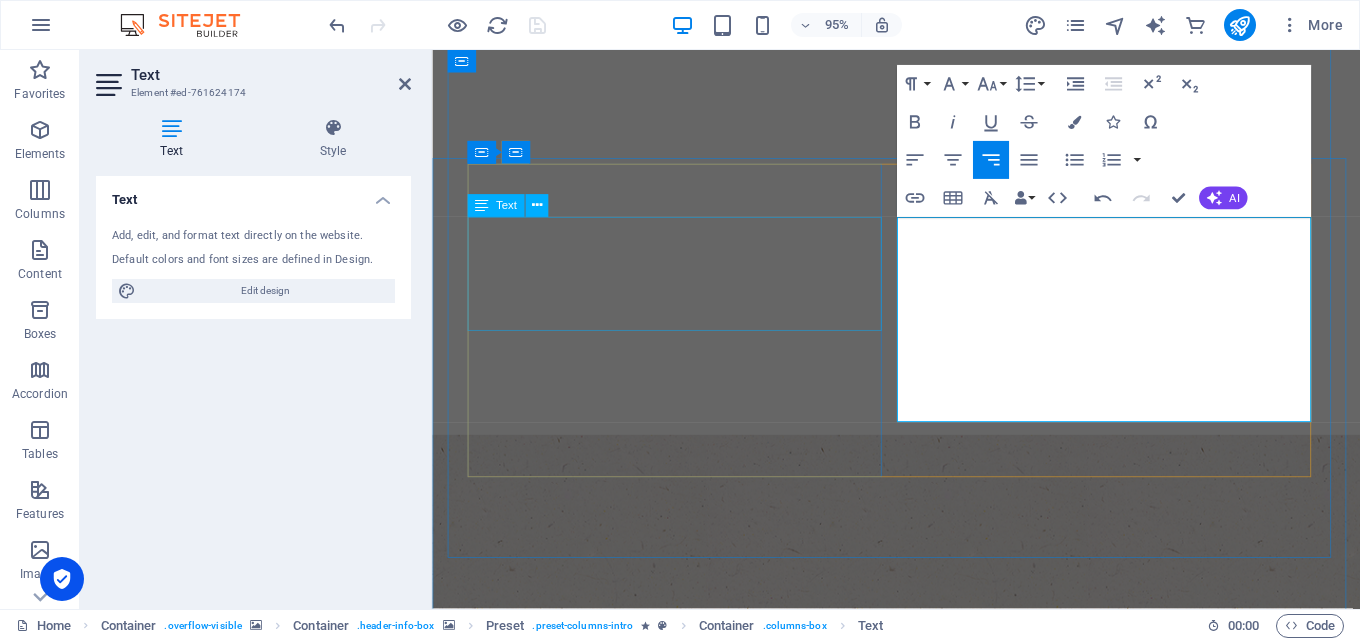 click on "At Agro ElGohary, we aim to expand our products and reach global recognition as one of the most proficient suppliers and exporters of Dry Grains and fresh produce from Egypt, while being competitive in global markets with optimum quality fresh products.  At Agro ElGohary, We supply a wide range of healthful products" at bounding box center (921, 1669) 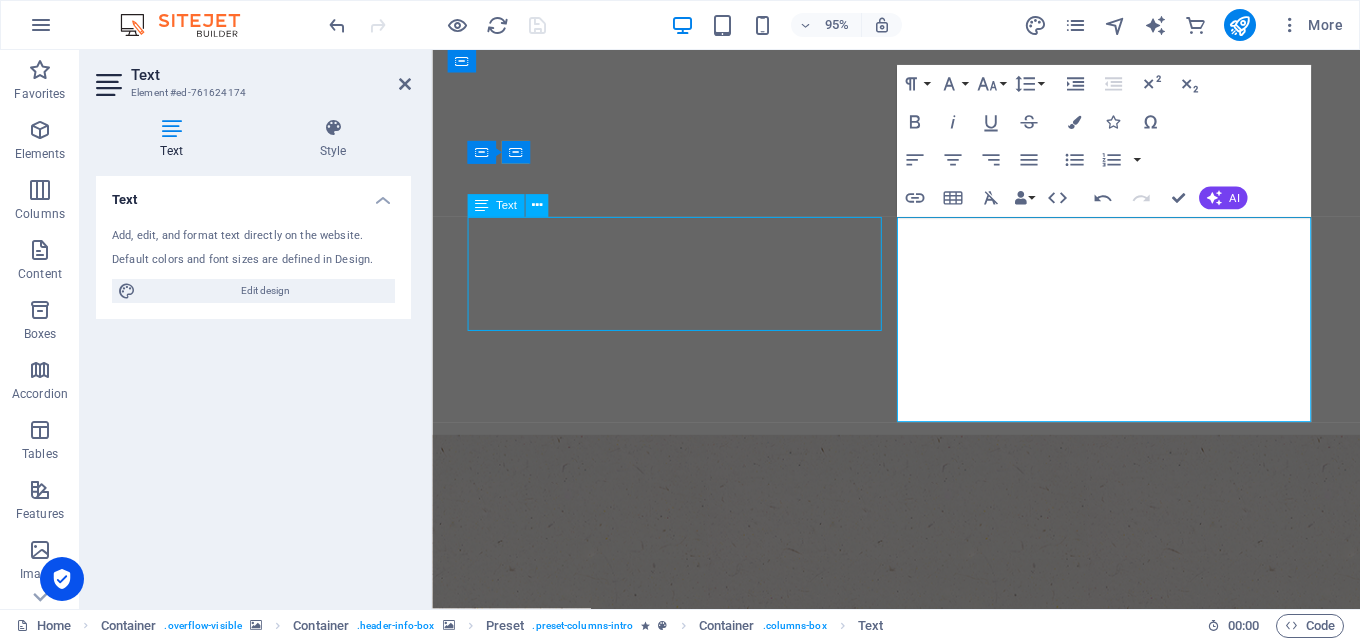click on "At Agro ElGohary, we aim to expand our products and reach global recognition as one of the most proficient suppliers and exporters of Dry Grains and fresh produce from Egypt, while being competitive in global markets with optimum quality fresh products.  At Agro ElGohary, We supply a wide range of healthful products" at bounding box center (921, 1669) 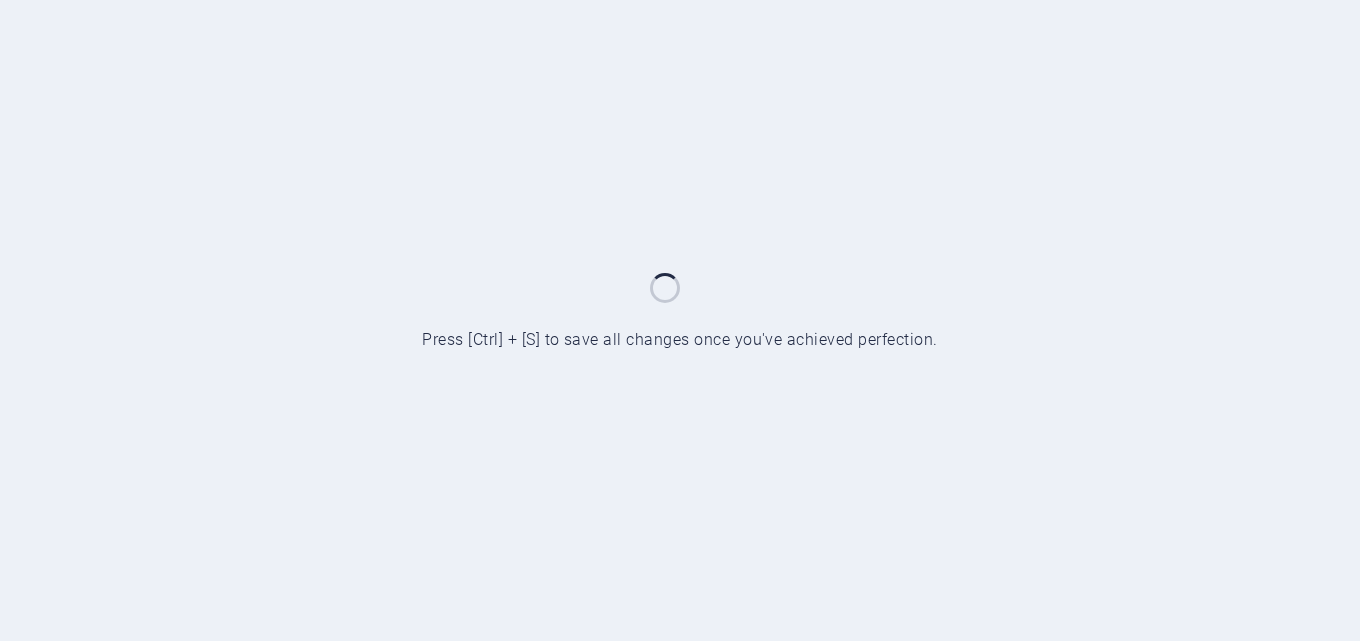 scroll, scrollTop: 0, scrollLeft: 0, axis: both 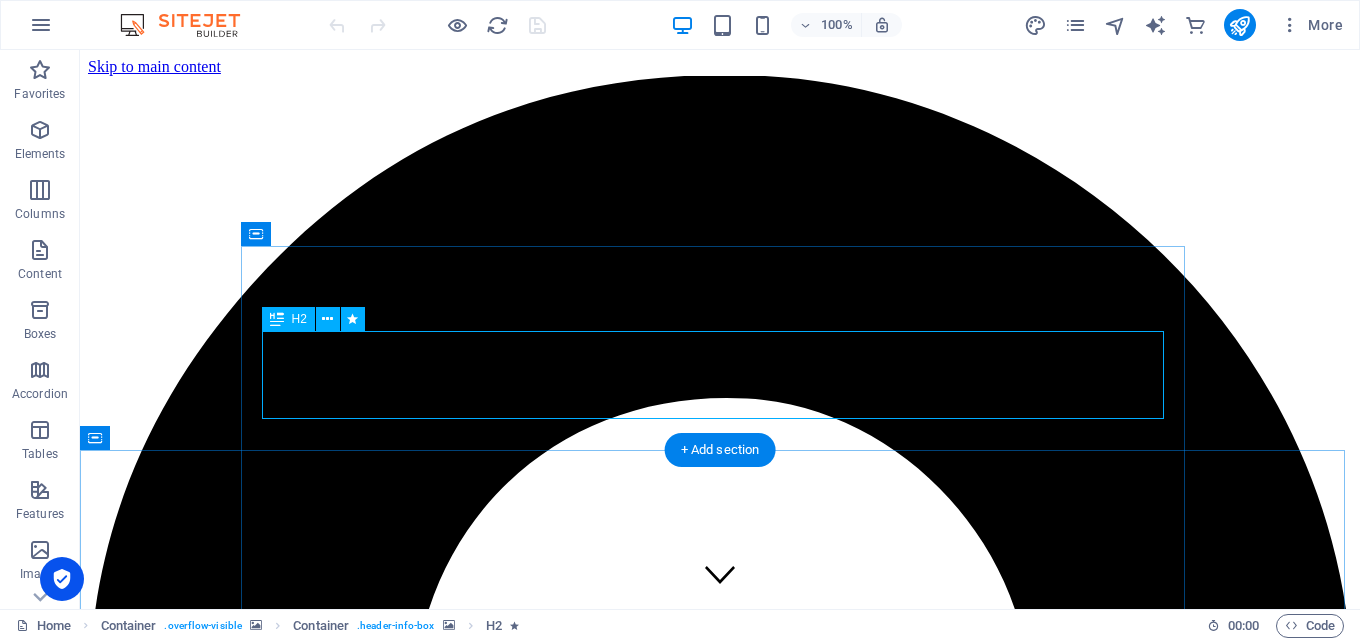 click on "Welcome to the  agro-elgohary" at bounding box center (720, 9223) 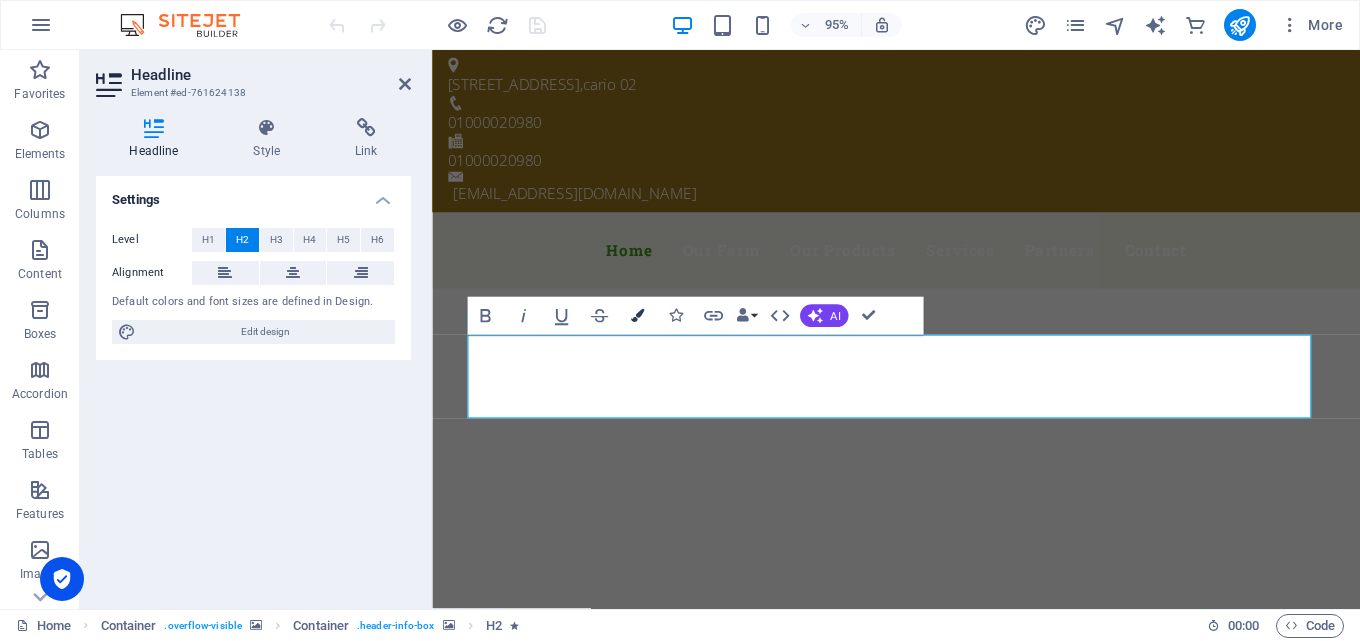 click at bounding box center (637, 315) 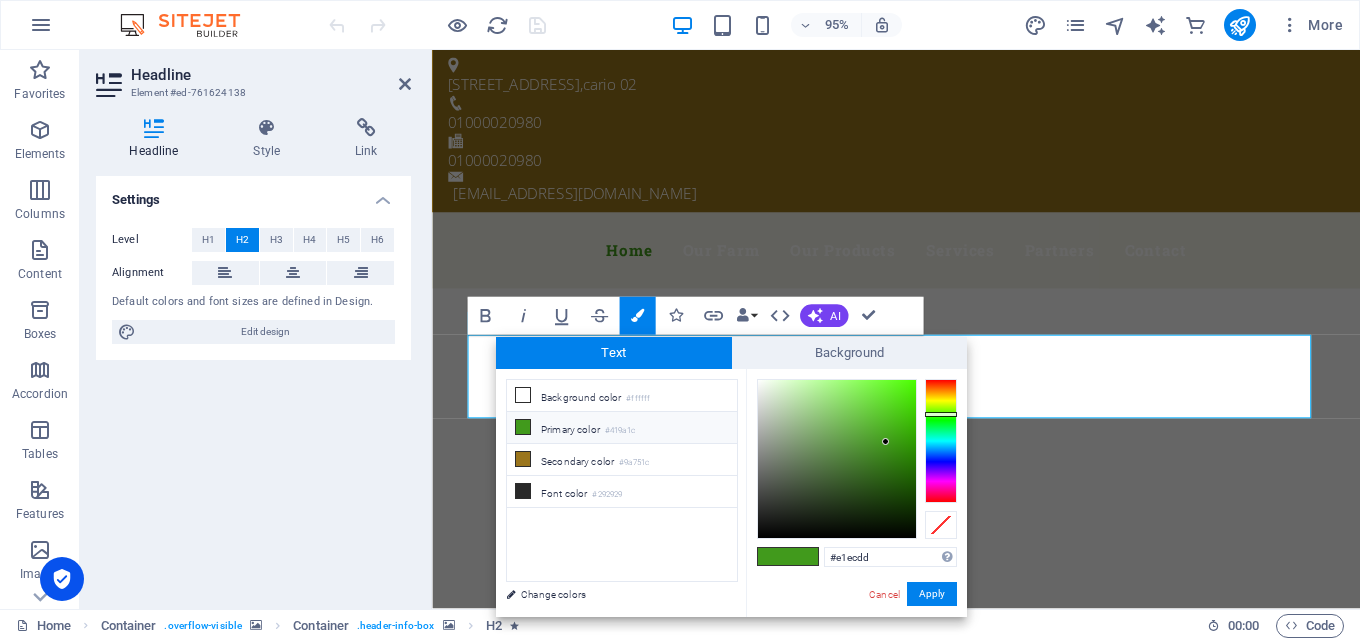 click at bounding box center (837, 459) 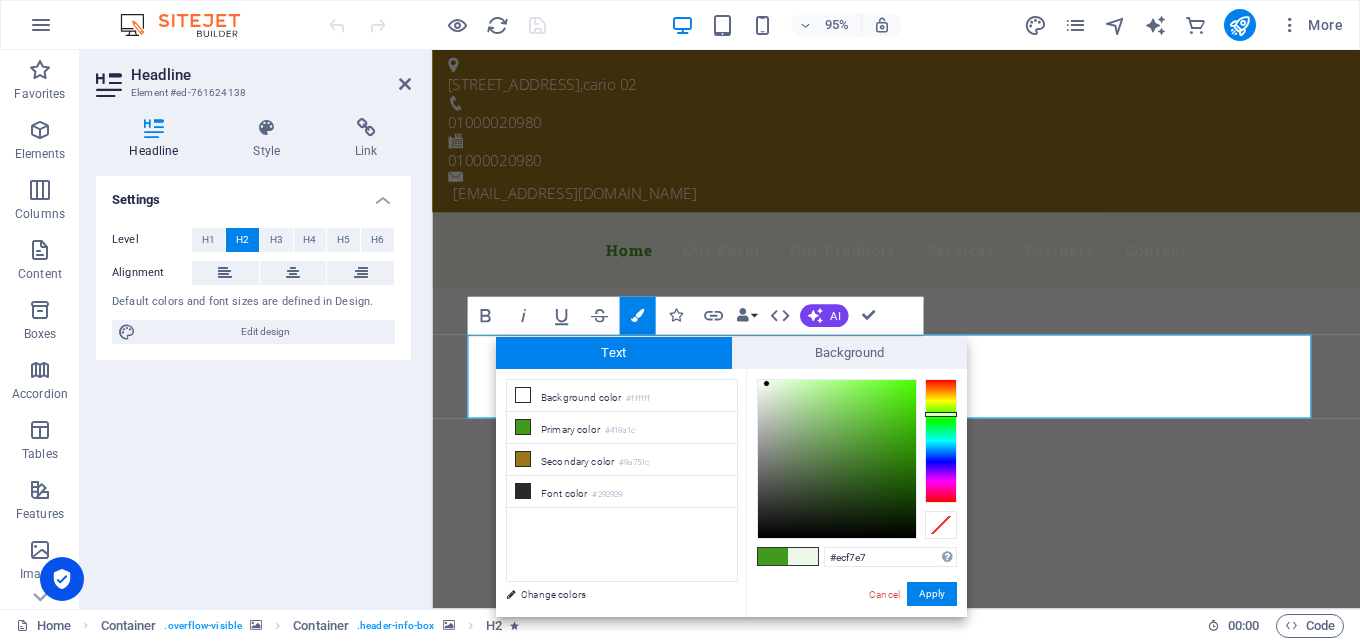 click at bounding box center [837, 459] 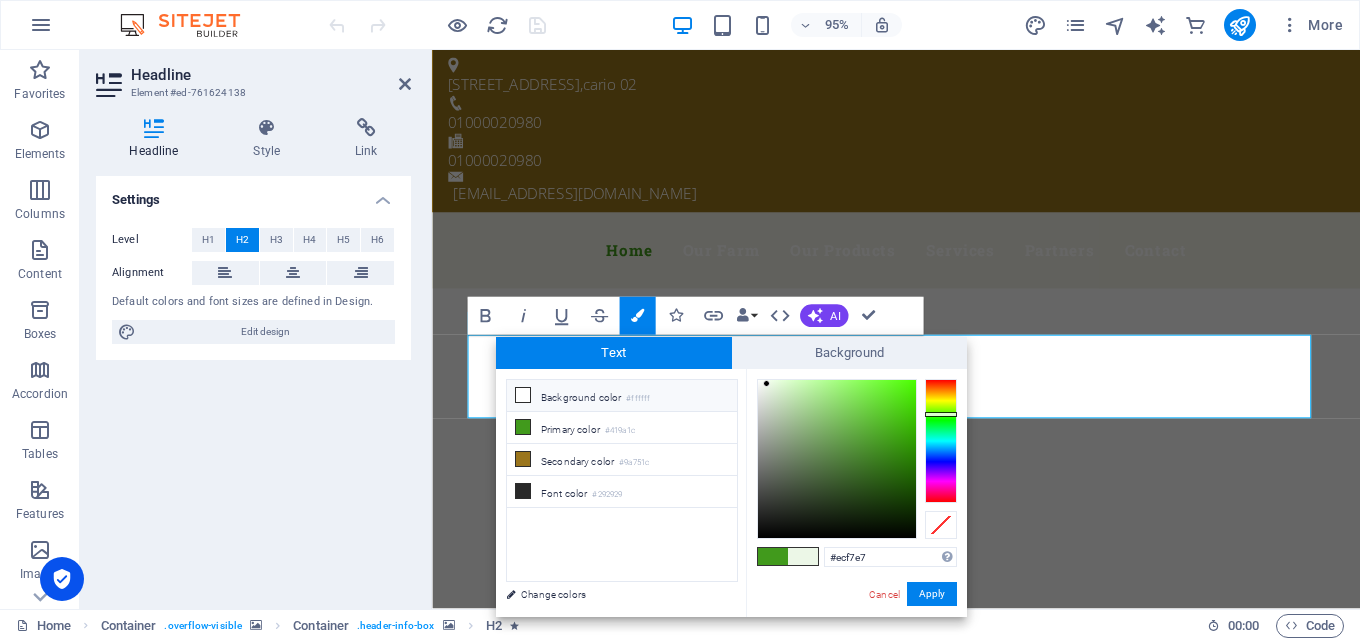 click on "Background color
#ffffff" at bounding box center (622, 396) 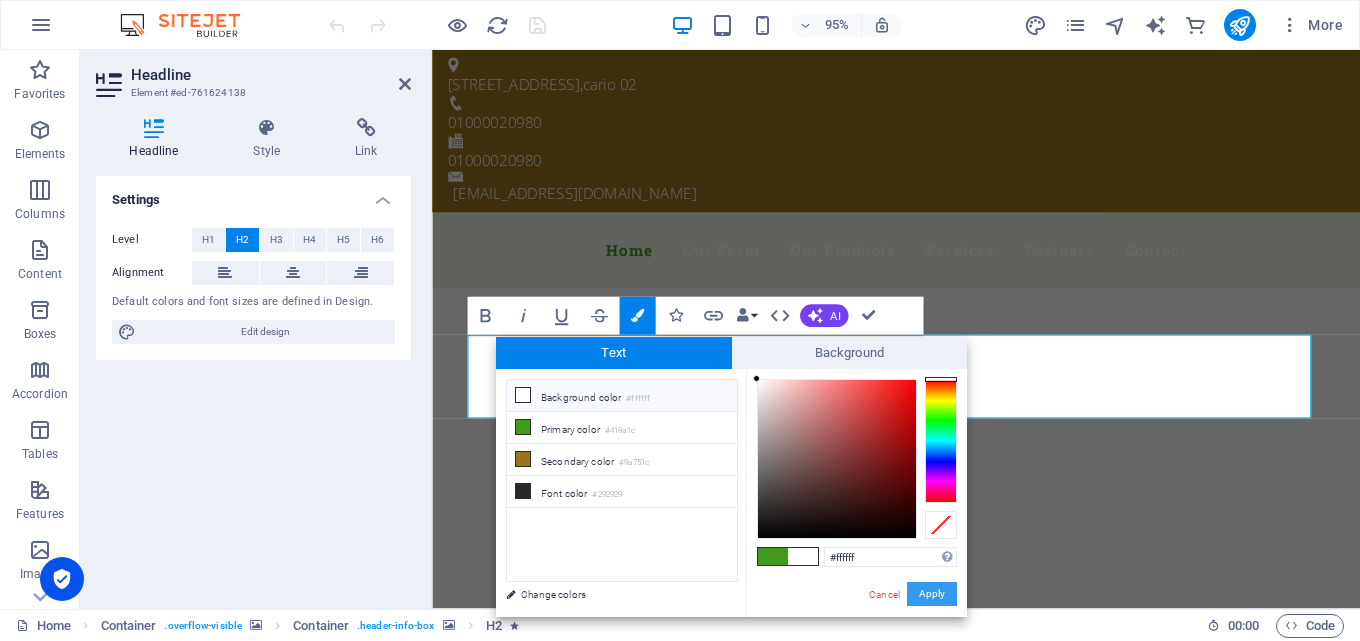 click on "Apply" at bounding box center [932, 594] 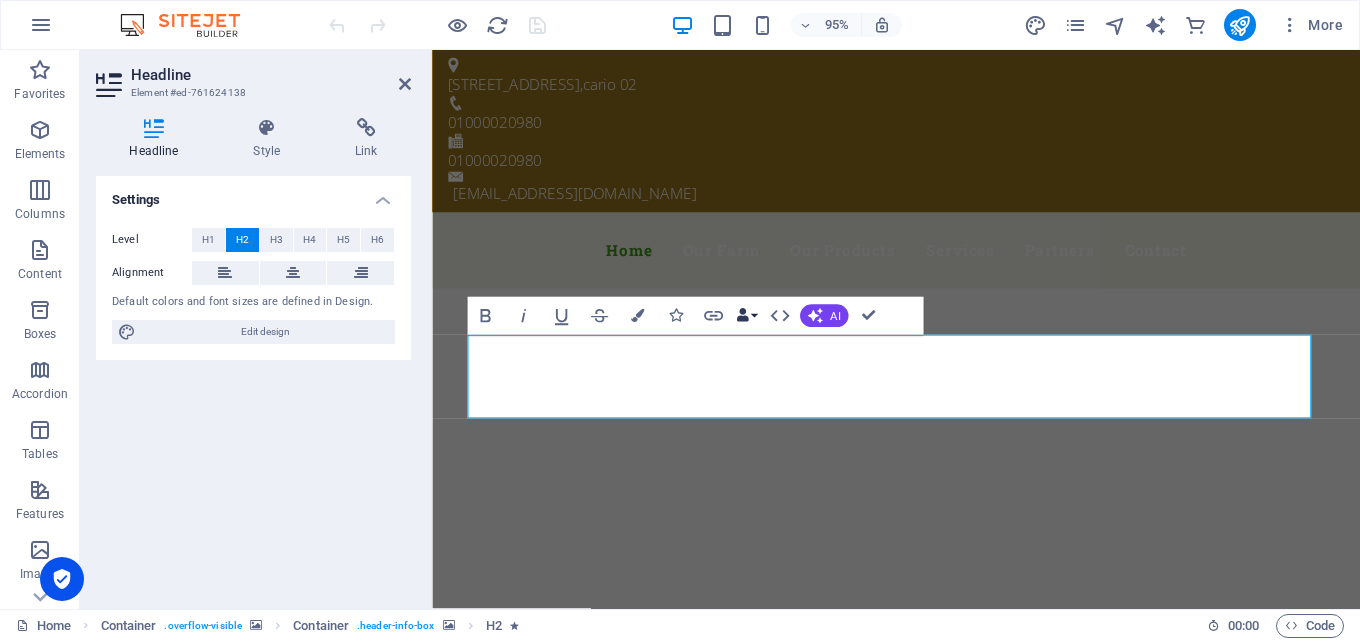 click on "Data Bindings" at bounding box center [746, 316] 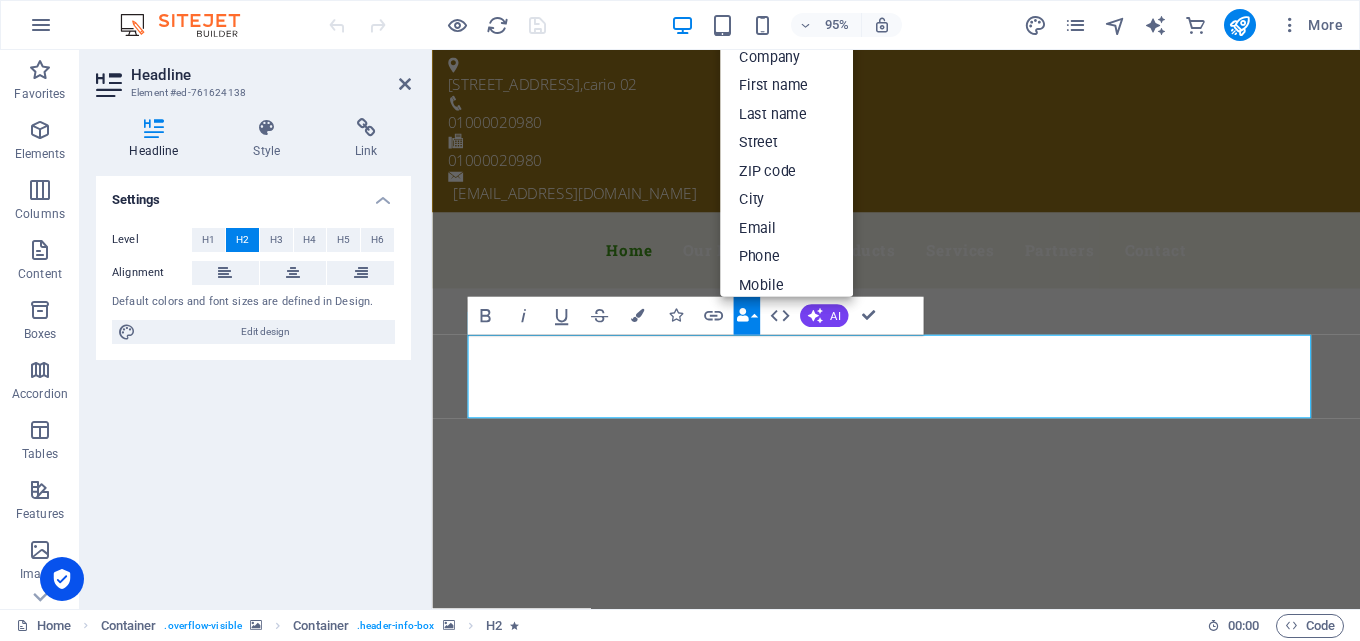 click on "Data Bindings" at bounding box center [746, 316] 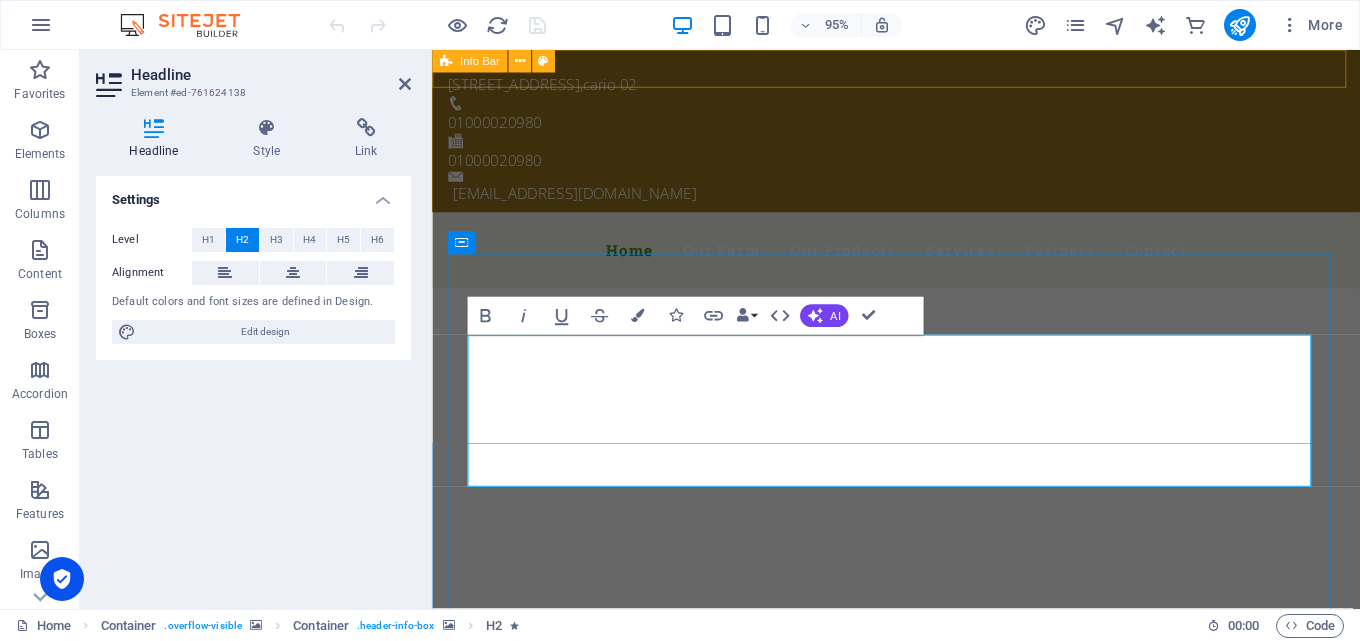 click on "Welcome to the agro-elgohary" at bounding box center (920, 1936) 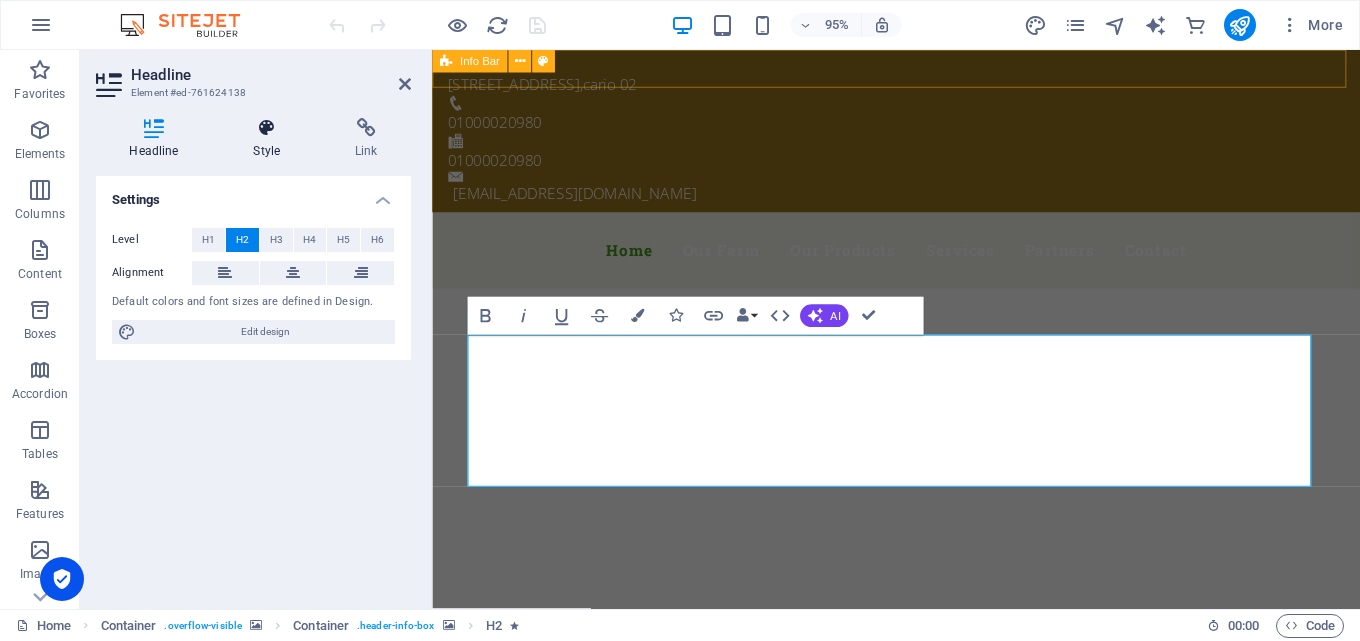 click on "Style" at bounding box center (271, 139) 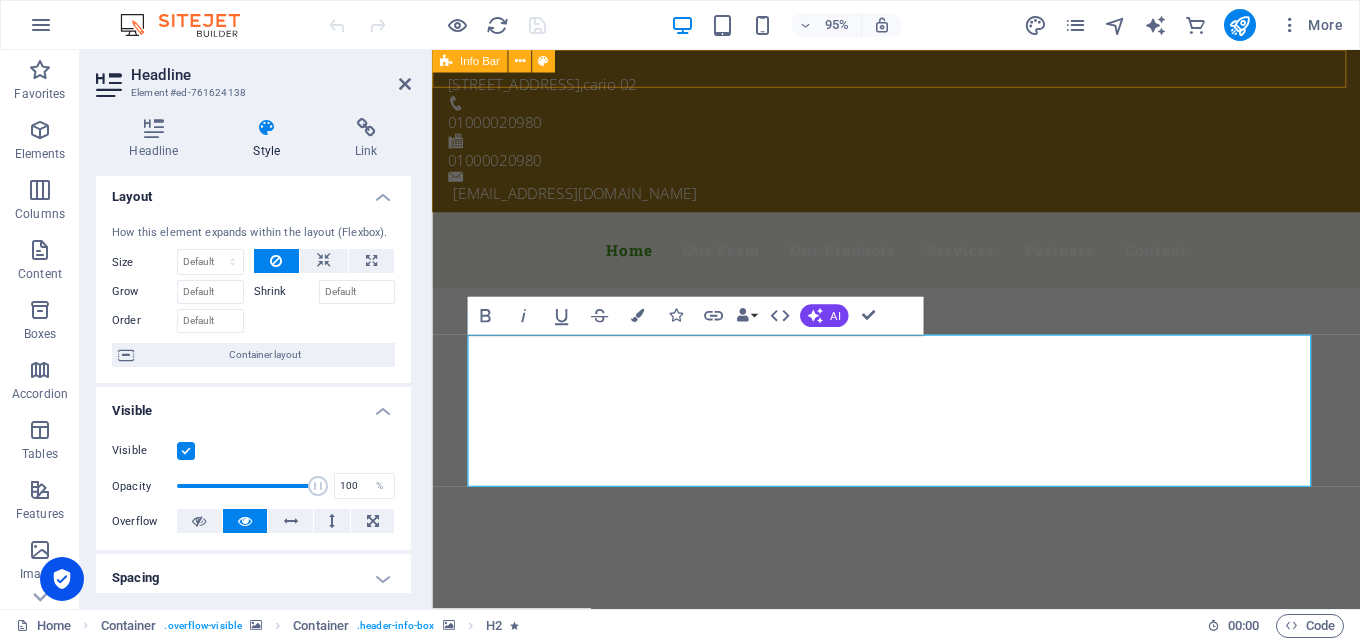 scroll, scrollTop: 0, scrollLeft: 0, axis: both 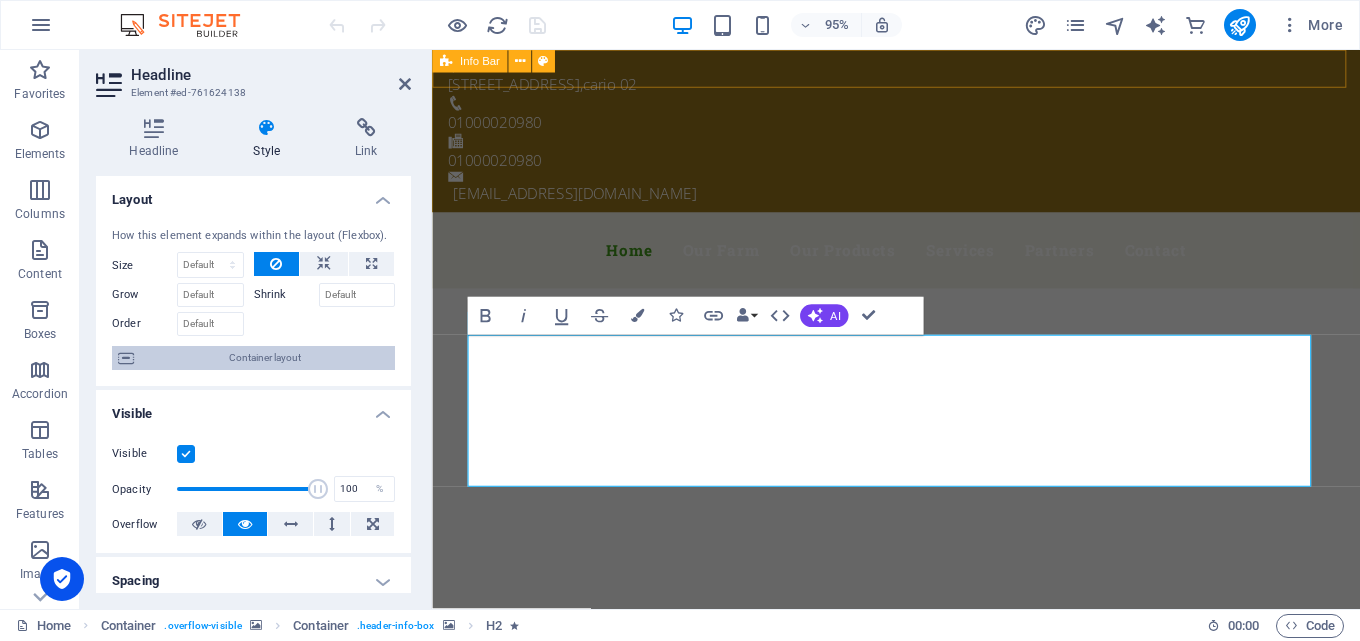 drag, startPoint x: 270, startPoint y: 360, endPoint x: 361, endPoint y: 306, distance: 105.81588 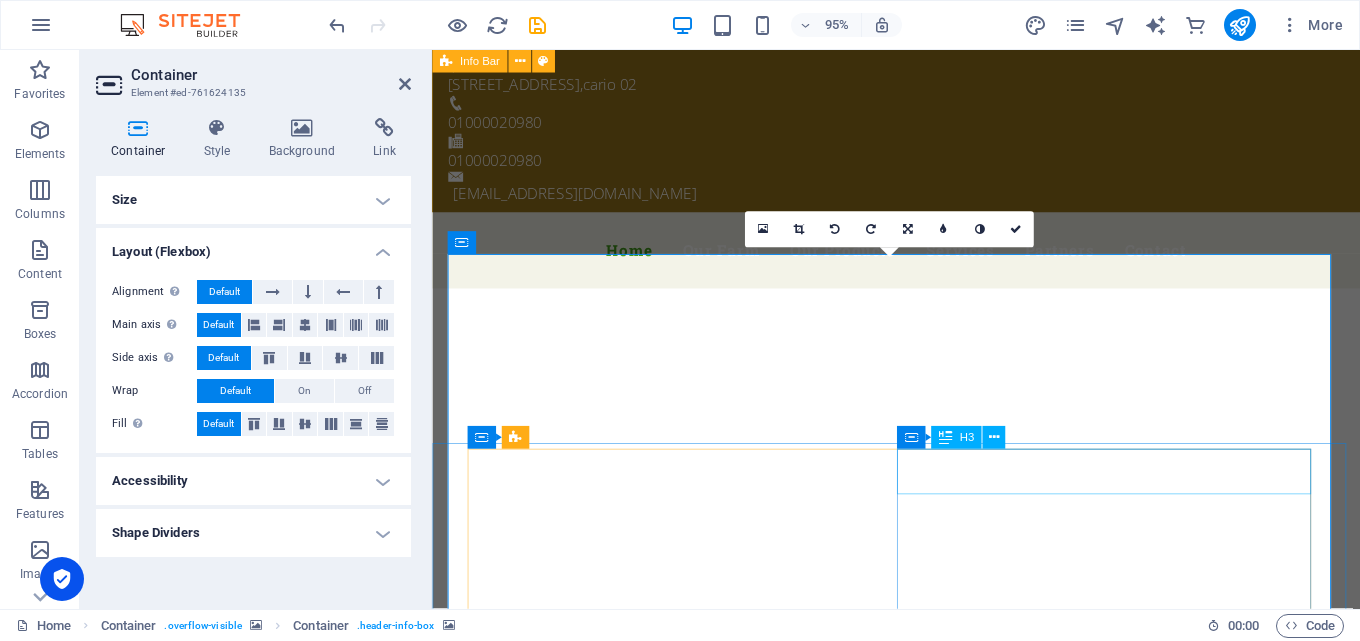 click on "Agro-Elgohary  company" at bounding box center [921, 2091] 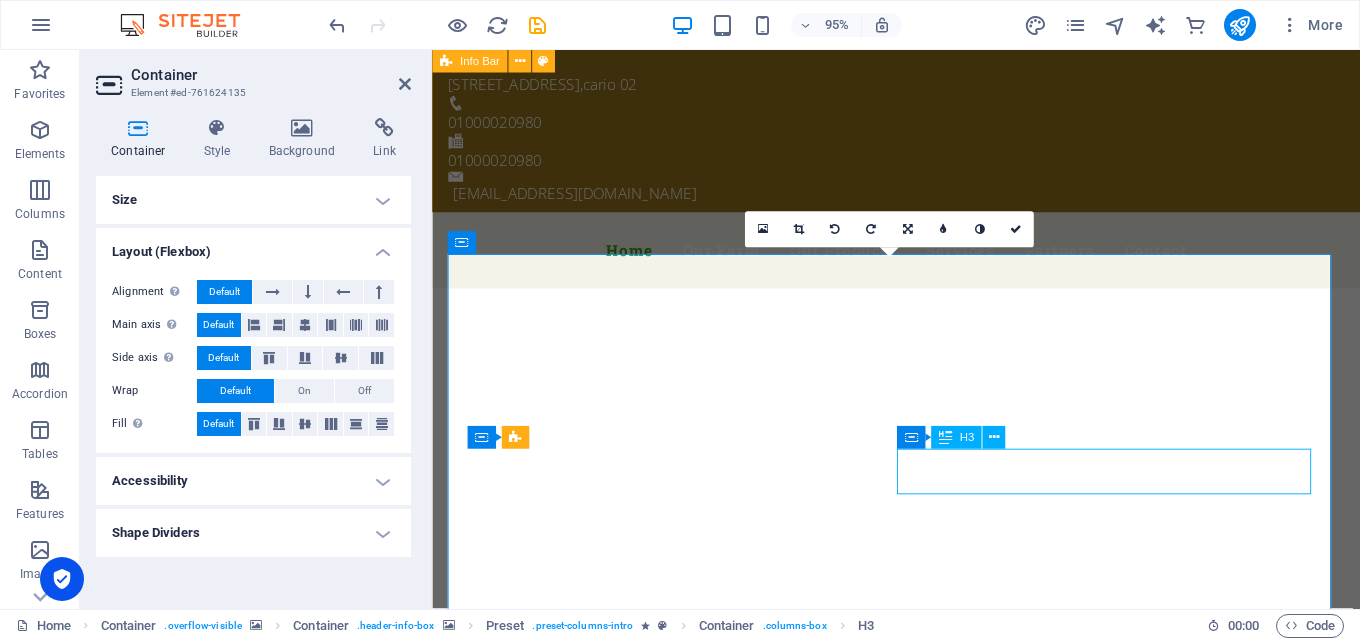 click on "Agro-Elgohary  company" at bounding box center (921, 2091) 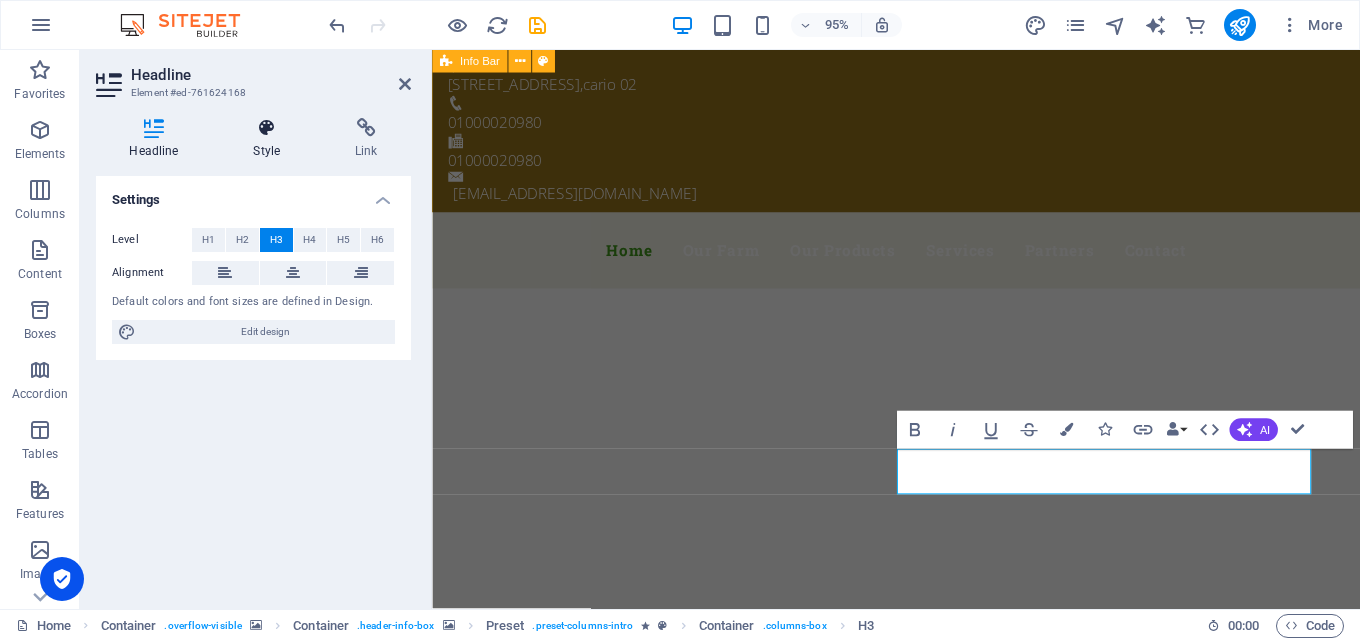 click on "Style" at bounding box center [271, 139] 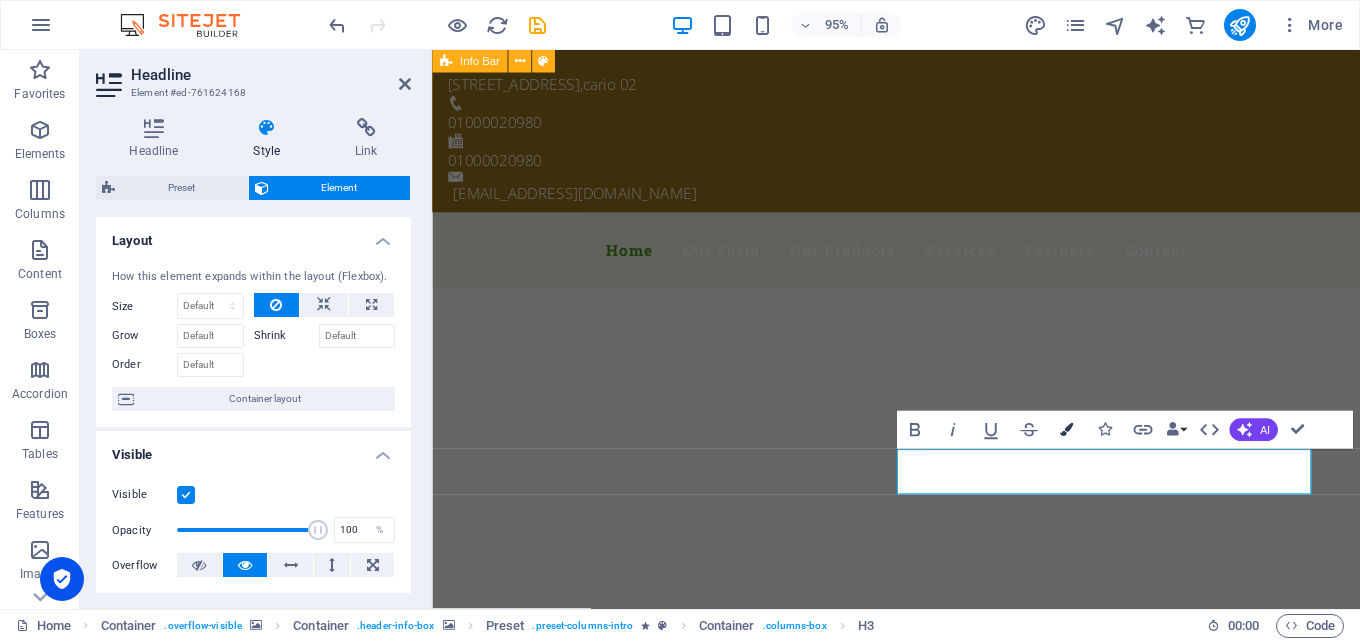 click at bounding box center (1066, 429) 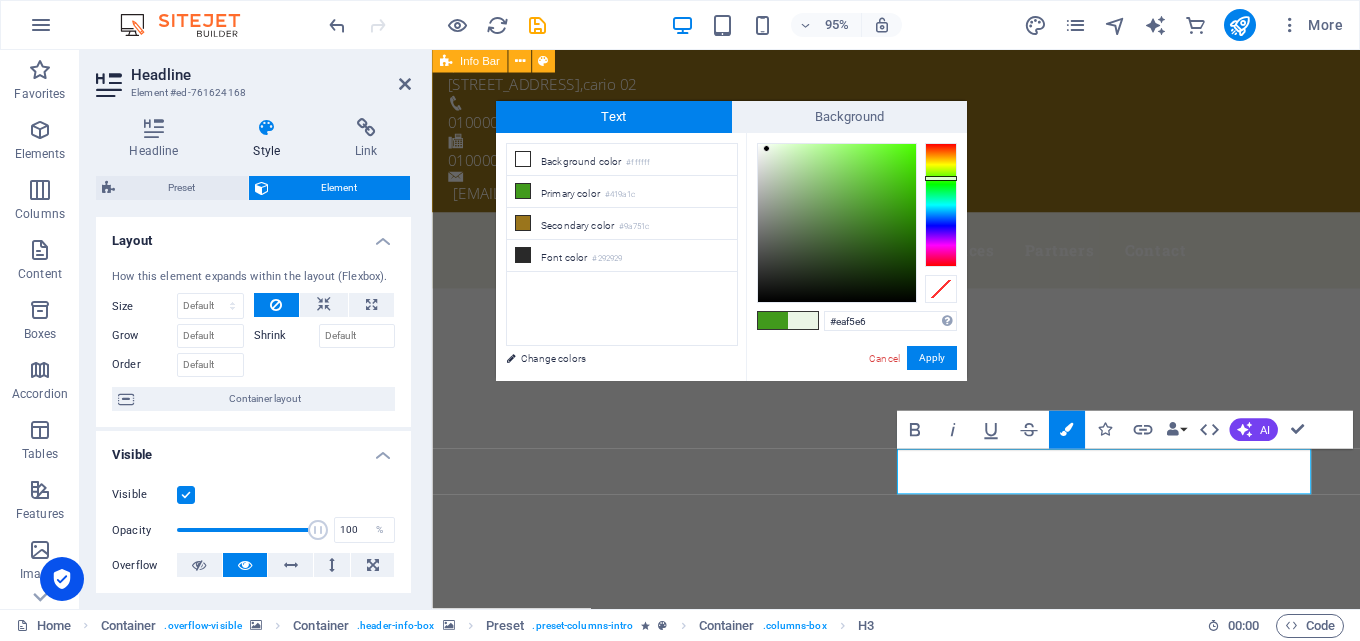 click at bounding box center (837, 223) 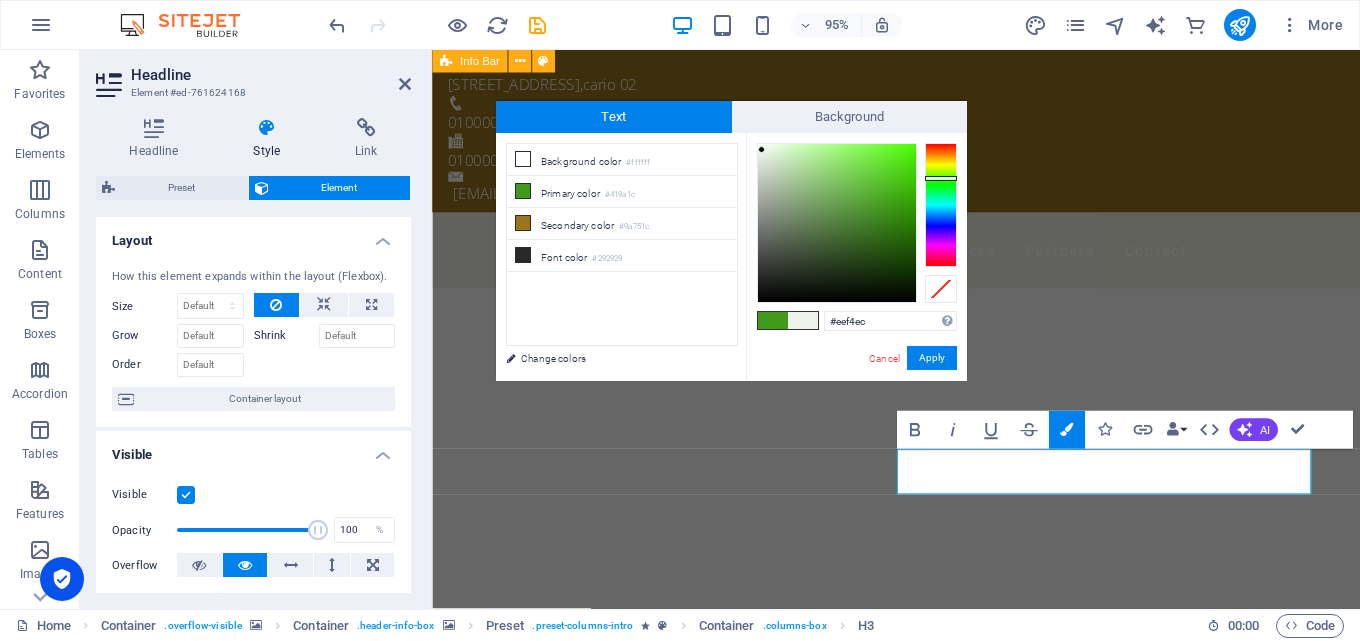 type on "#eef5ea" 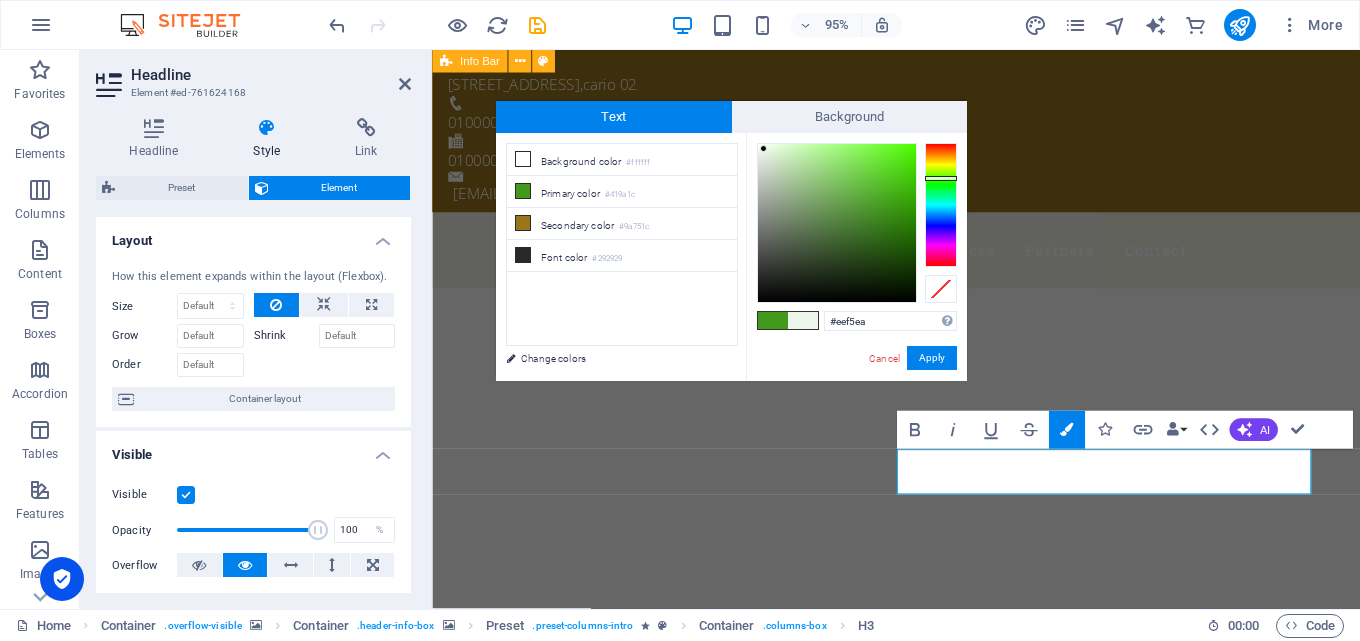click at bounding box center [763, 148] 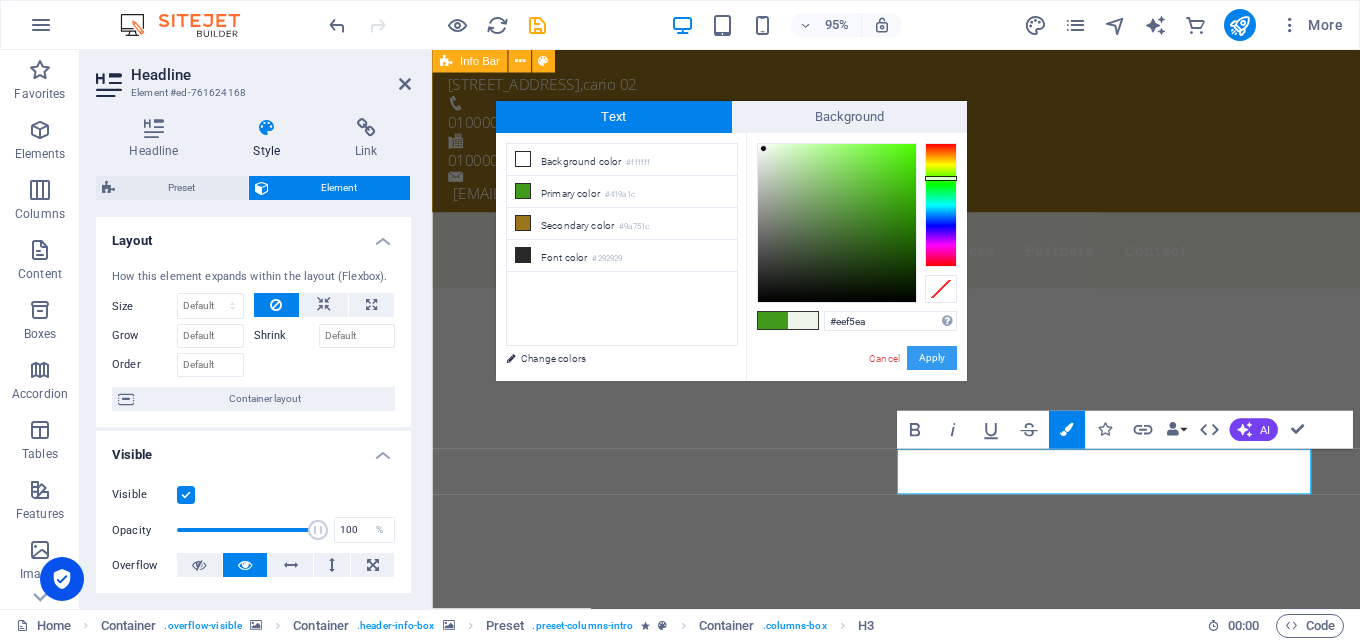 click on "Apply" at bounding box center (932, 358) 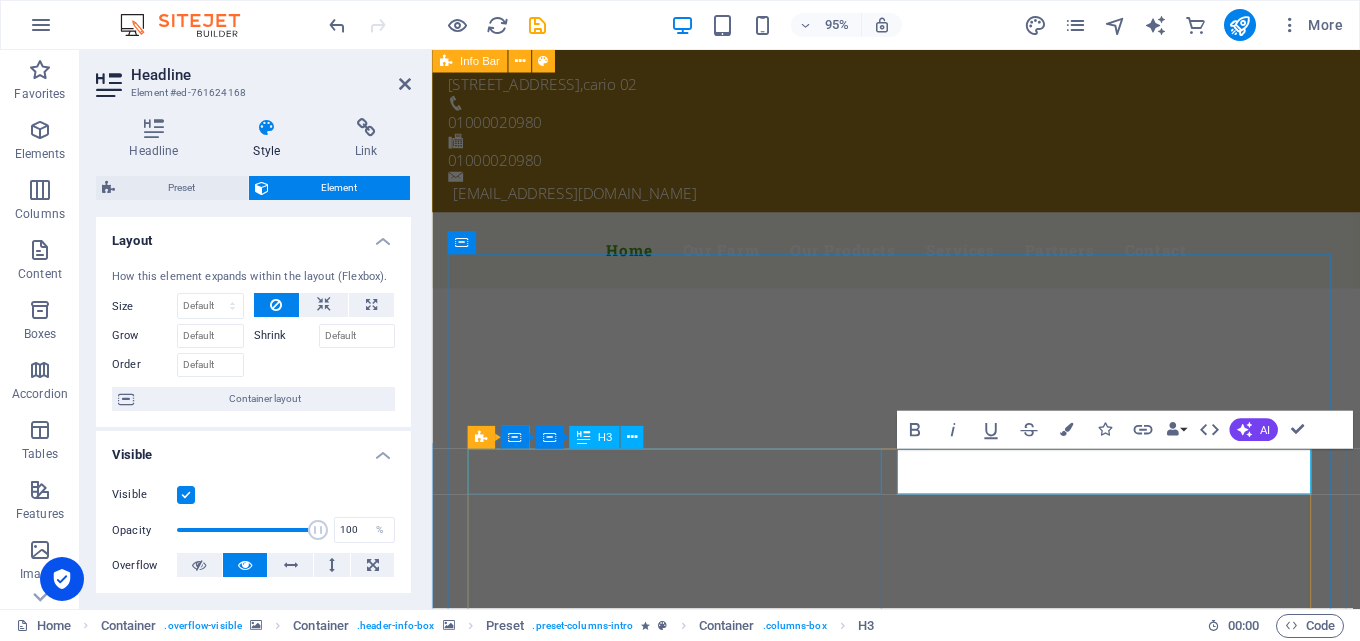 click on "Agro [PERSON_NAME]" at bounding box center (921, 1901) 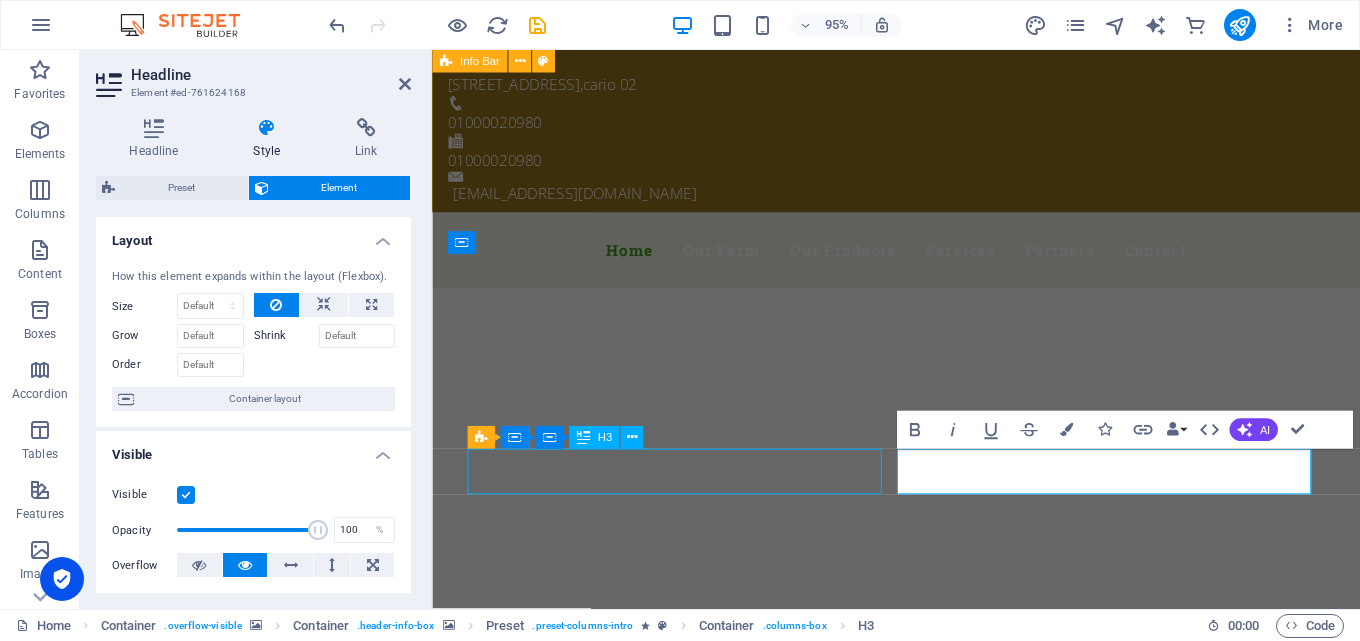 click on "Agro [PERSON_NAME]" at bounding box center (921, 1901) 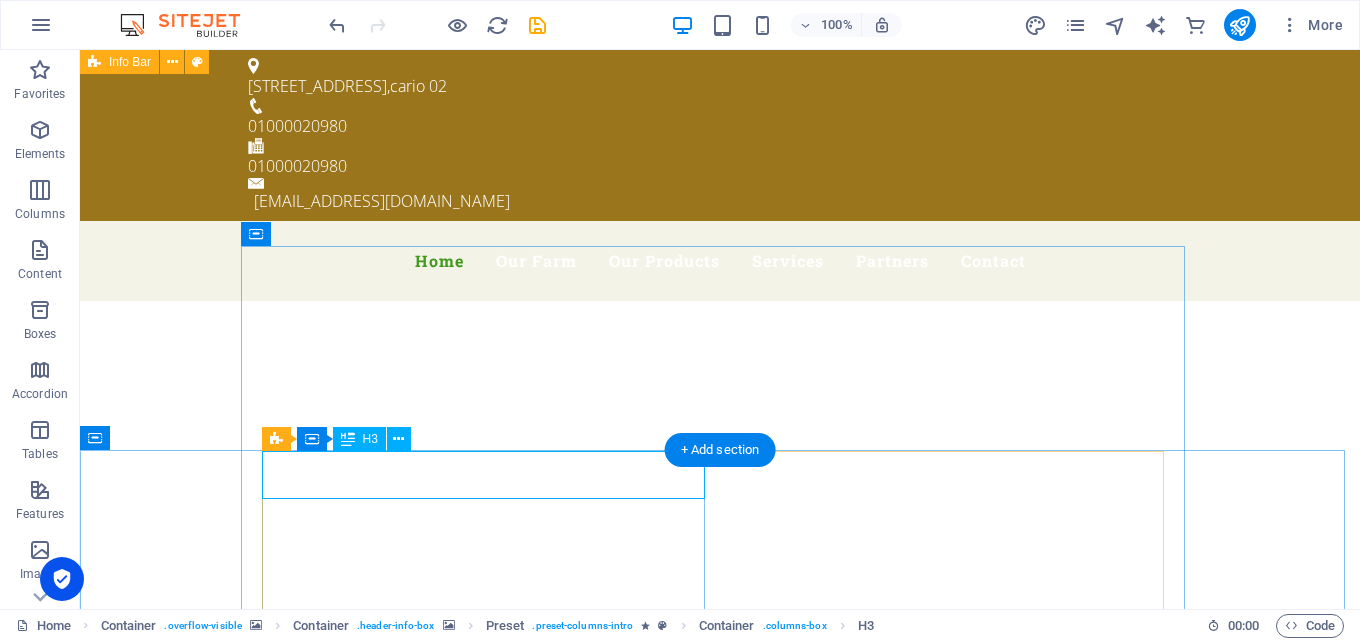 click on "Agro [PERSON_NAME]" at bounding box center [720, 1883] 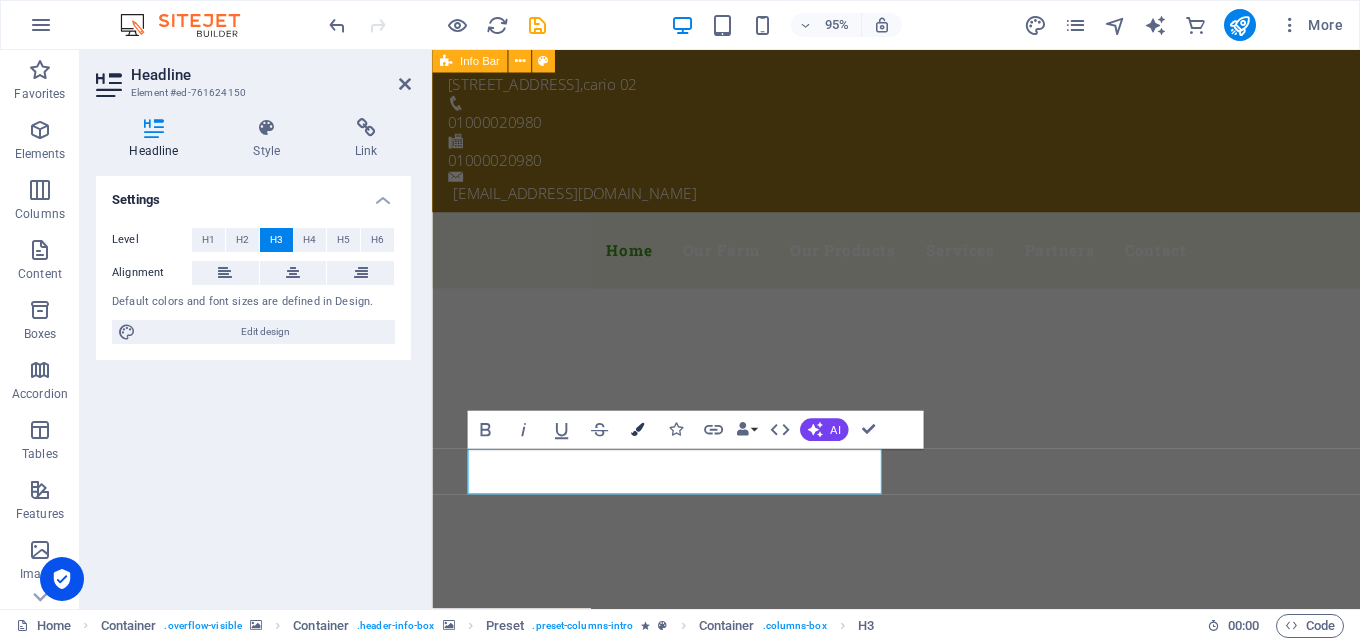 click on "Colors" at bounding box center (637, 430) 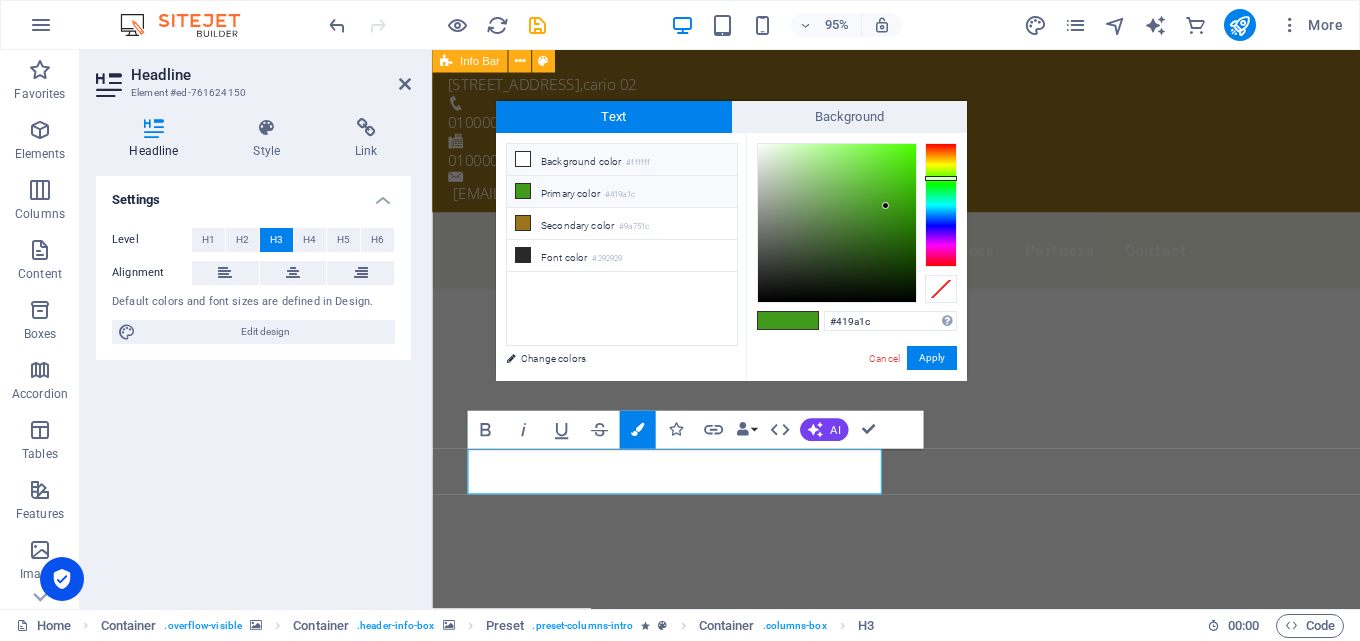 click on "Background color
#ffffff" at bounding box center (622, 160) 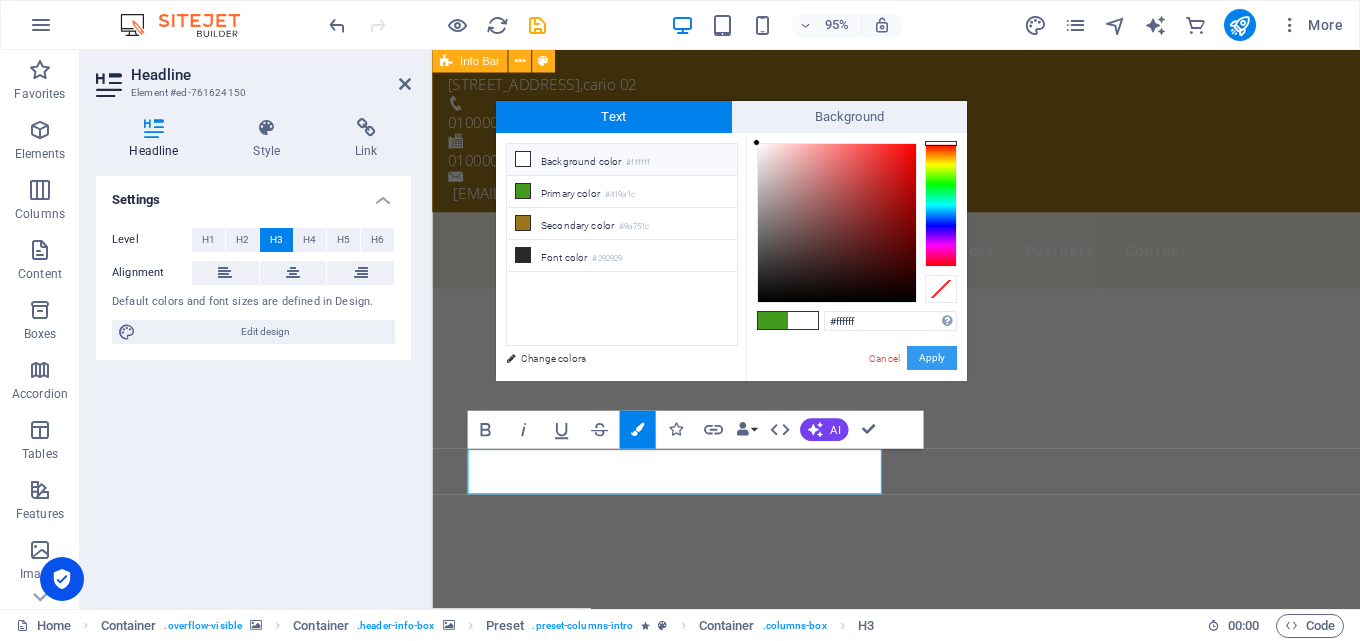 click on "Apply" at bounding box center (932, 358) 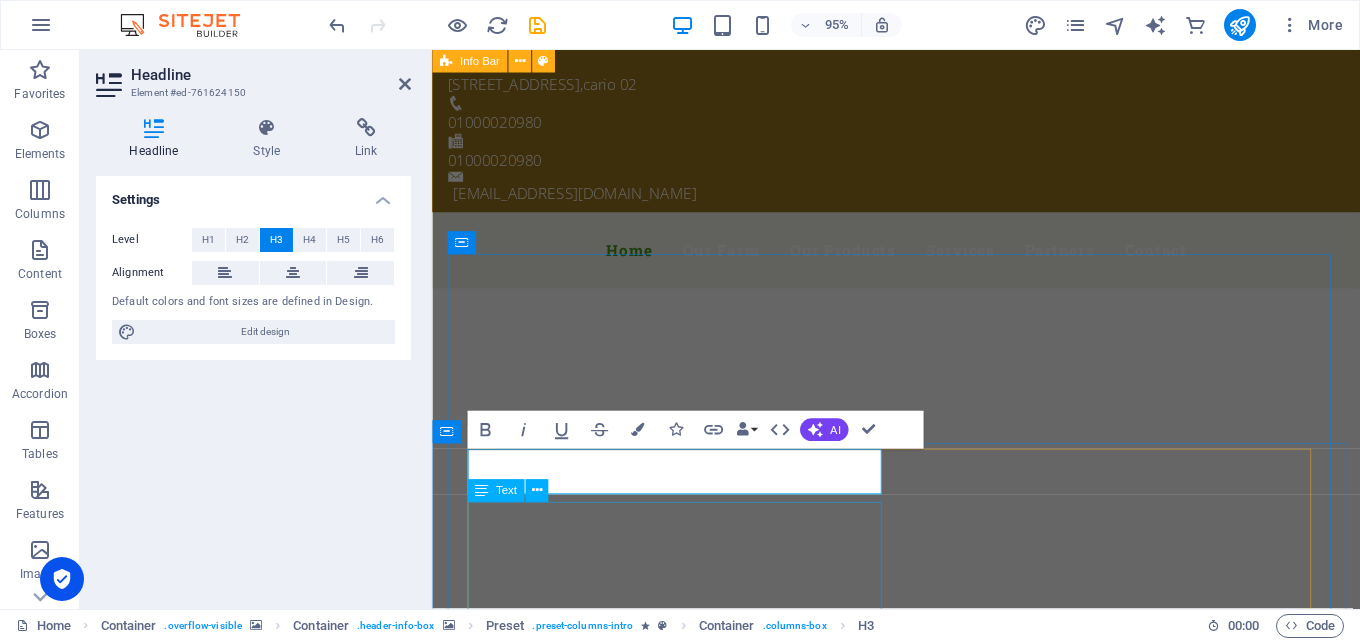 click on "At Agro ElGohary, we aim to expand our products and reach global recognition as one of the most proficient suppliers and exporters of Dry Grains and fresh produce from Egypt, while being competitive in global markets with optimum quality fresh products.  At Agro ElGohary, We supply a wide range of healthful products" at bounding box center (921, 1969) 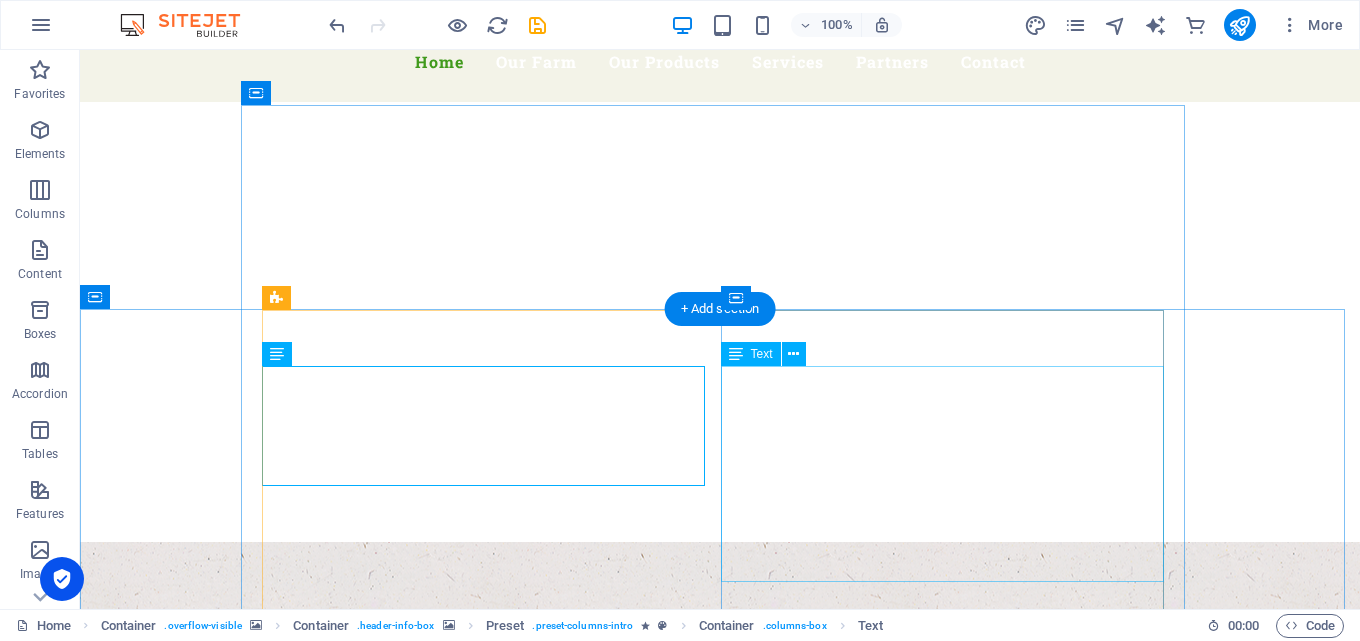 scroll, scrollTop: 200, scrollLeft: 0, axis: vertical 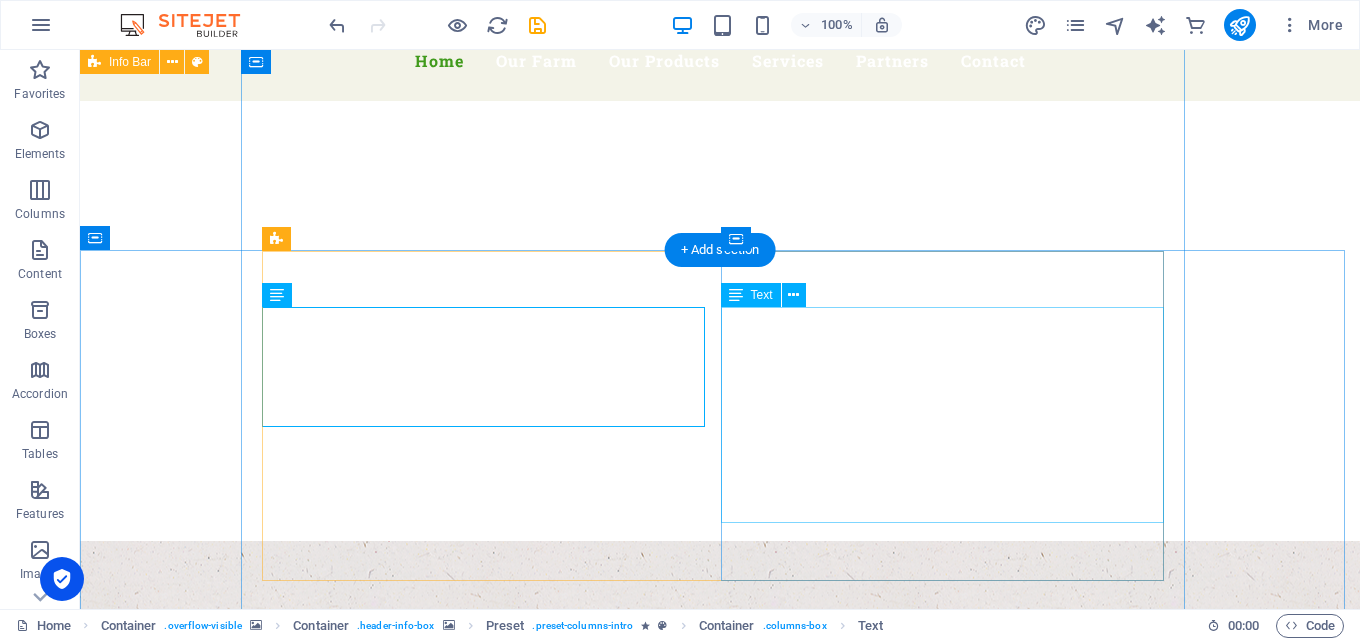 click on "Here we are,   Agro-Elgohary  company for Exp –Imp , your trusted partner for premium agricultural dry grains and aromatics. With a passion for quality and a commitment to excellence, we specialize in exporting a wide range of products to global markets. From staple grains to fragrant herbs and spices, our diverse portfolio caters to the needs of food manufacturers, wholesalers, and retailers worldwide. Our expertise in sourcing, processing, and logistics ensures that our products meet the highest standards of quality, freshness, and flavor. With a strong foundation in quality, reliability, and customer satisfaction, we provide a wide range of products to the global market. Our extensive portfolio includes" at bounding box center (720, 1969) 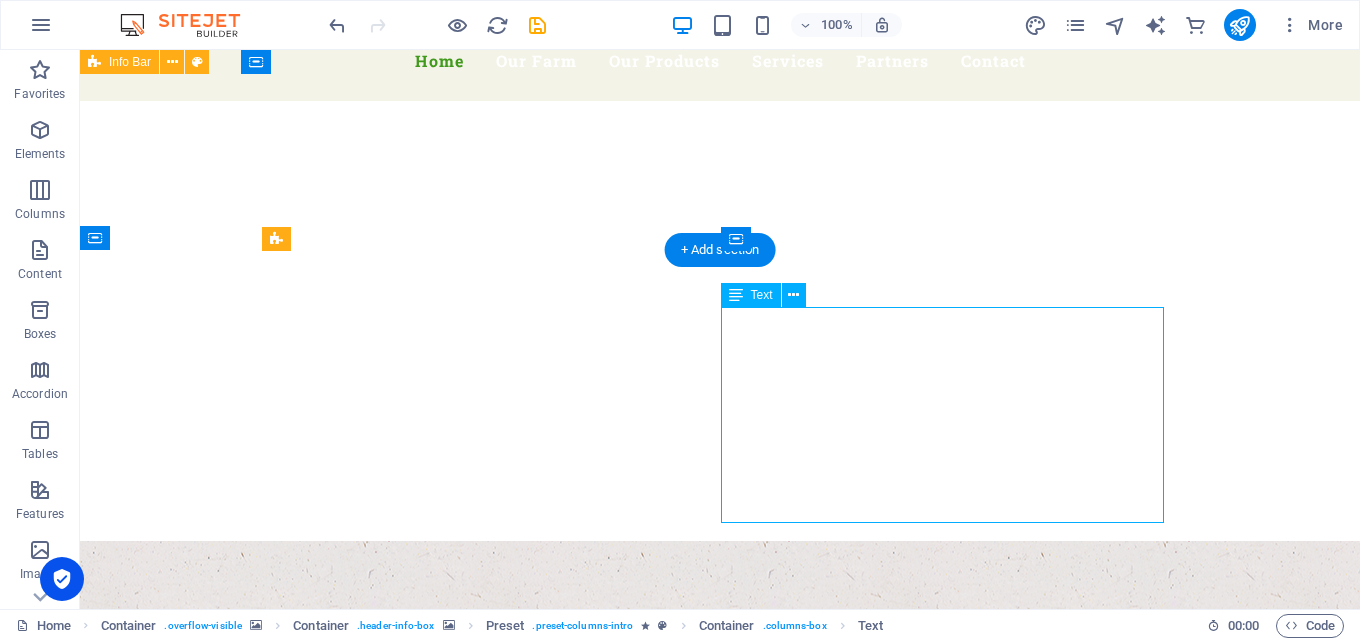 click on "Here we are,   Agro-Elgohary  company for Exp –Imp , your trusted partner for premium agricultural dry grains and aromatics. With a passion for quality and a commitment to excellence, we specialize in exporting a wide range of products to global markets. From staple grains to fragrant herbs and spices, our diverse portfolio caters to the needs of food manufacturers, wholesalers, and retailers worldwide. Our expertise in sourcing, processing, and logistics ensures that our products meet the highest standards of quality, freshness, and flavor. With a strong foundation in quality, reliability, and customer satisfaction, we provide a wide range of products to the global market. Our extensive portfolio includes" at bounding box center (720, 1969) 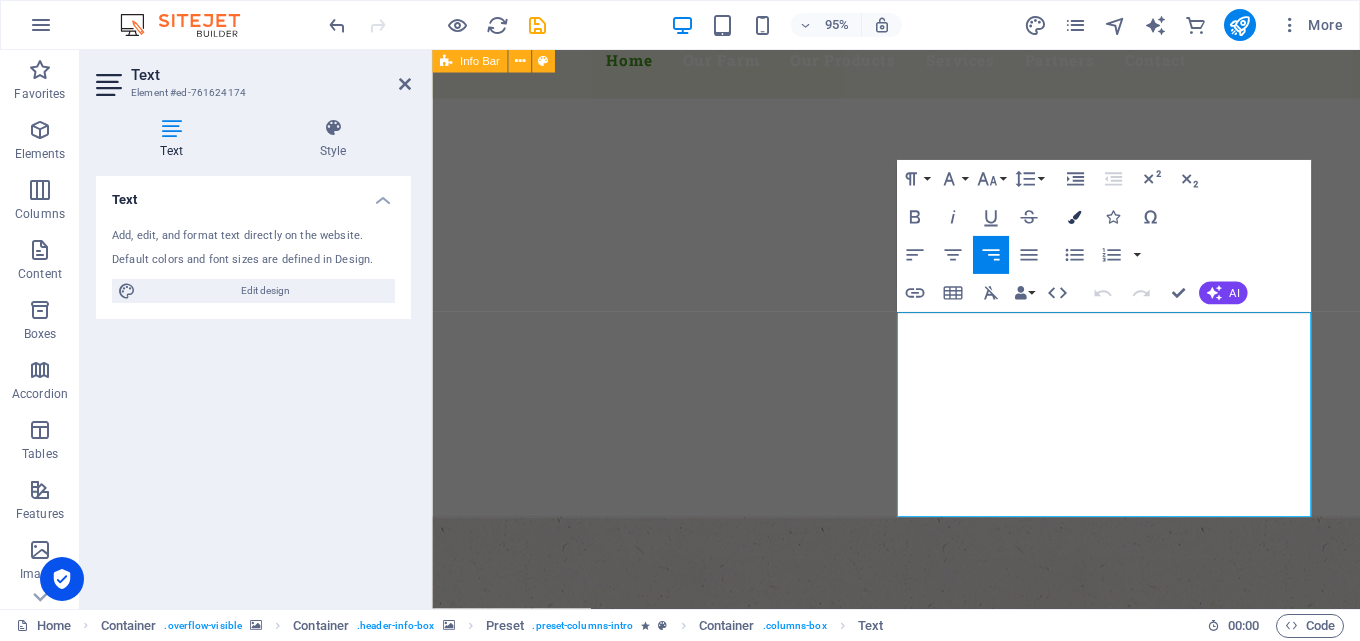 click at bounding box center [1074, 217] 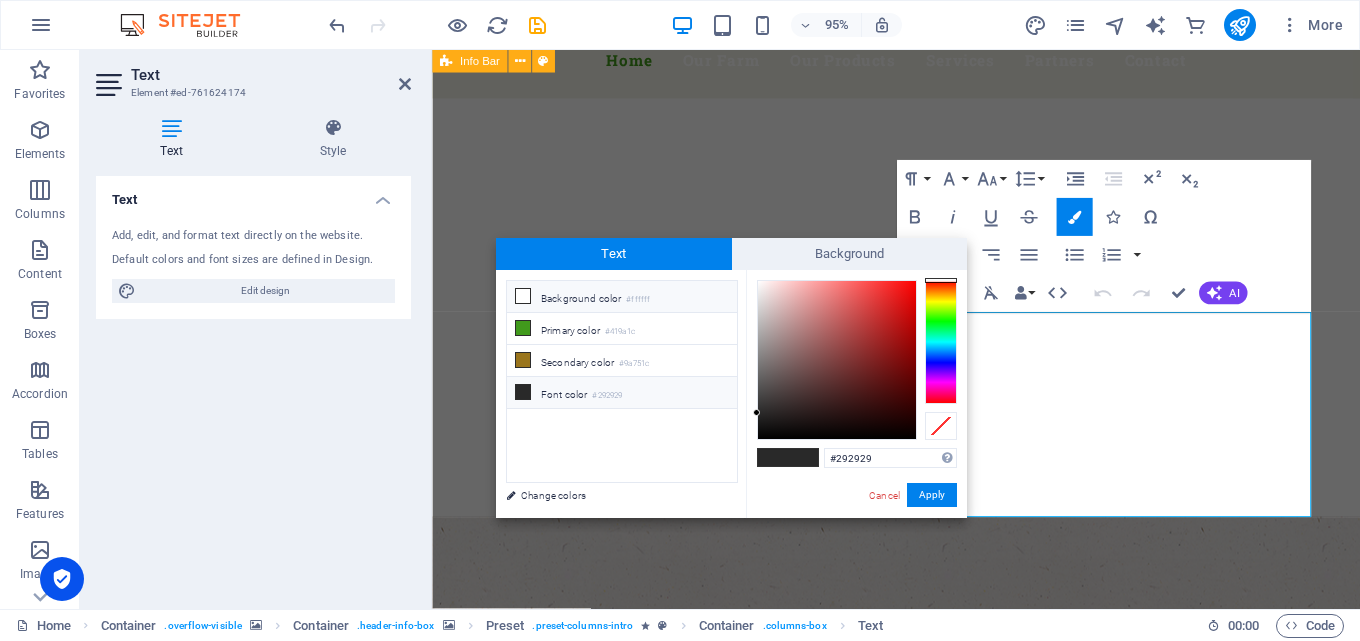 click on "Background color
#ffffff" at bounding box center (622, 297) 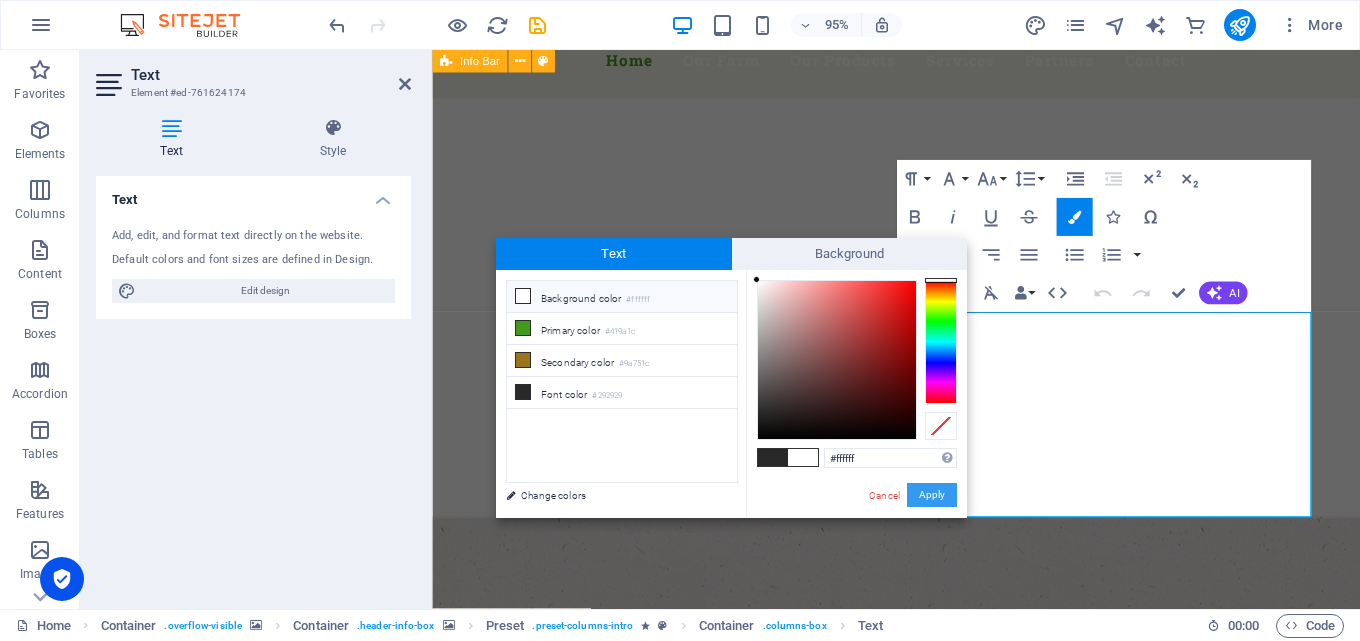 click on "Apply" at bounding box center [932, 495] 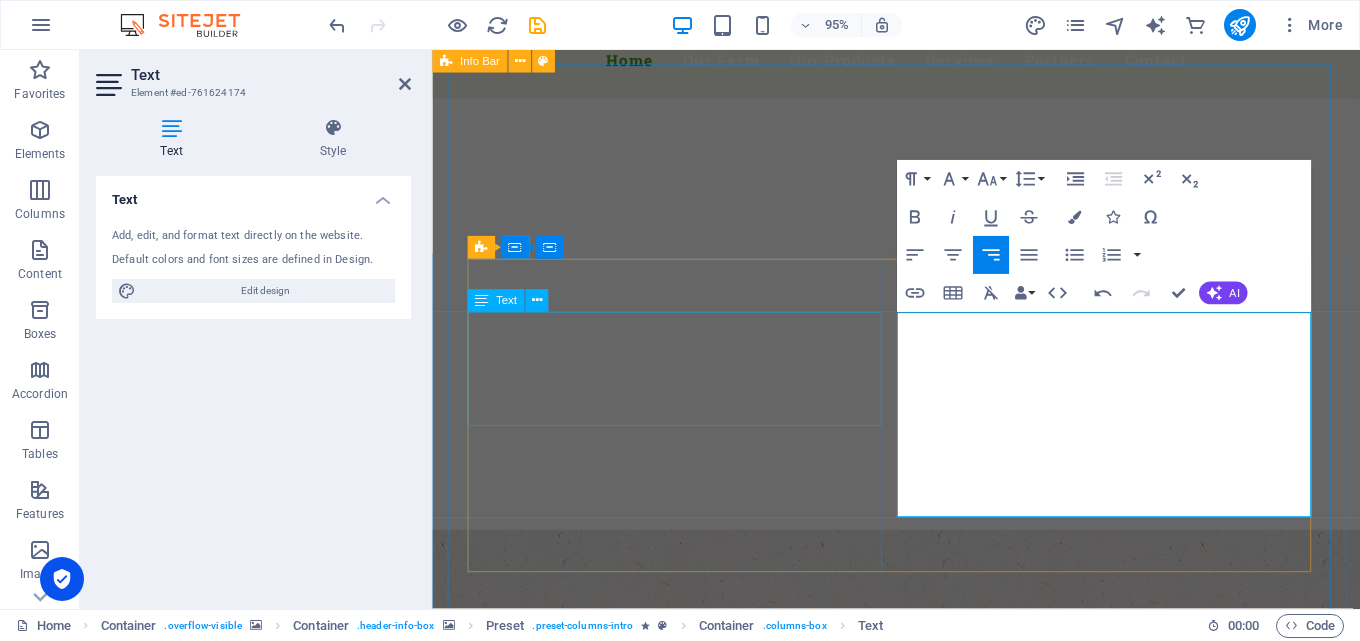 click on "At Agro ElGohary, we aim to expand our products and reach global recognition as one of the most proficient suppliers and exporters of Dry Grains and fresh produce from Egypt, while being competitive in global markets with optimum quality fresh products.  At Agro ElGohary, We supply a wide range of healthful products" at bounding box center (921, 1769) 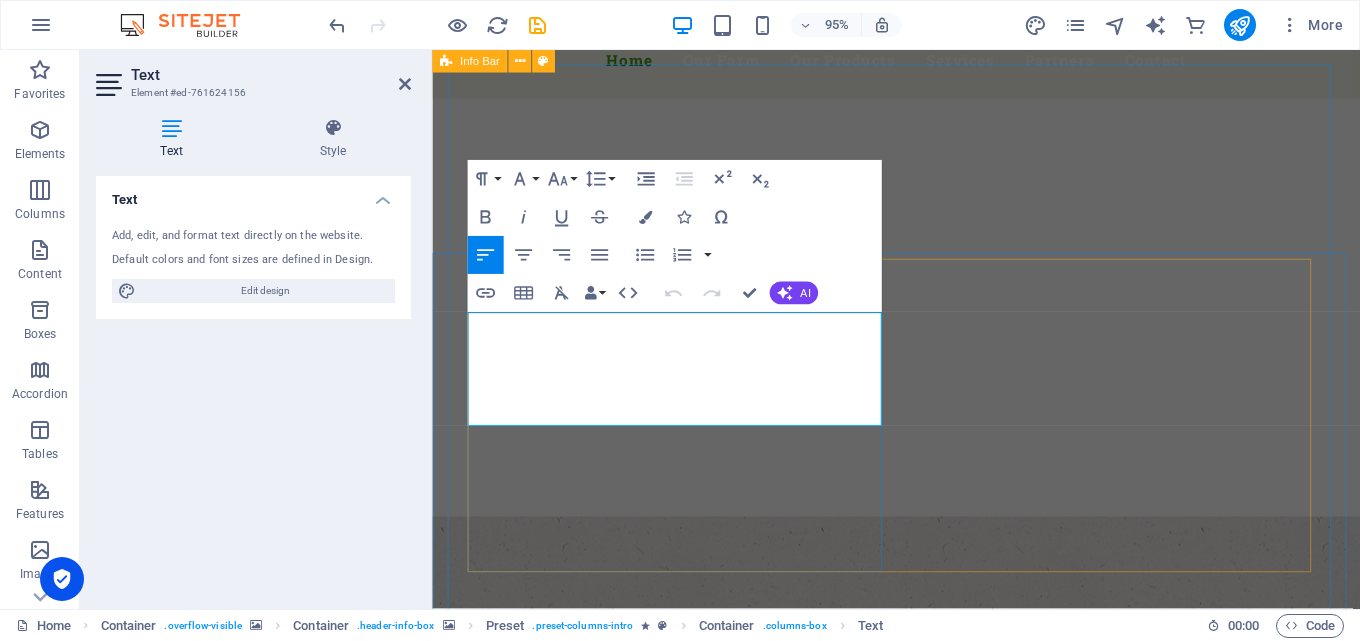 click on "At Agro [PERSON_NAME], we aim to expand our products and reach global recognition as one of the most proficient suppliers and exporters of Dry Grains and fresh produce from [GEOGRAPHIC_DATA], while being competitive in global markets with optimum quality fresh products." at bounding box center [914, 1740] 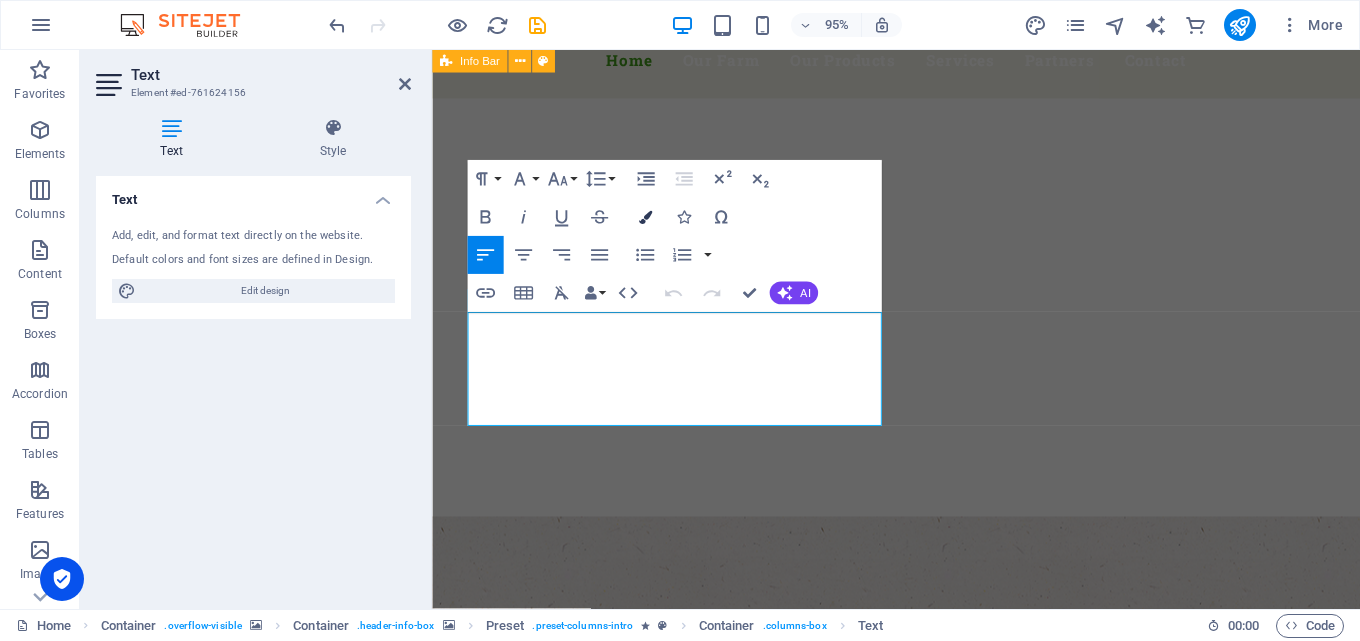 click on "Colors" at bounding box center (645, 217) 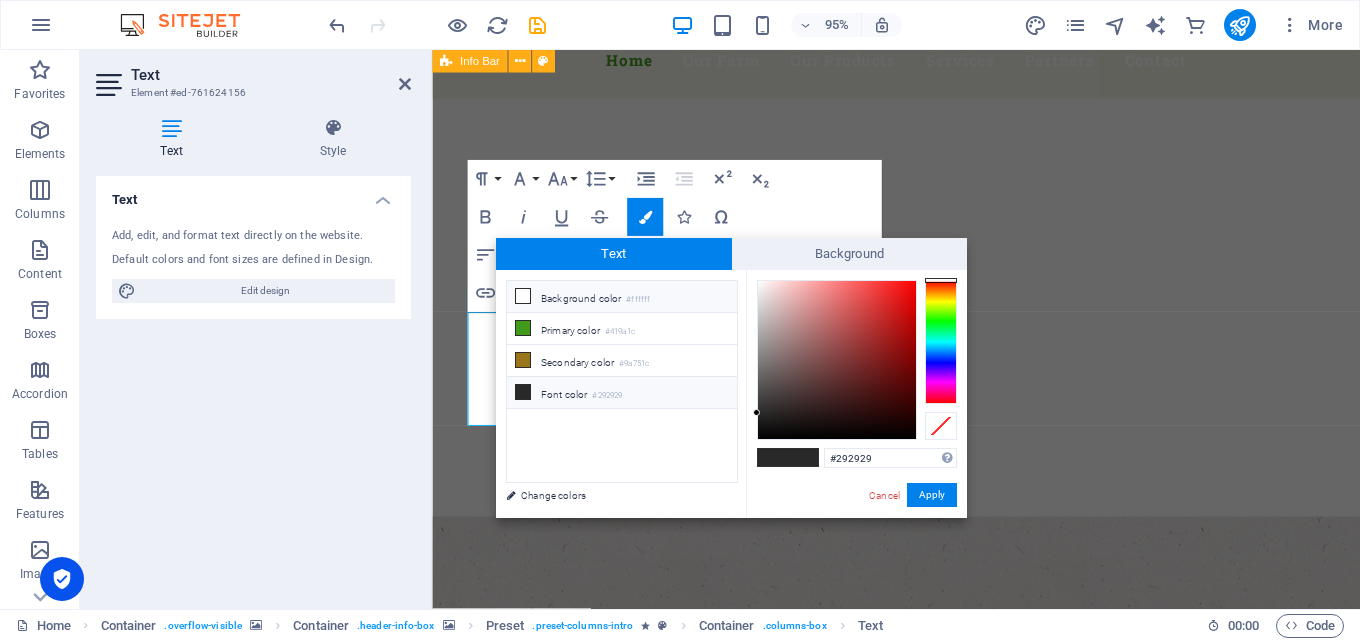 click on "Background color
#ffffff" at bounding box center [622, 297] 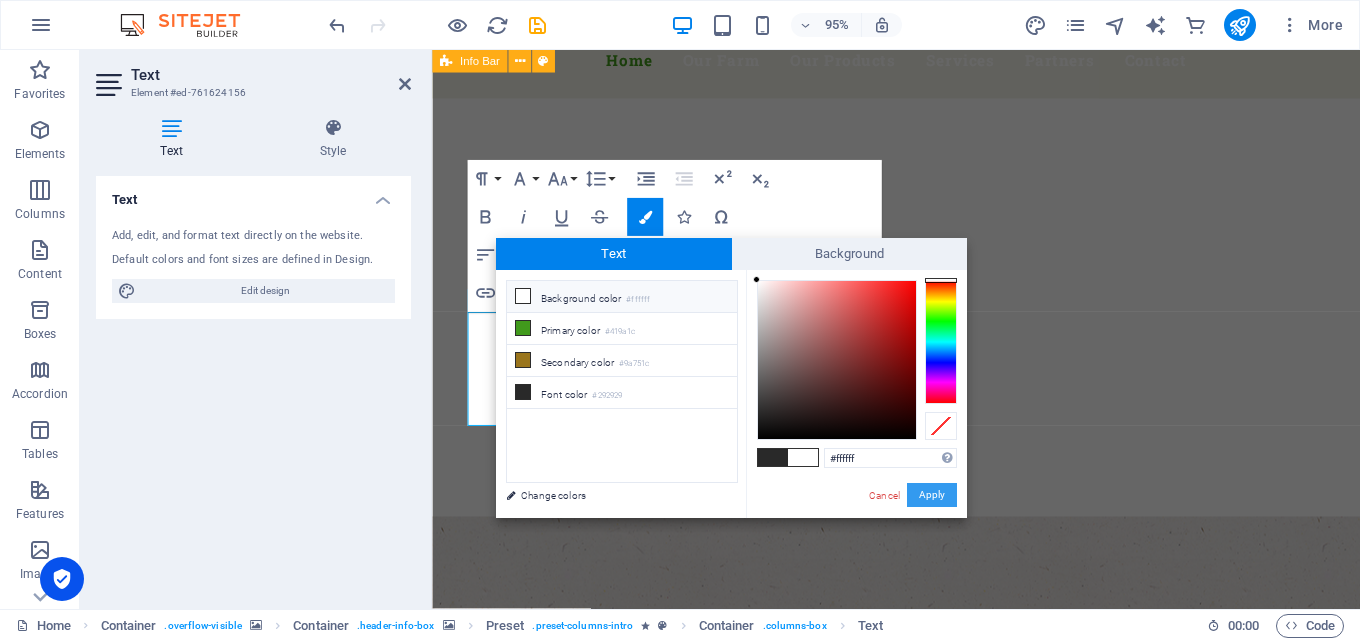 click on "Apply" at bounding box center (932, 495) 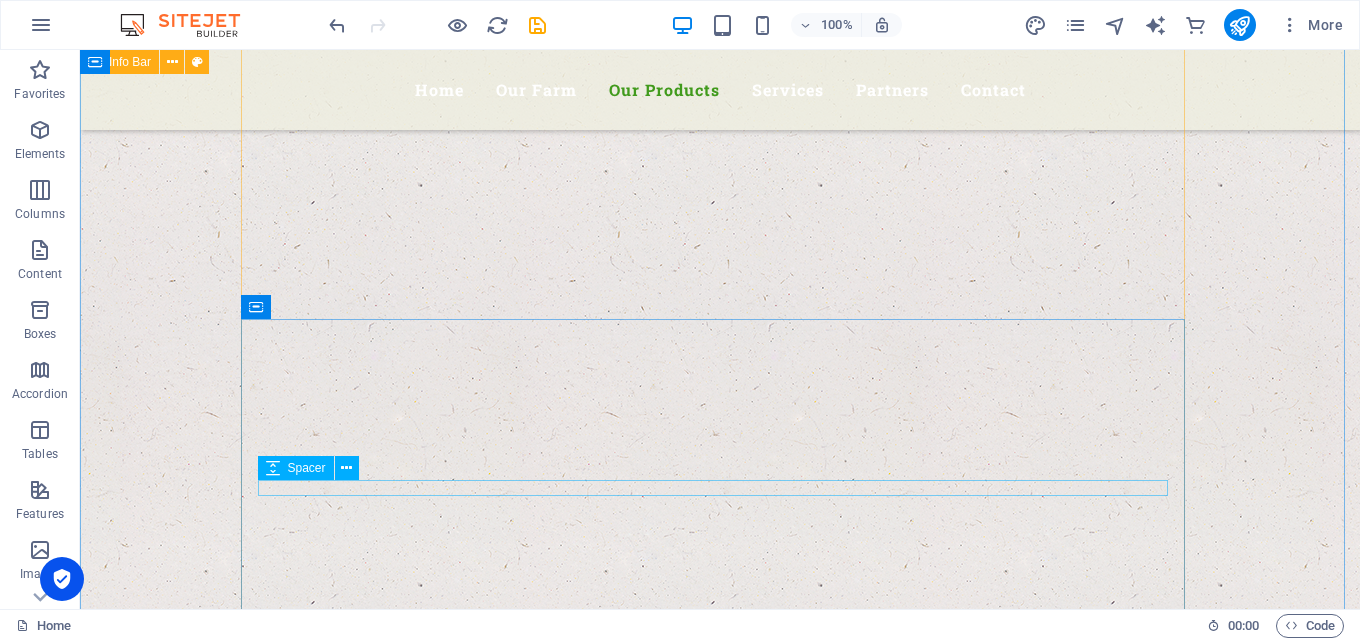 scroll, scrollTop: 5600, scrollLeft: 0, axis: vertical 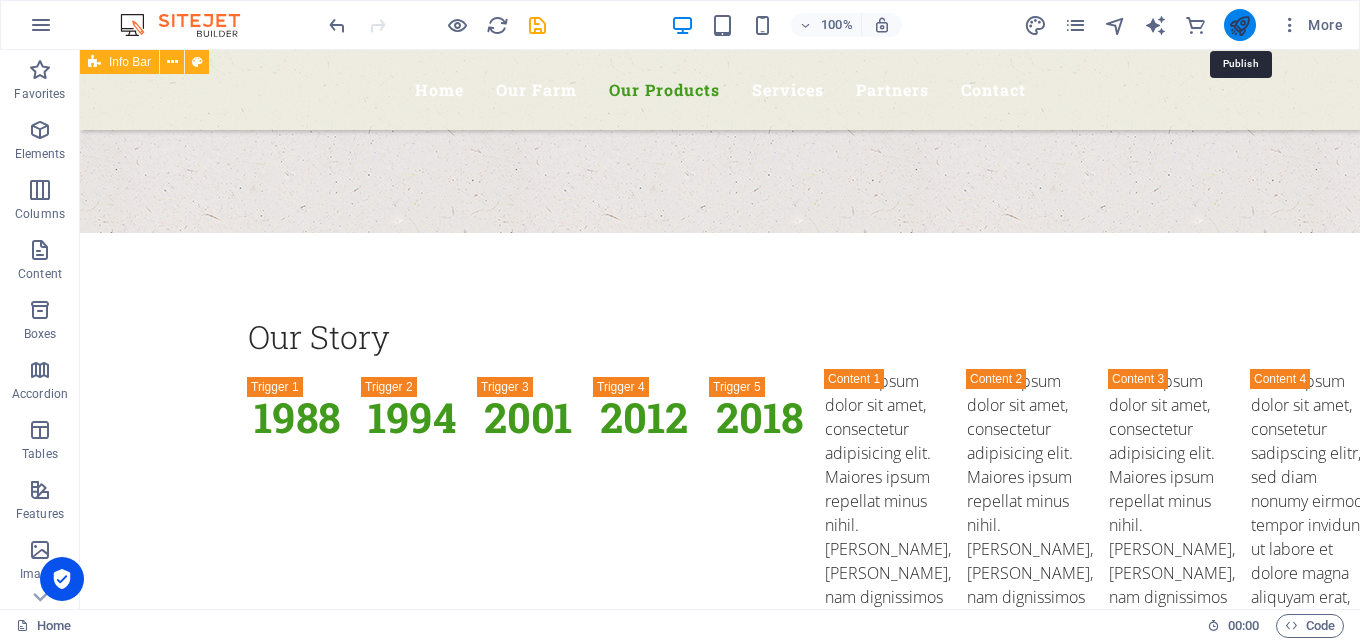 click at bounding box center (1239, 25) 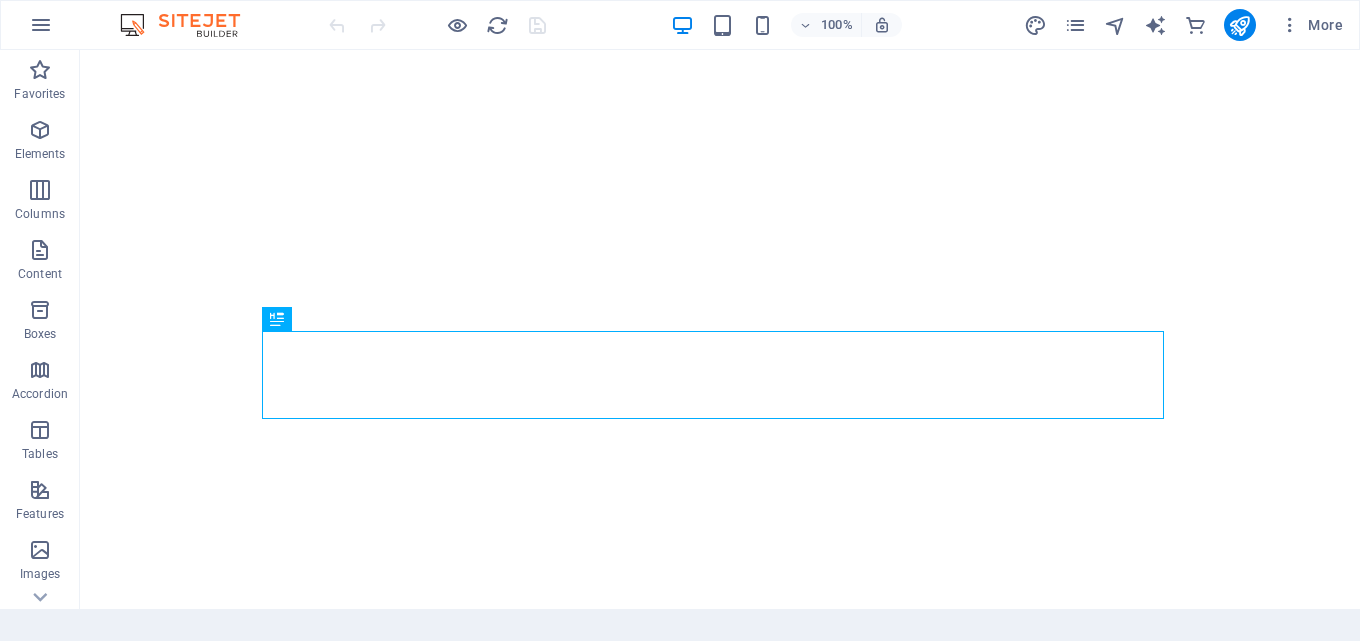 scroll, scrollTop: 0, scrollLeft: 0, axis: both 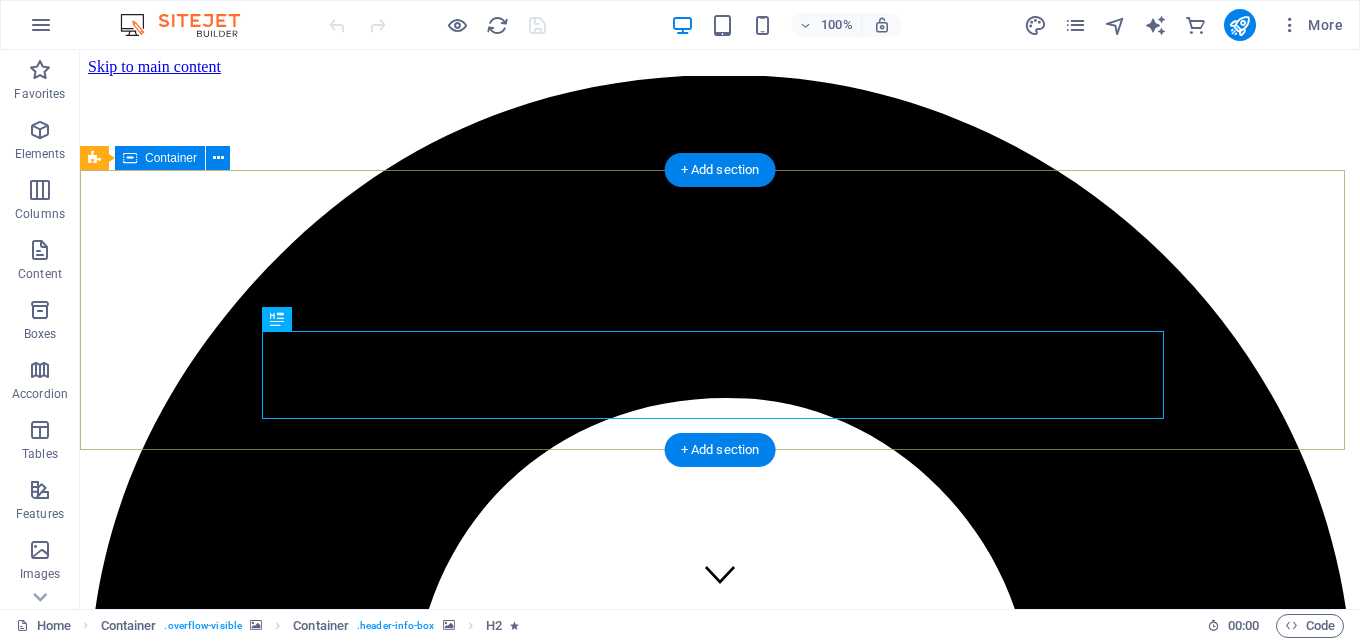 click at bounding box center (720, 8073) 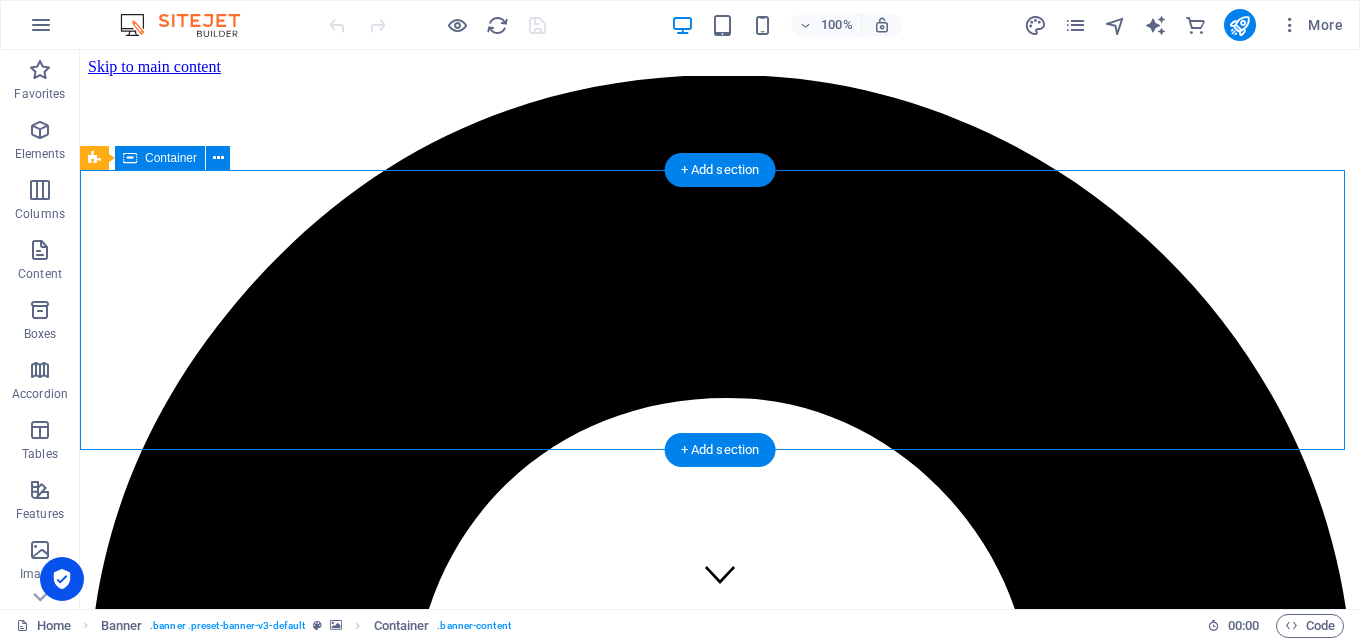 click at bounding box center (720, 8073) 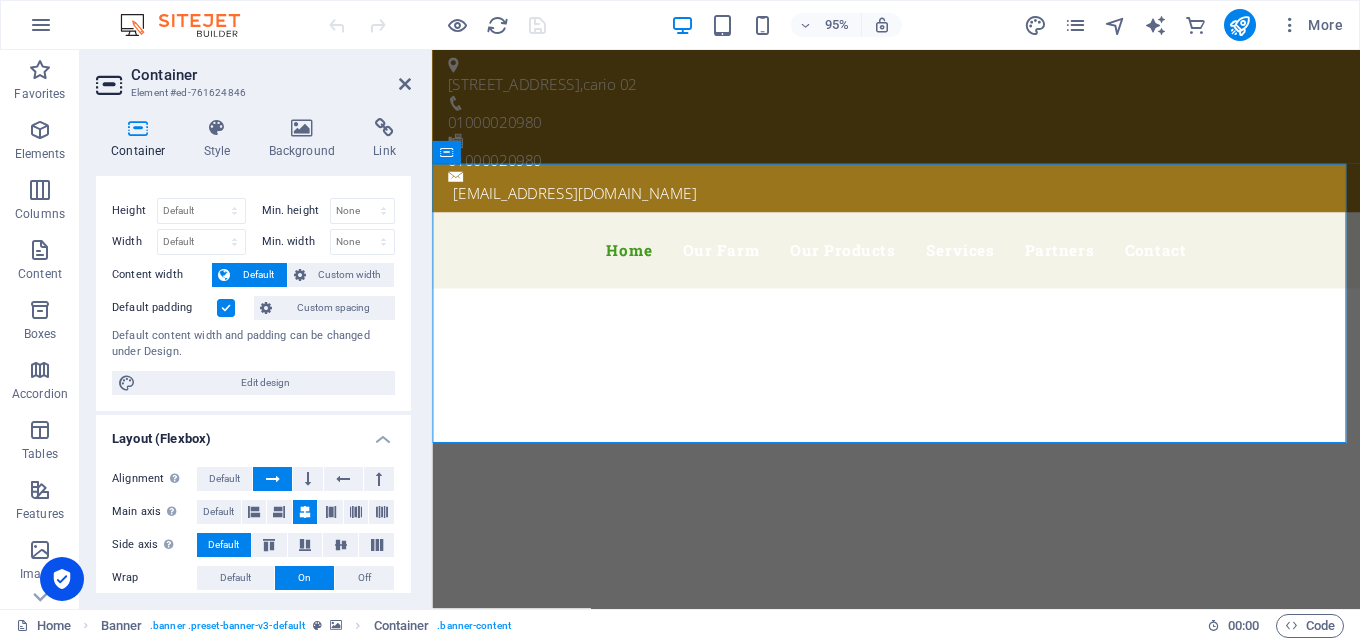 scroll, scrollTop: 0, scrollLeft: 0, axis: both 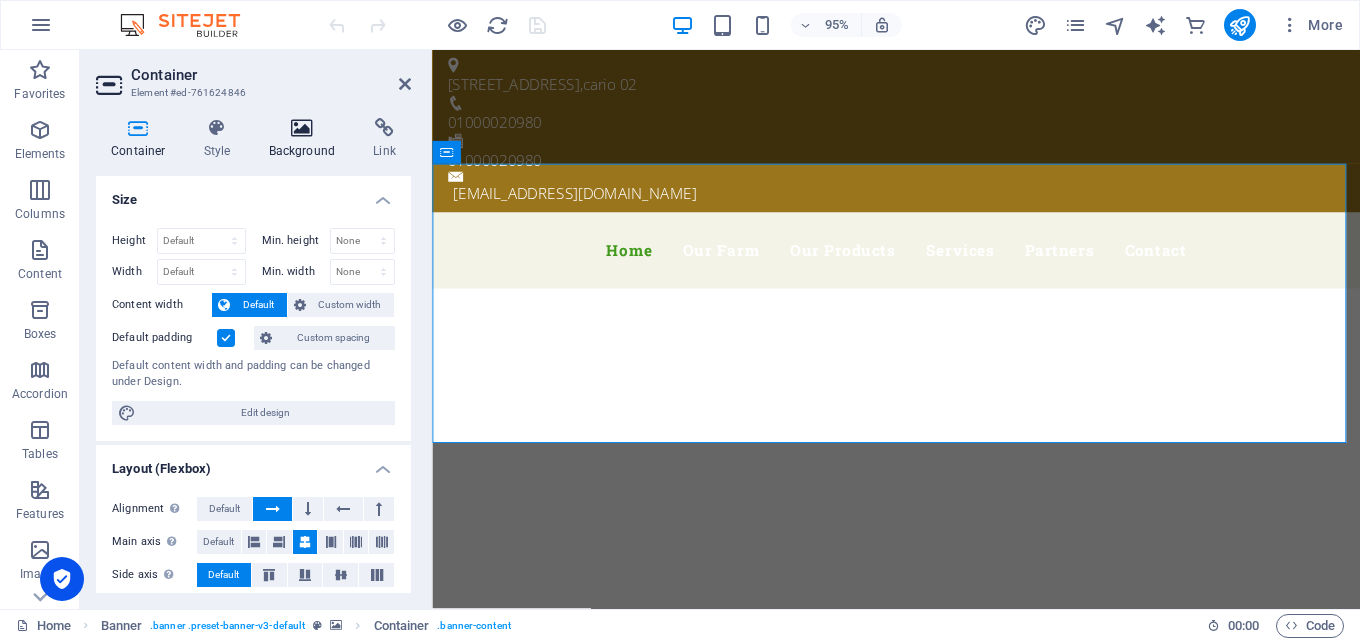 click on "Background" at bounding box center [306, 139] 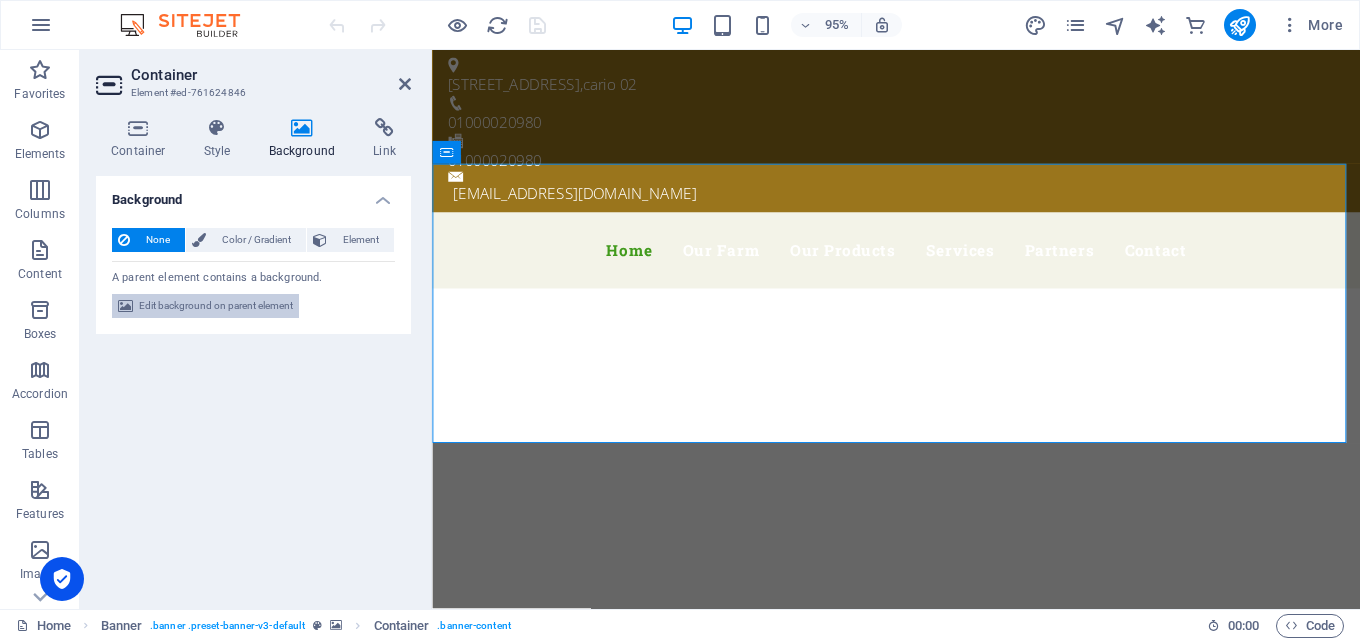 click on "Edit background on parent element" at bounding box center [216, 306] 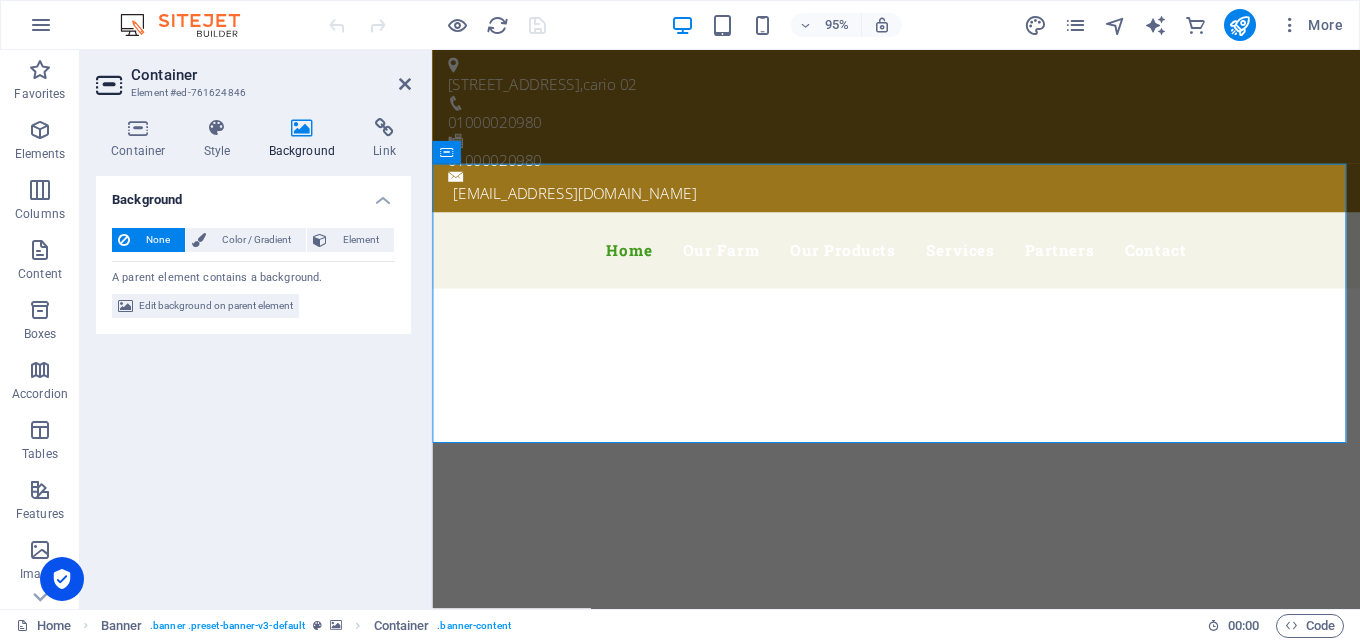 select on "ms" 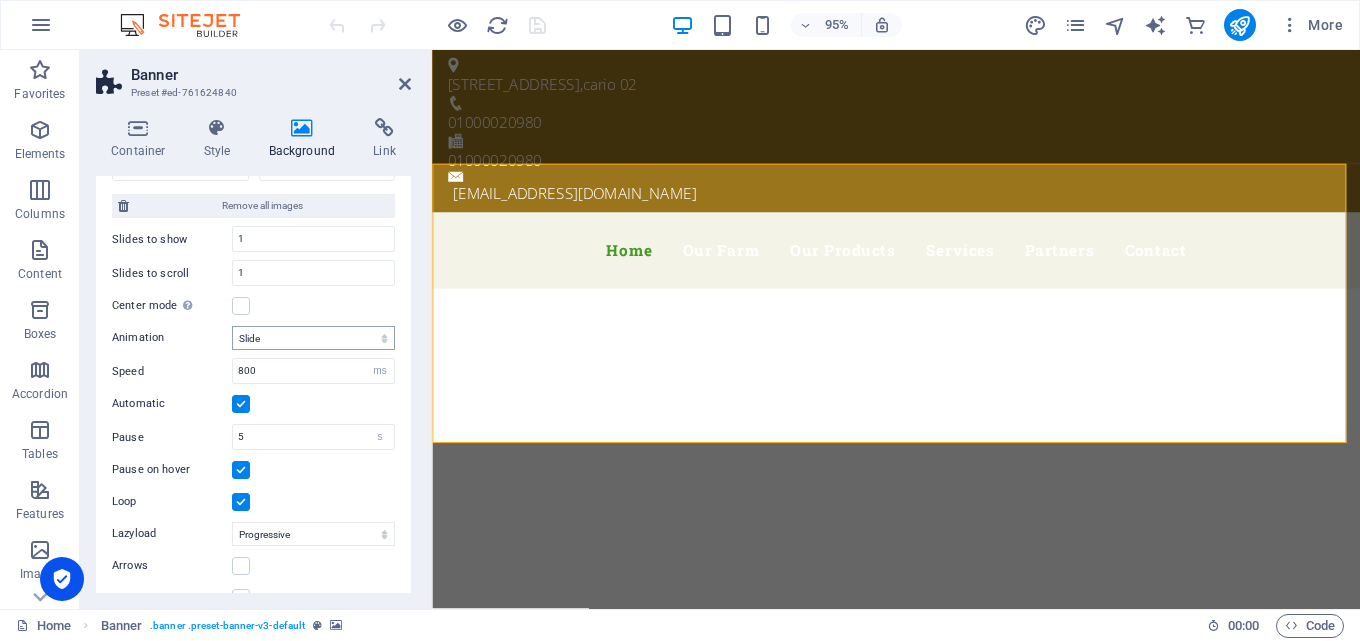 scroll, scrollTop: 580, scrollLeft: 0, axis: vertical 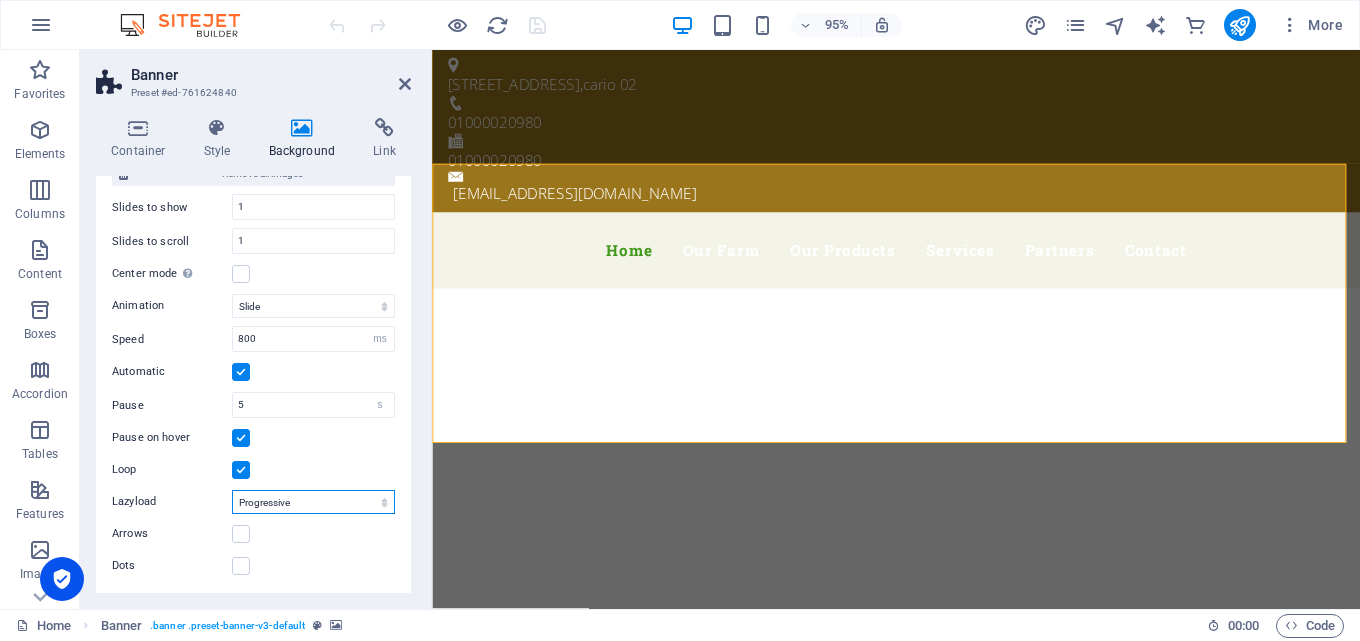 click on "Off On demand Progressive" at bounding box center [313, 502] 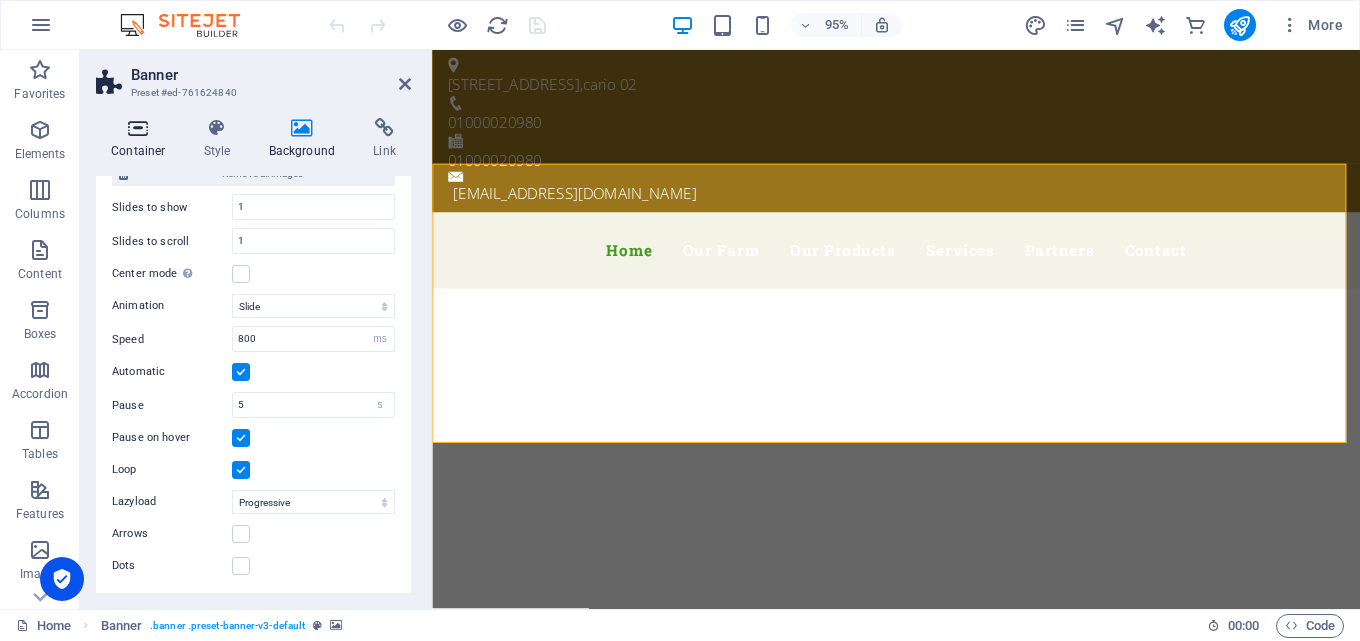 click on "Container" at bounding box center [142, 139] 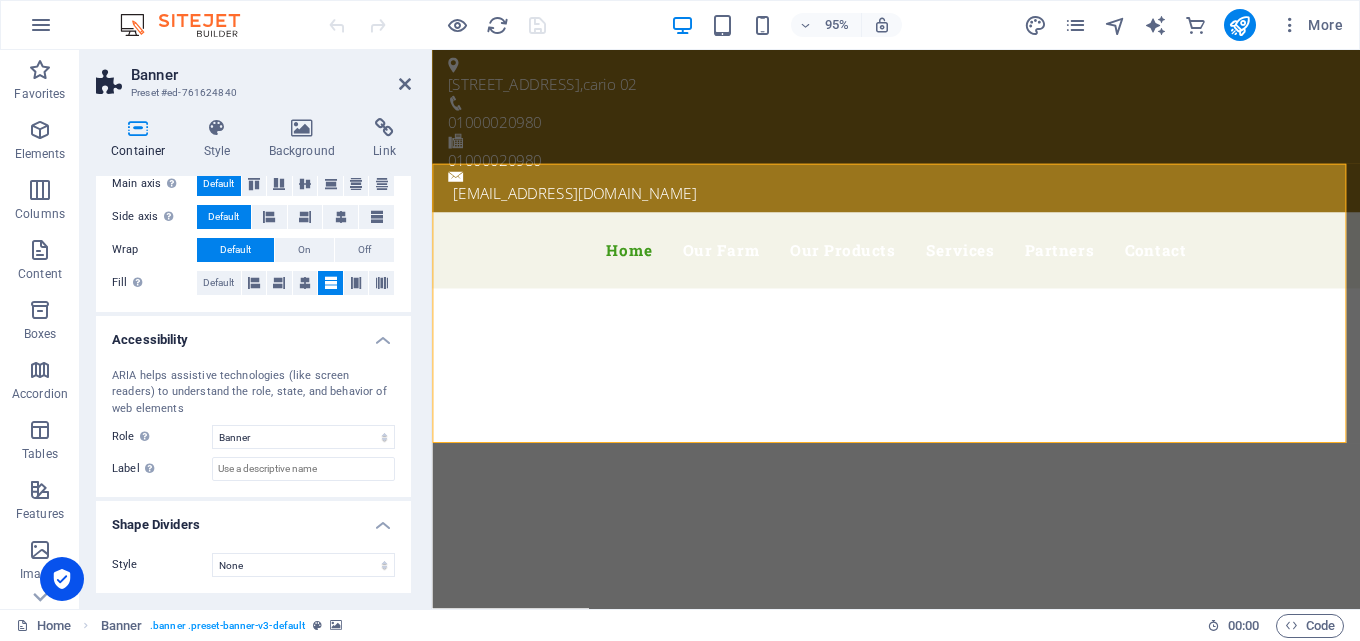 scroll, scrollTop: 0, scrollLeft: 0, axis: both 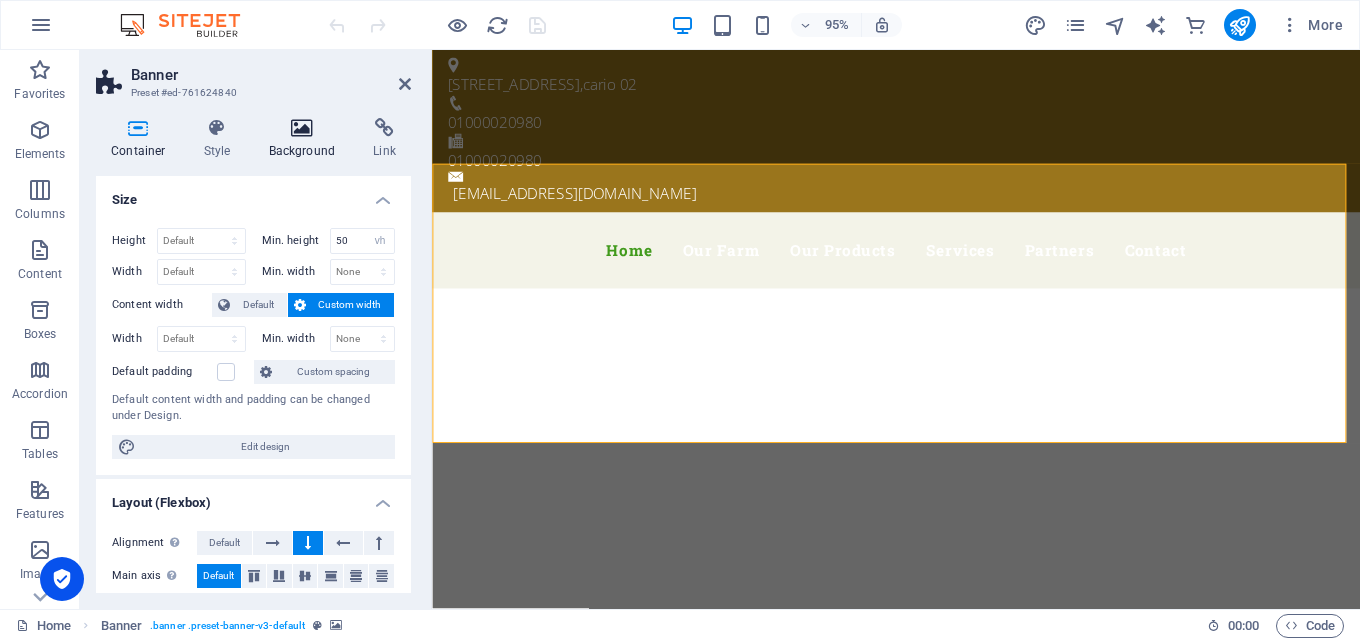 click on "Background" at bounding box center (306, 139) 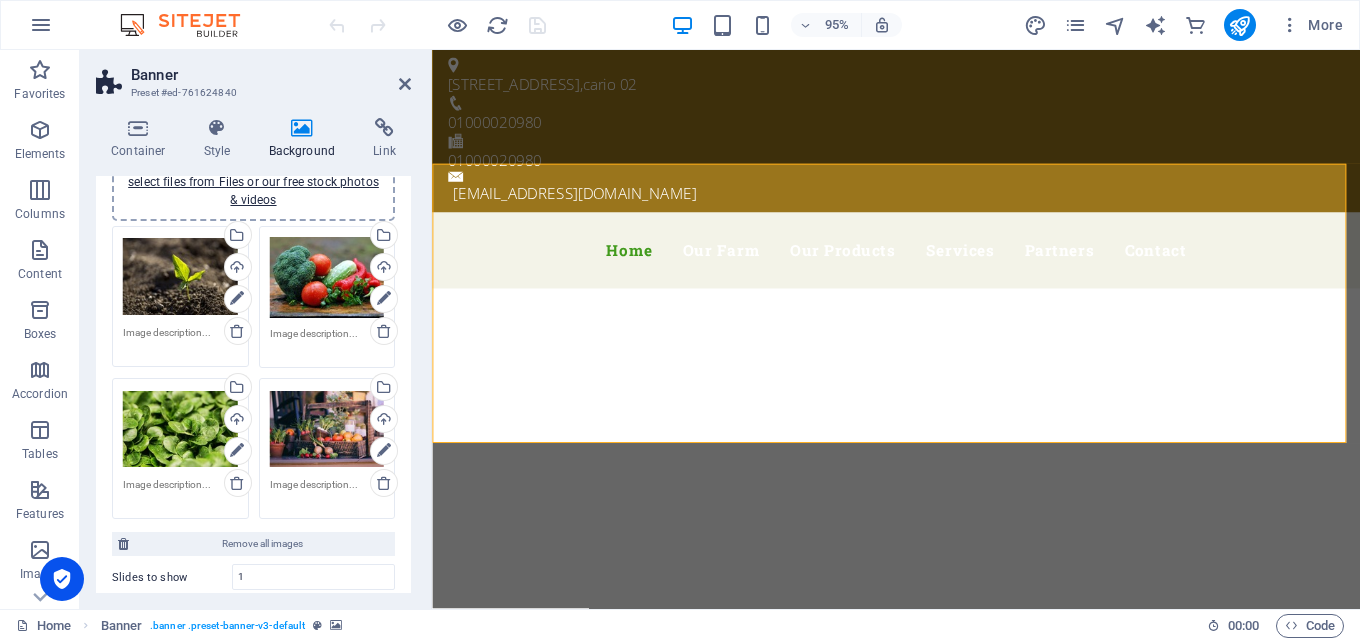 scroll, scrollTop: 200, scrollLeft: 0, axis: vertical 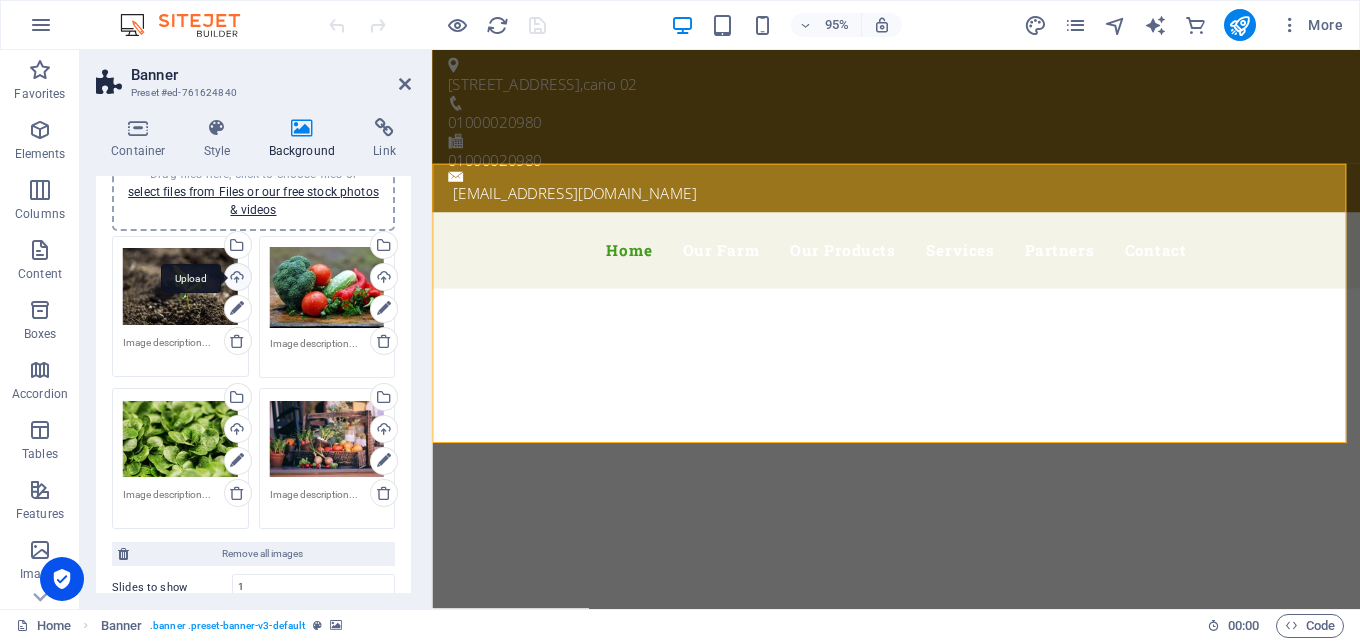 click on "Upload" at bounding box center (236, 279) 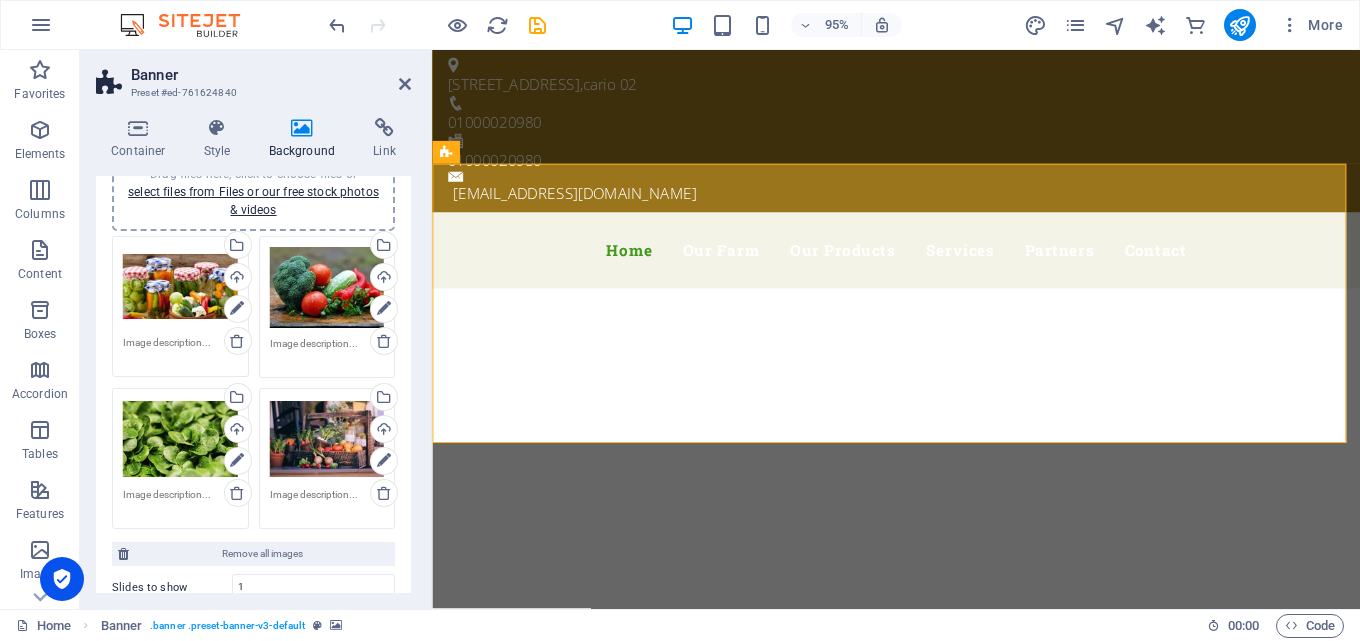 click on "Drag files here, click to choose files or select files from Files or our free stock photos & videos Select files from the file manager, stock photos, or upload file(s) Upload Drag files here, click to choose files or select files from Files or our free stock photos & videos Select files from the file manager, stock photos, or upload file(s) Upload Drag files here, click to choose files or select files from Files or our free stock photos & videos Select files from the file manager, stock photos, or upload file(s) Upload Drag files here, click to choose files or select files from Files or our free stock photos & videos Select files from the file manager, stock photos, or upload file(s) Upload" at bounding box center (253, 383) 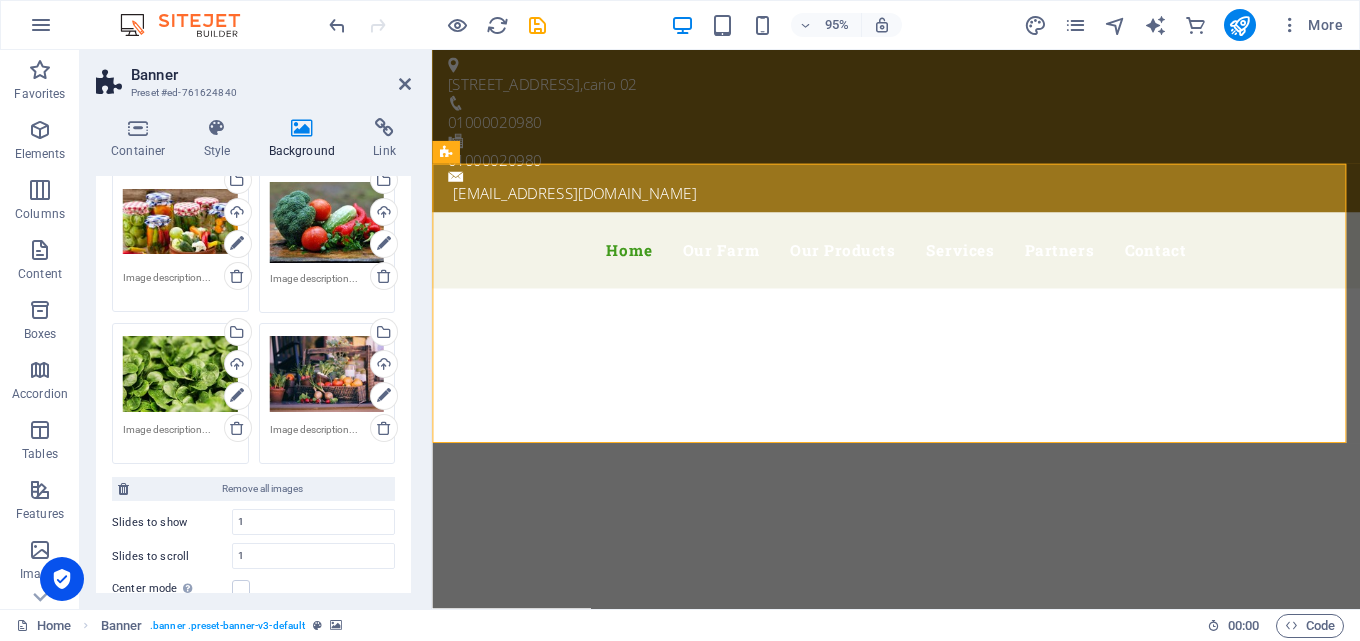 scroll, scrollTop: 200, scrollLeft: 0, axis: vertical 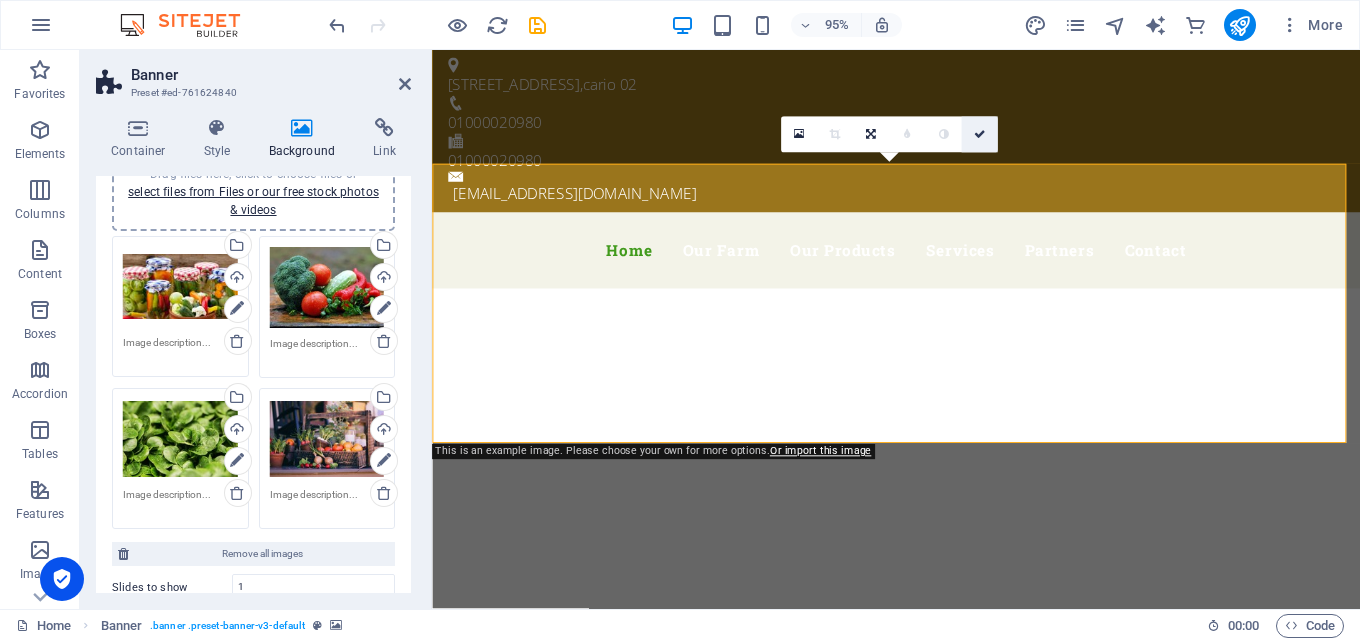 click at bounding box center (979, 134) 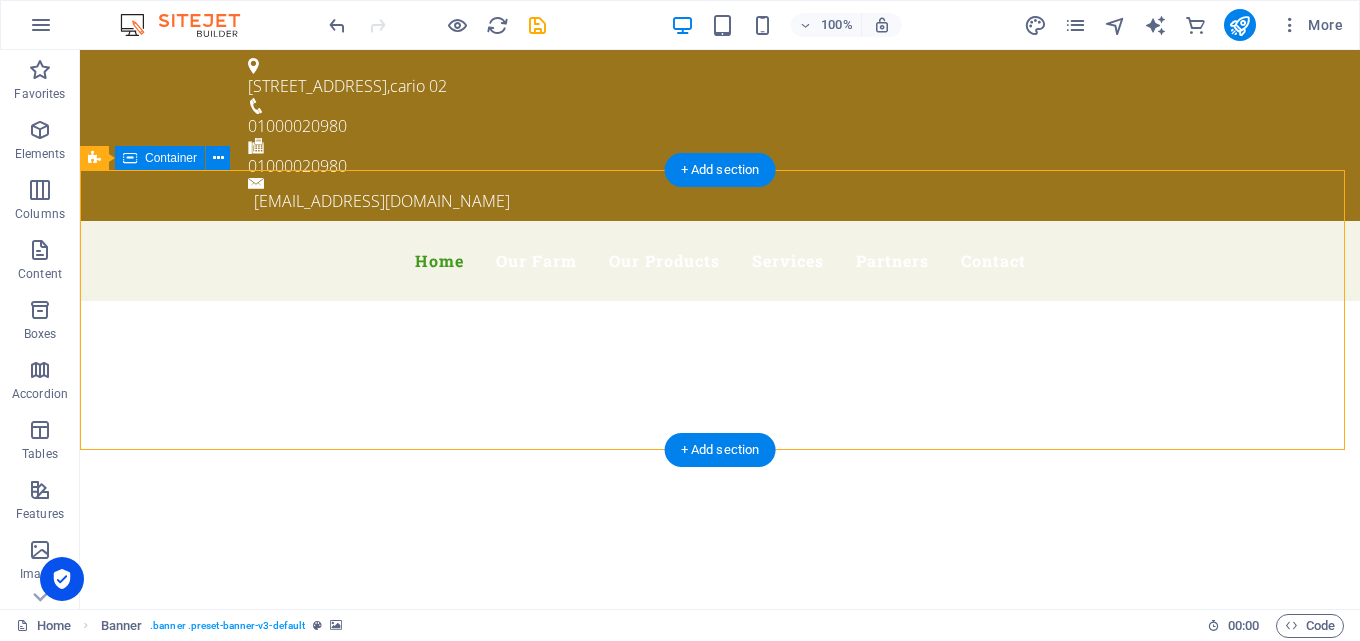click at bounding box center (720, 661) 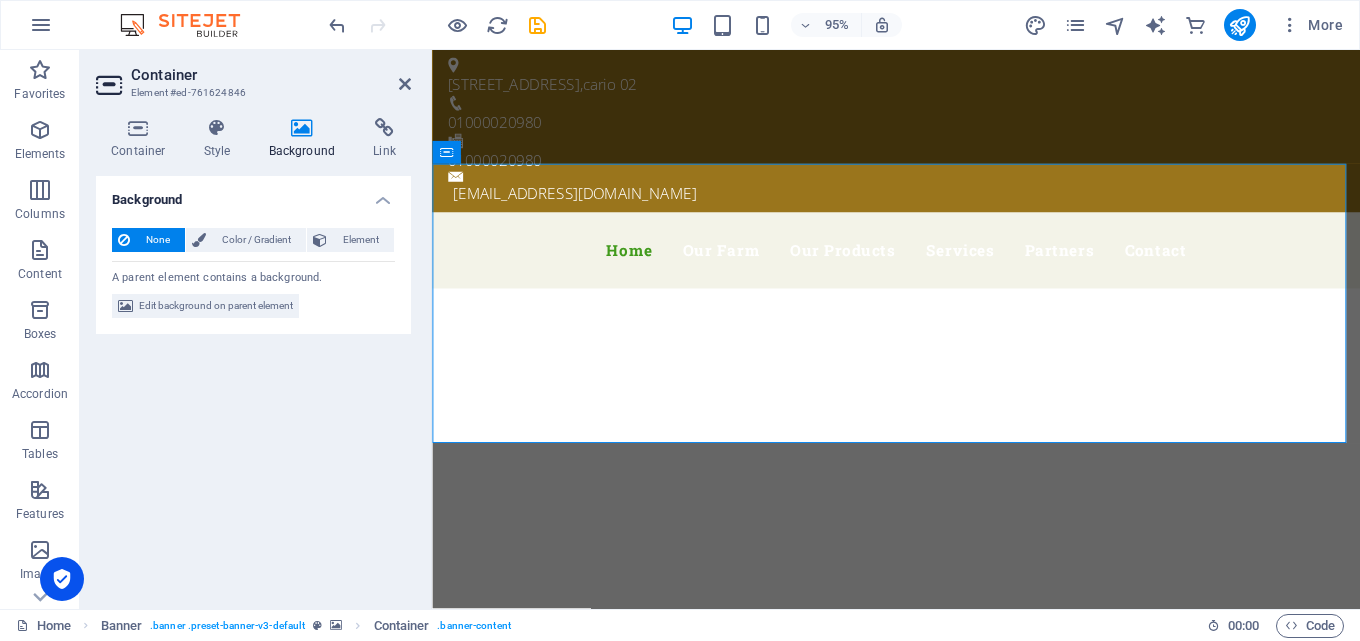 click on "Background" at bounding box center (306, 139) 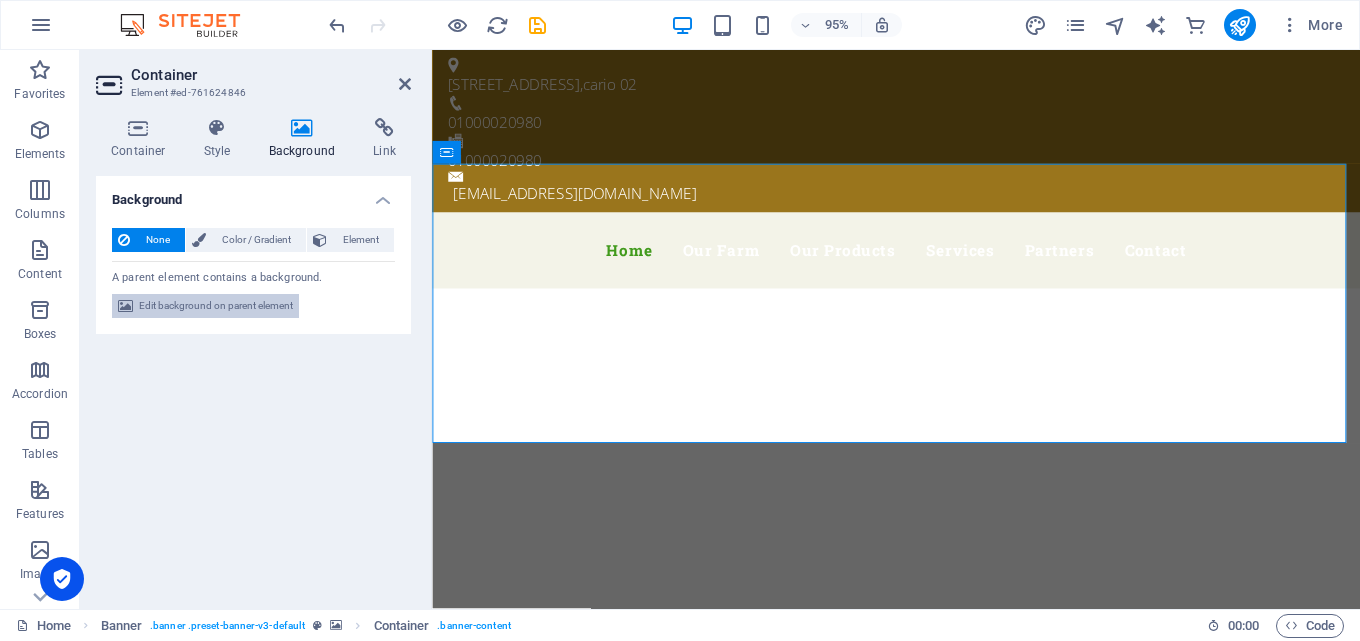 click on "Edit background on parent element" at bounding box center (216, 306) 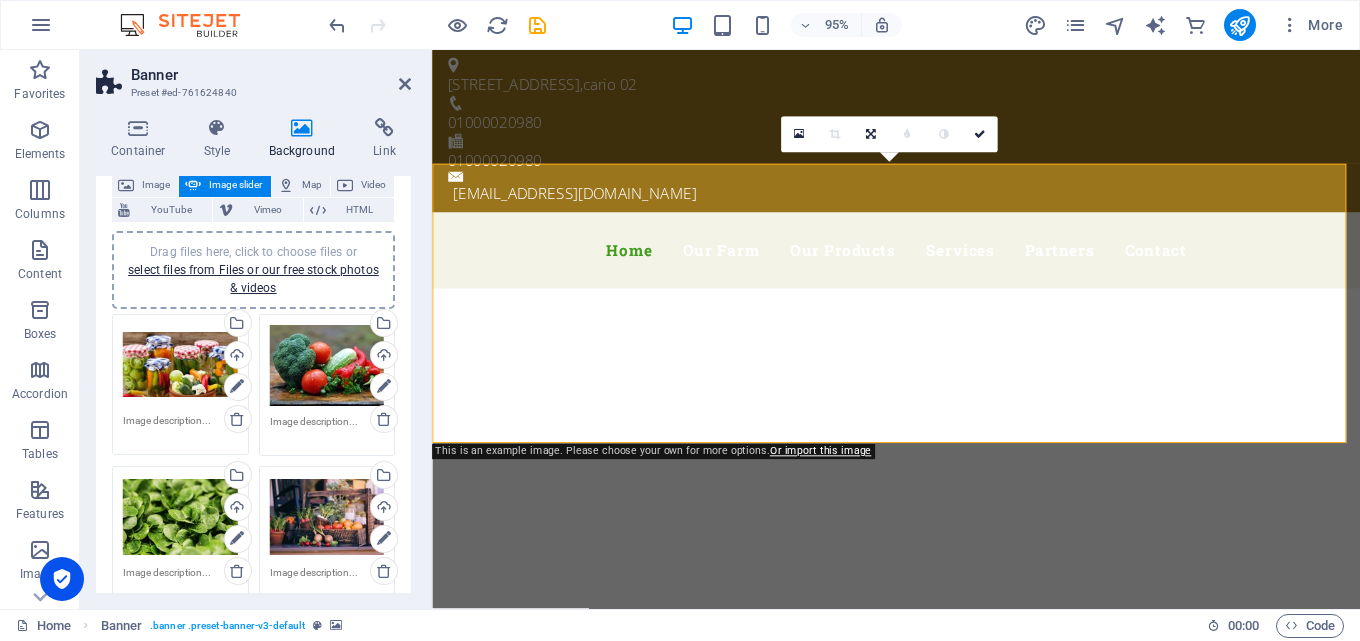 scroll, scrollTop: 0, scrollLeft: 0, axis: both 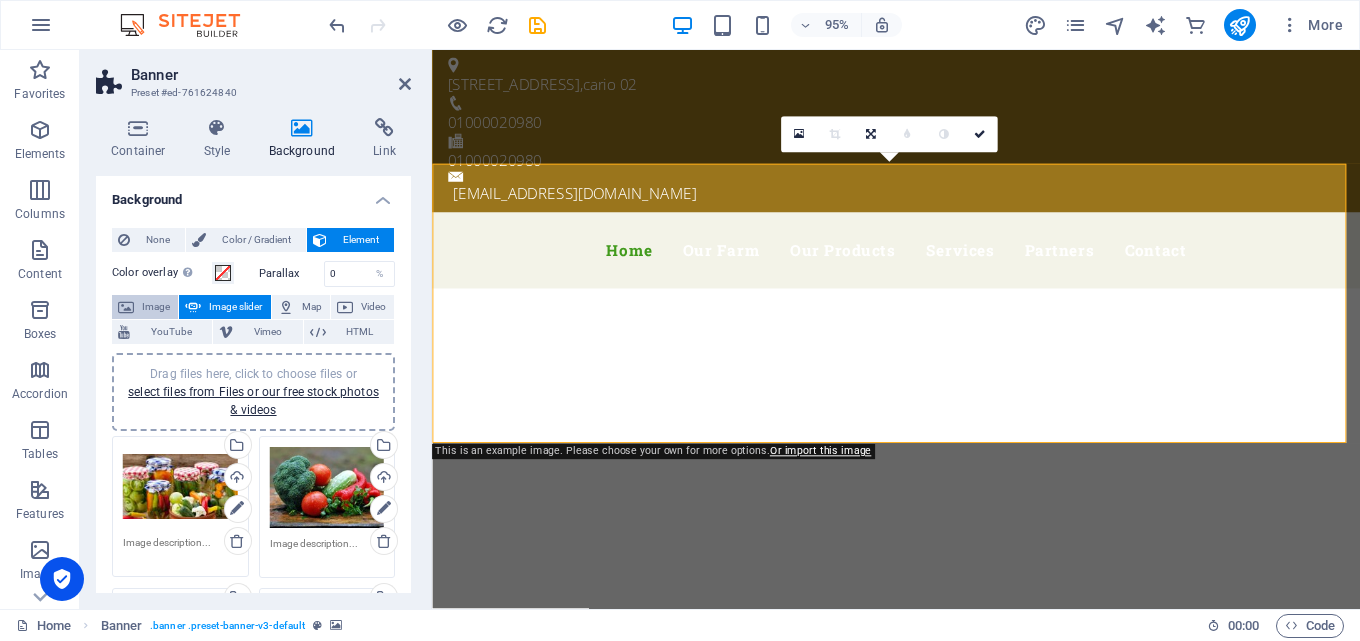 click on "Image" at bounding box center (156, 307) 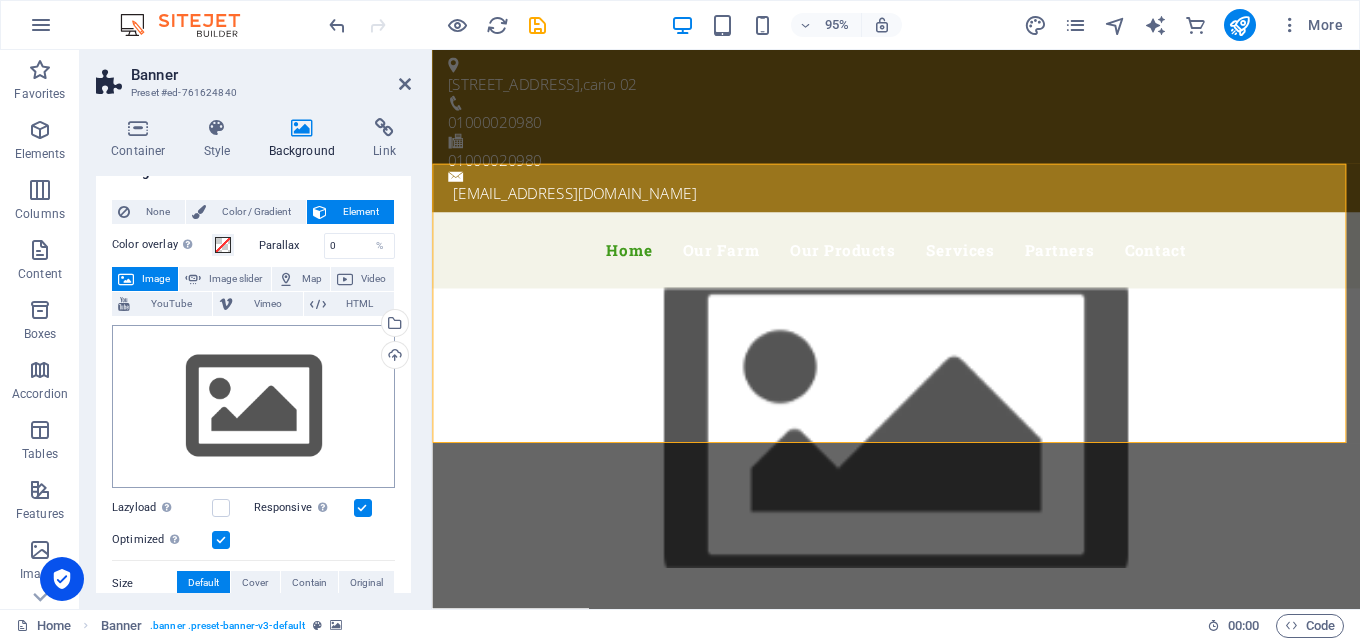 scroll, scrollTop: 0, scrollLeft: 0, axis: both 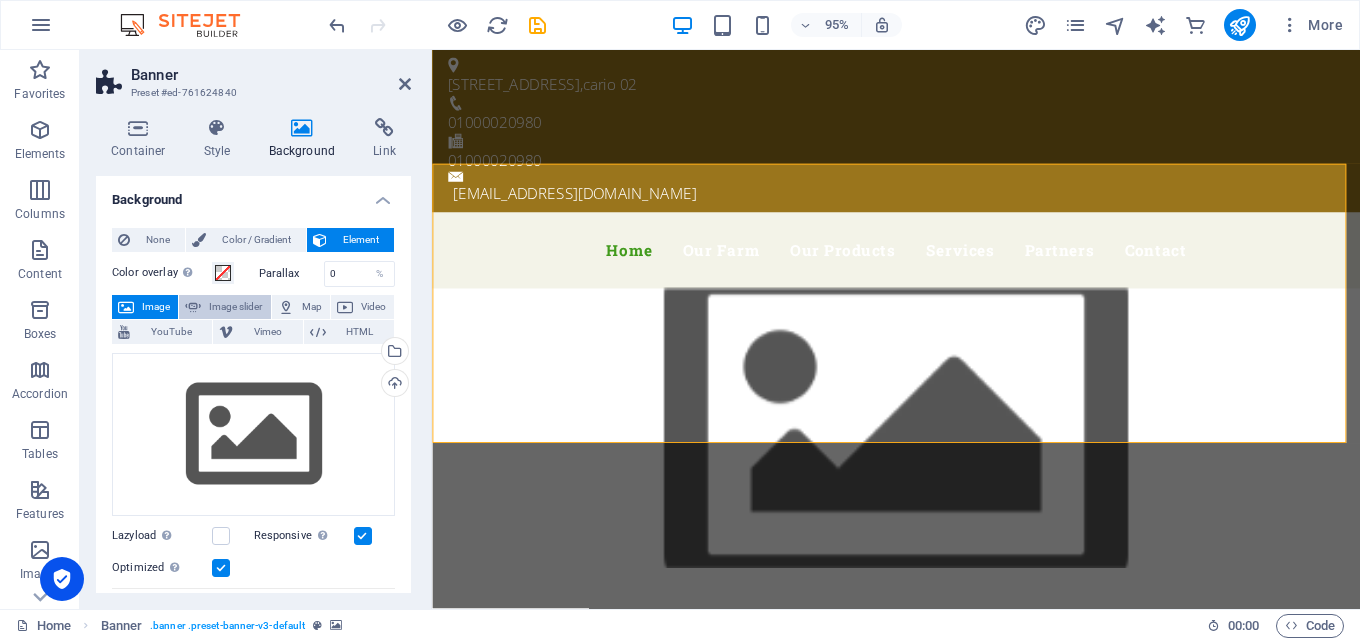 click on "Image slider" at bounding box center [235, 307] 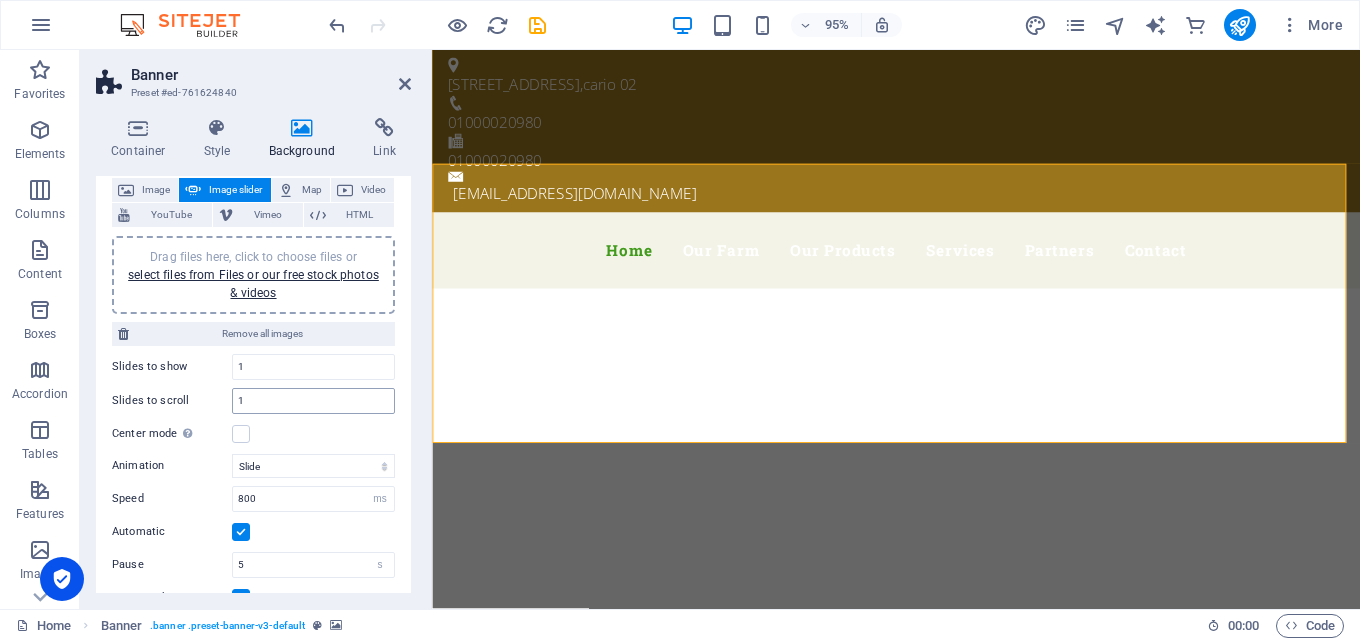 scroll, scrollTop: 0, scrollLeft: 0, axis: both 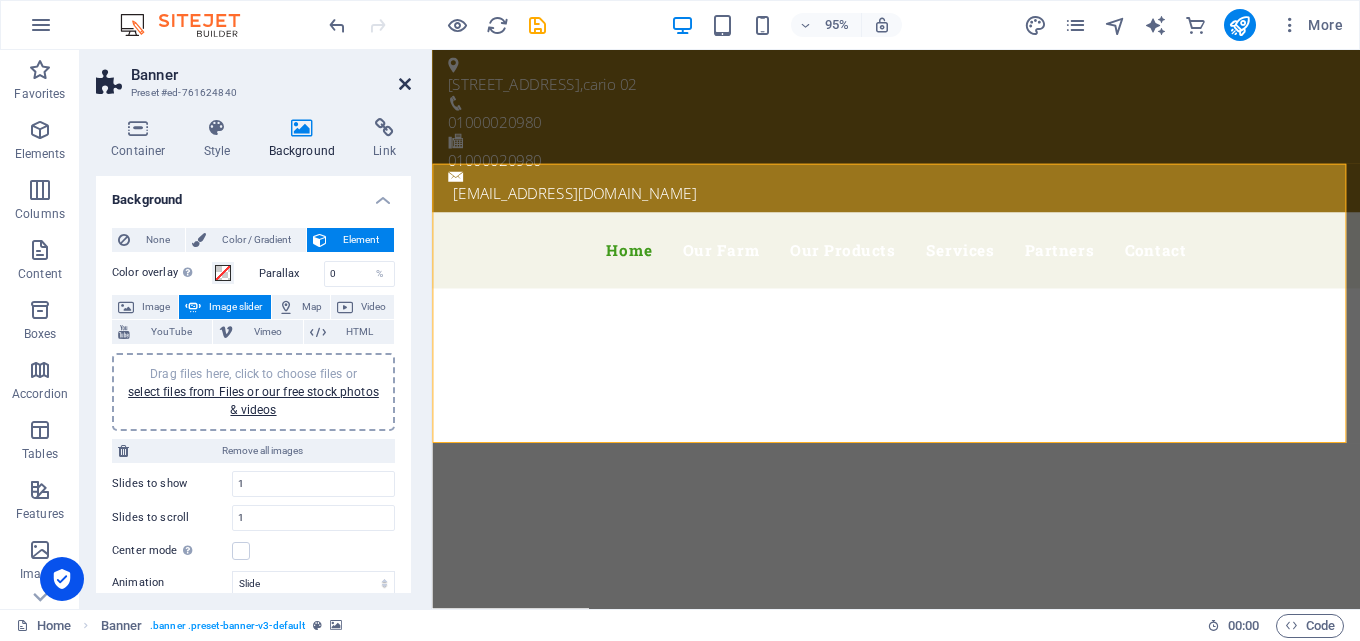 drag, startPoint x: 405, startPoint y: 87, endPoint x: 326, endPoint y: 37, distance: 93.49332 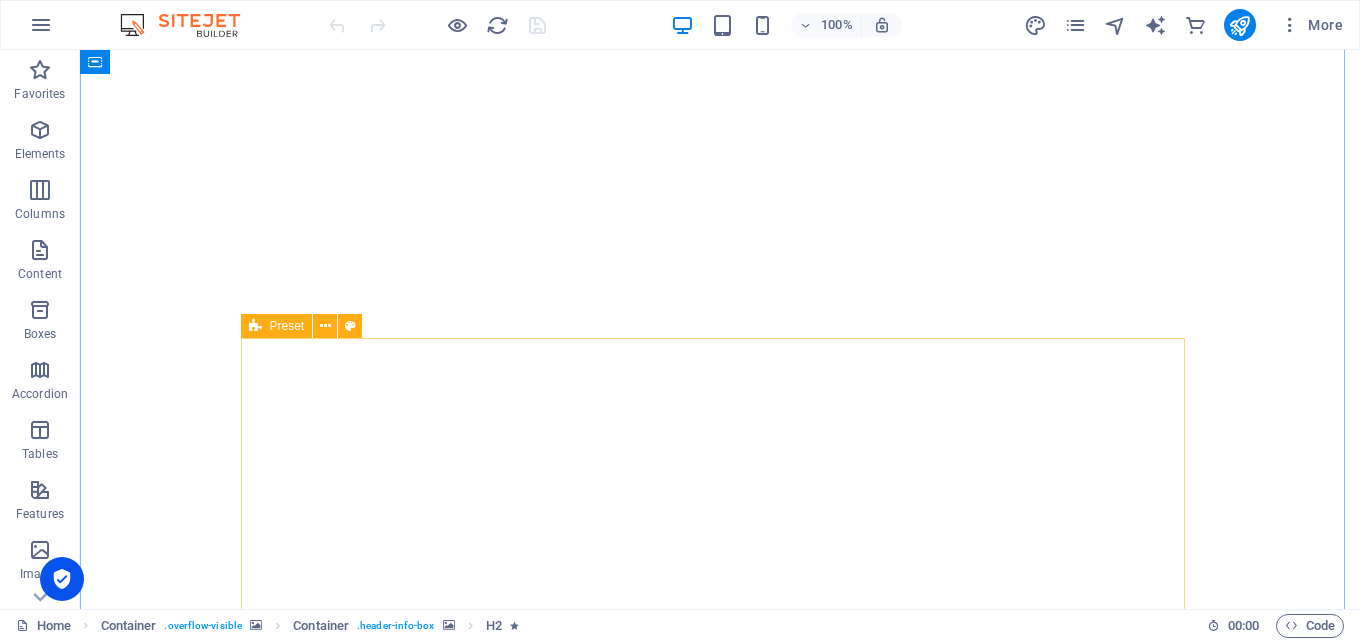 scroll, scrollTop: 0, scrollLeft: 0, axis: both 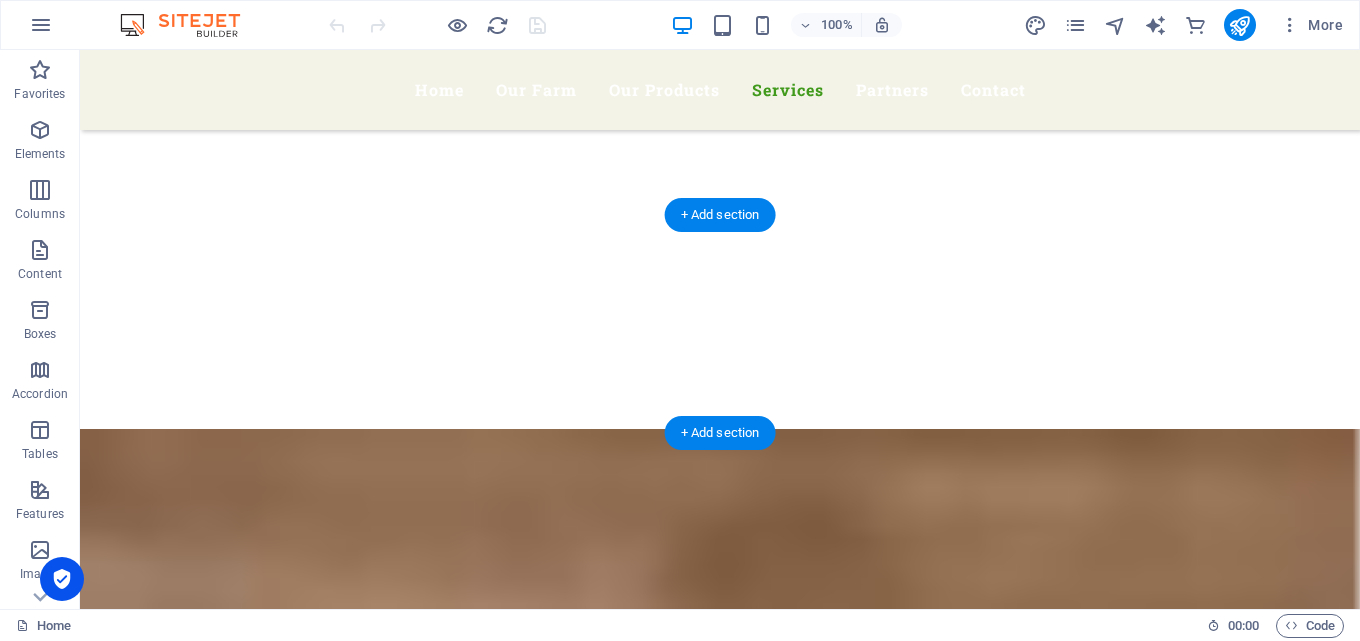 click at bounding box center [720, 11356] 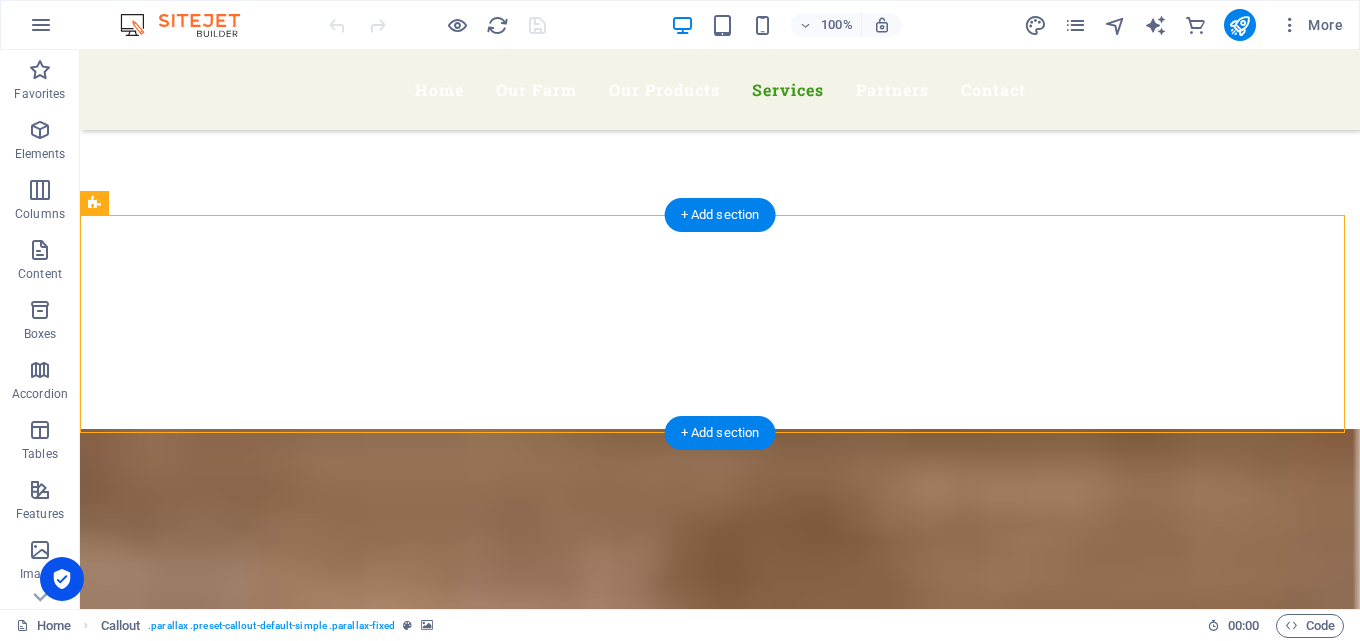 drag, startPoint x: 624, startPoint y: 234, endPoint x: 281, endPoint y: 247, distance: 343.24628 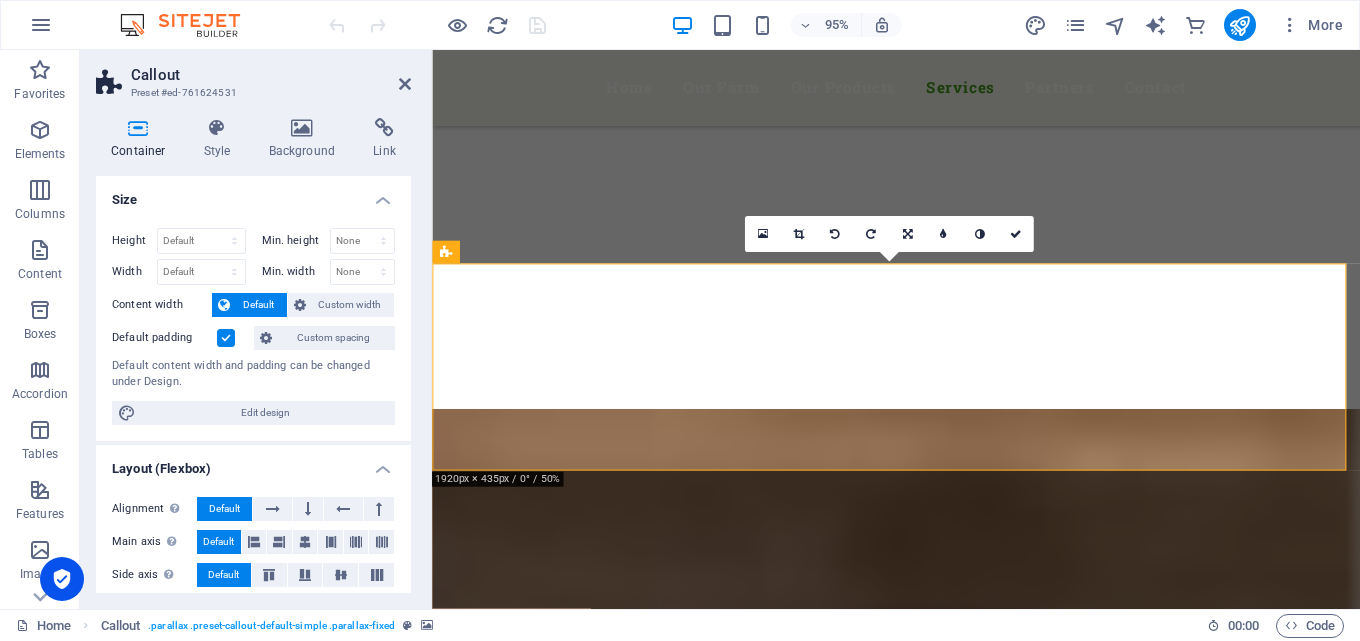 drag, startPoint x: 302, startPoint y: 151, endPoint x: 291, endPoint y: 205, distance: 55.108982 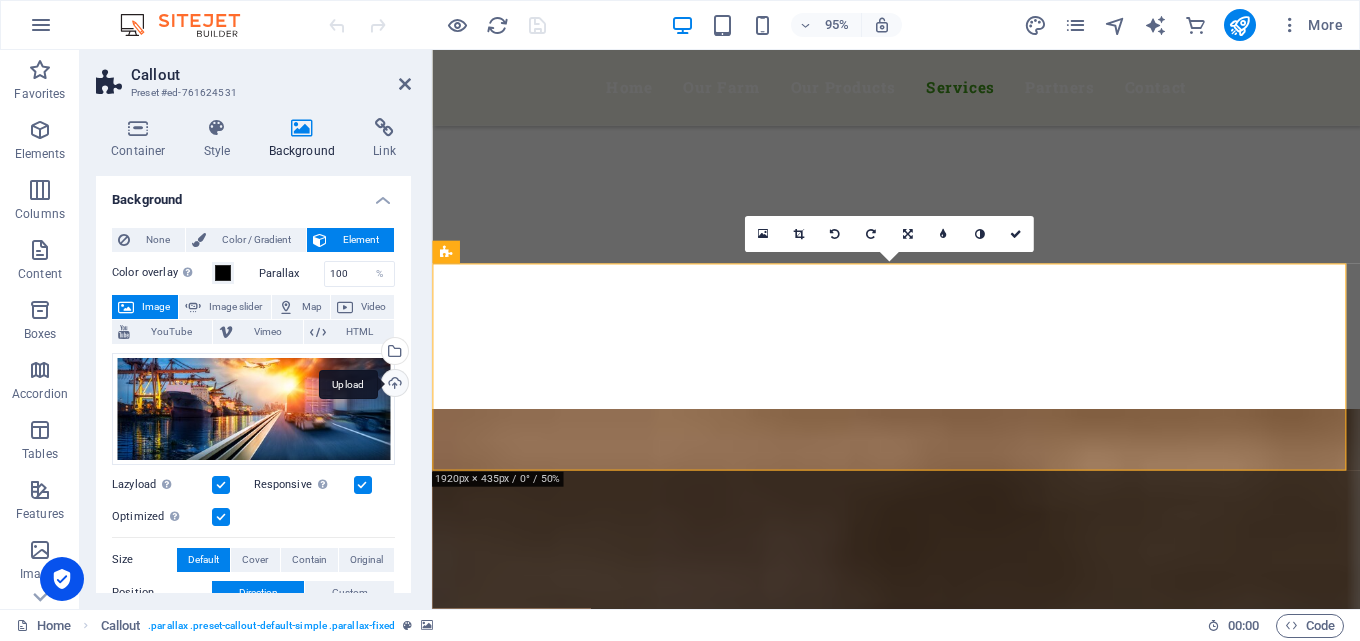 click on "Upload" at bounding box center (393, 385) 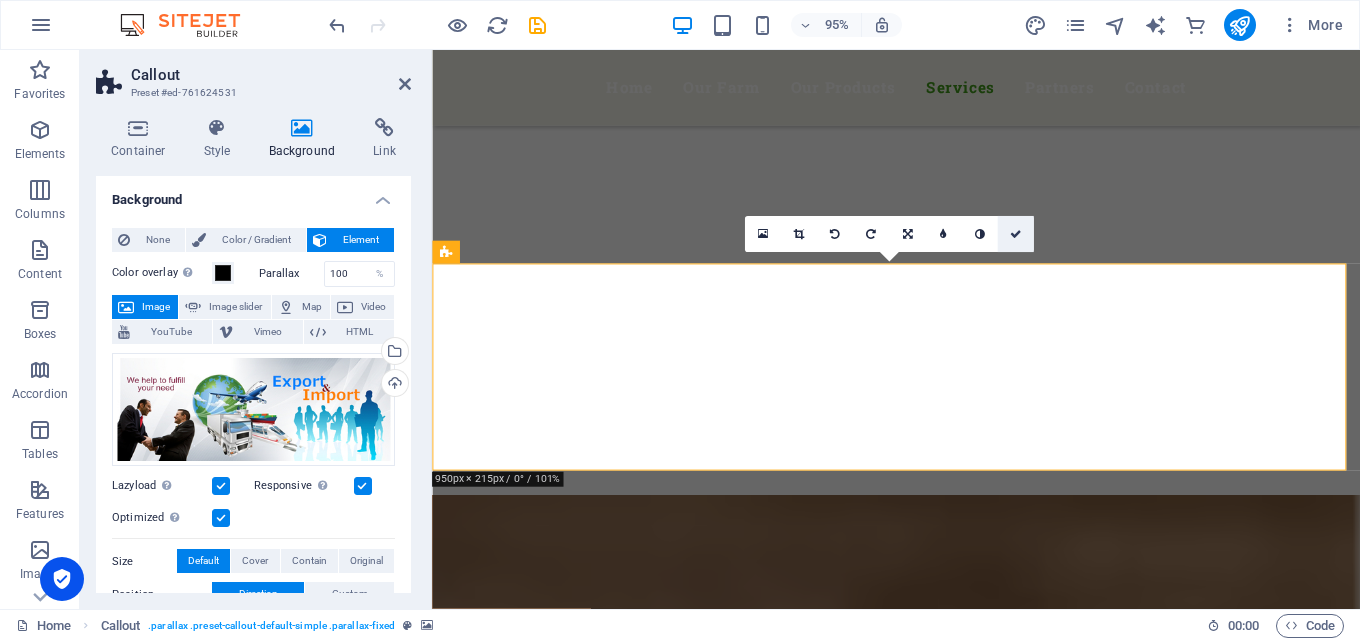 click at bounding box center [1016, 233] 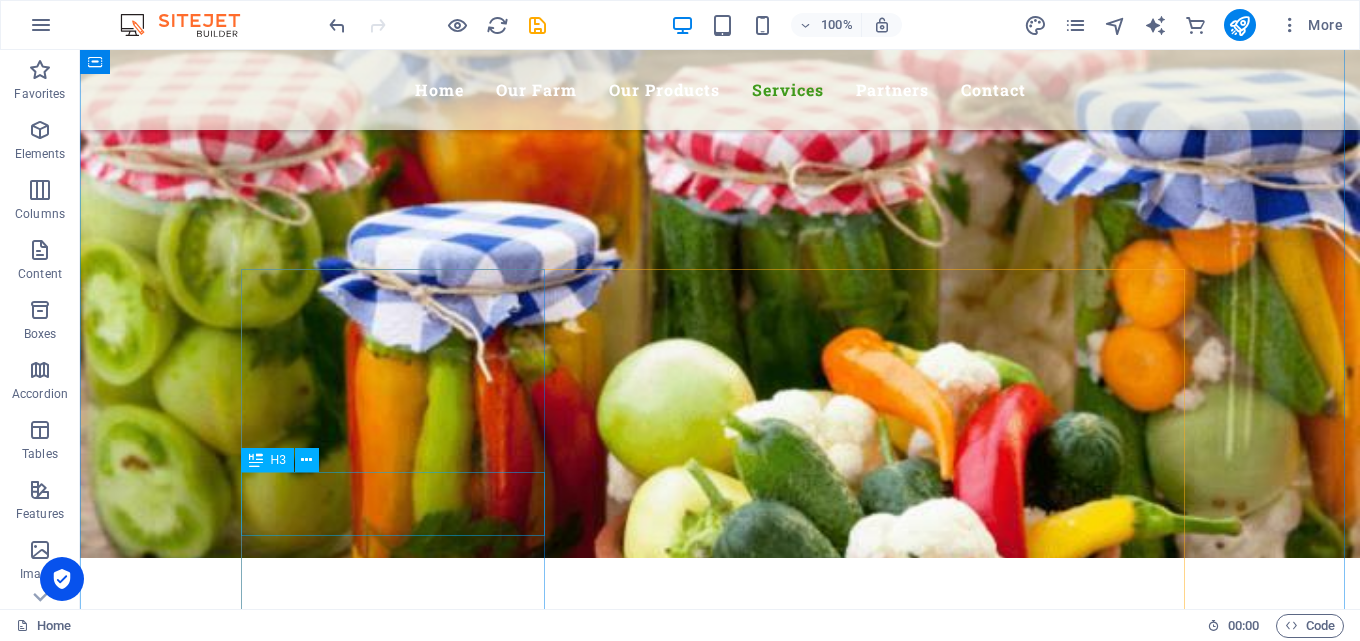 scroll, scrollTop: 9000, scrollLeft: 0, axis: vertical 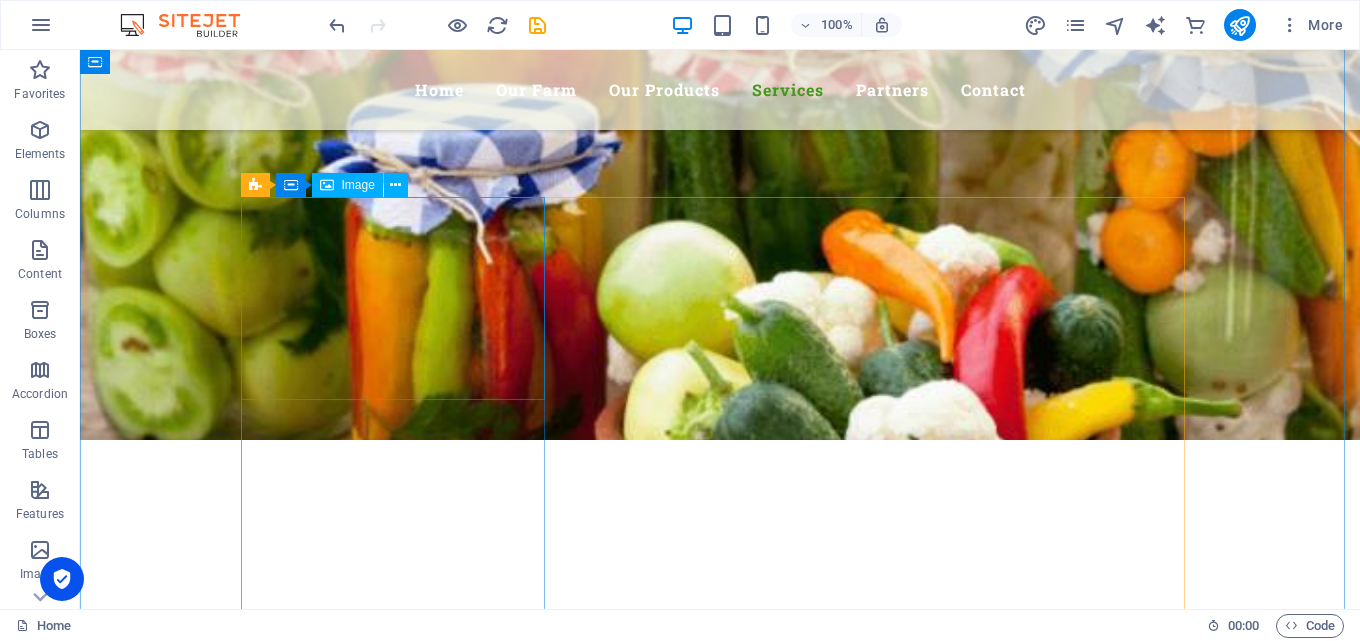 click at bounding box center (720, 11374) 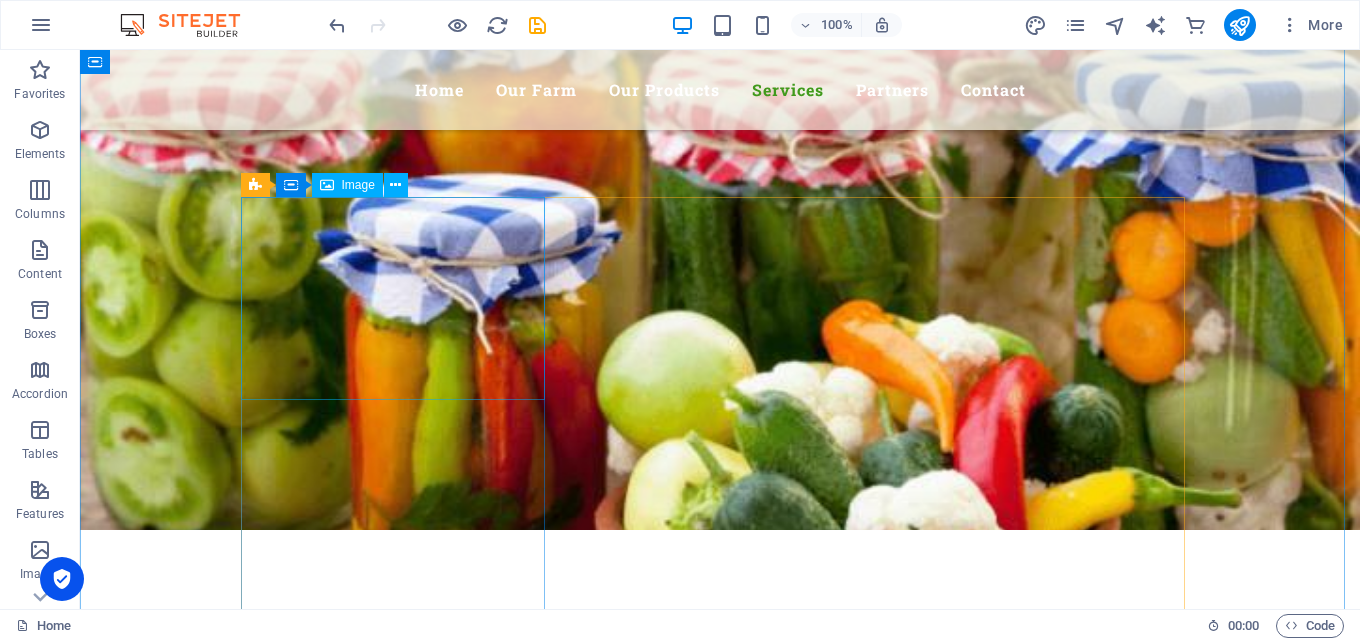 select on "%" 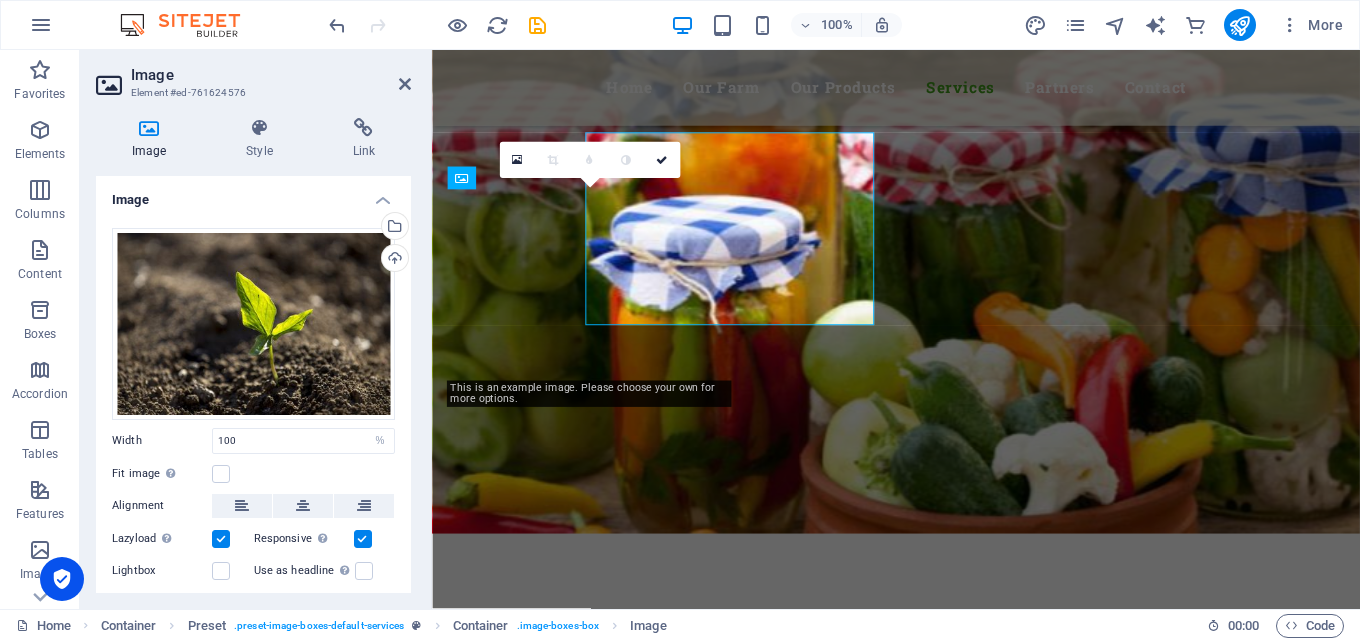 scroll, scrollTop: 9060, scrollLeft: 0, axis: vertical 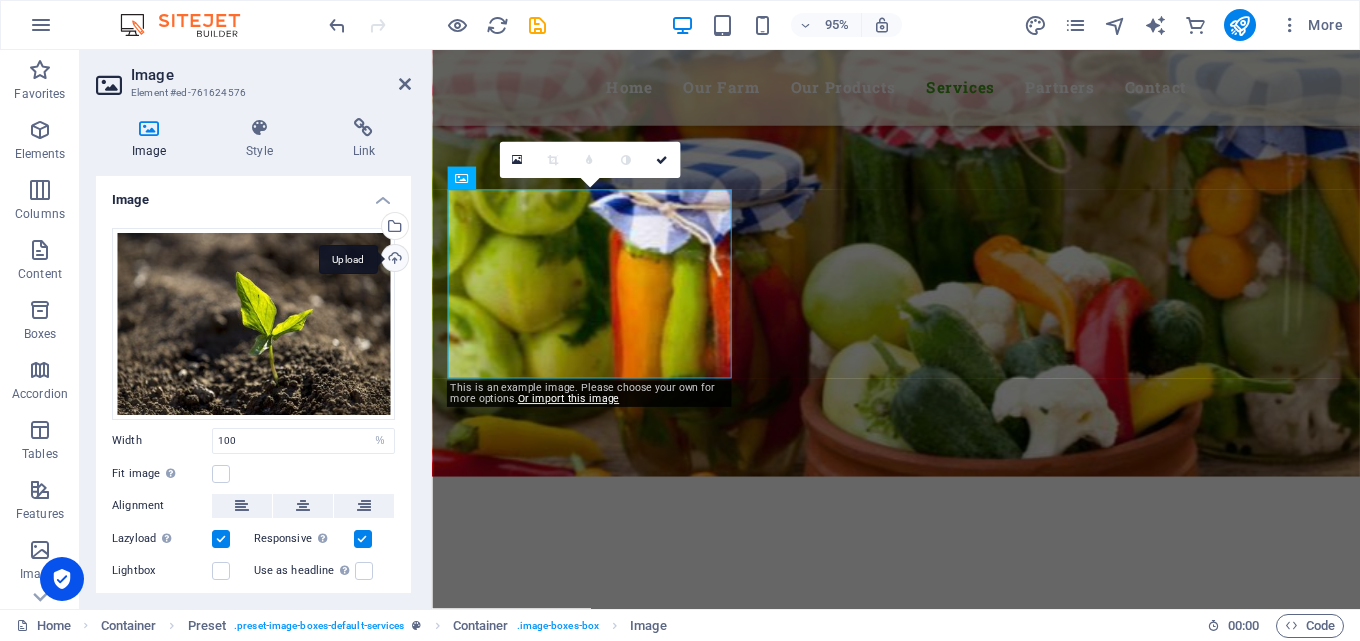 click on "Upload" at bounding box center [393, 260] 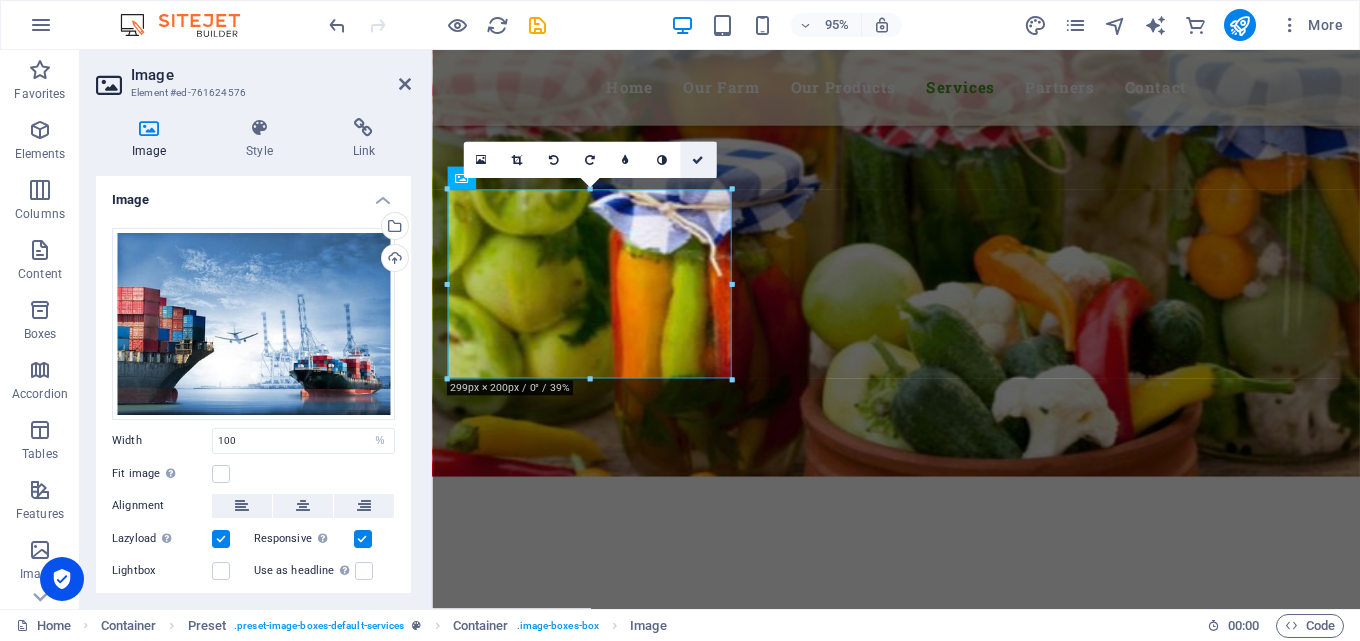 click at bounding box center (698, 159) 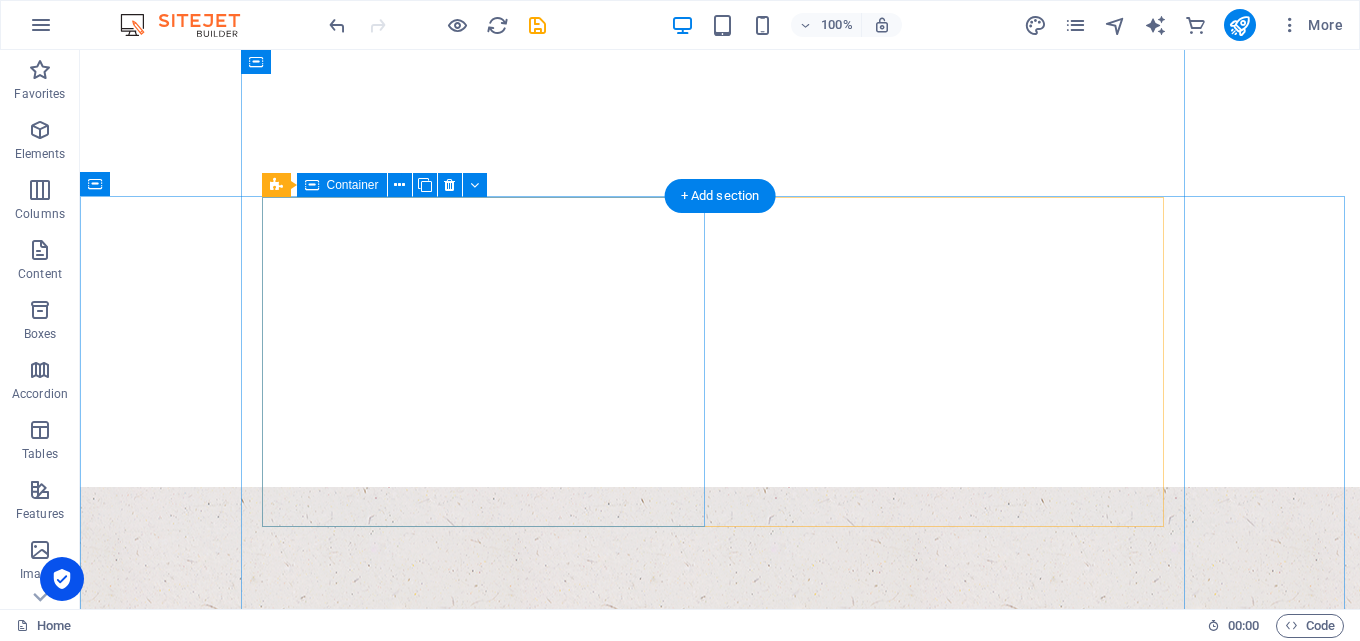 scroll, scrollTop: 0, scrollLeft: 0, axis: both 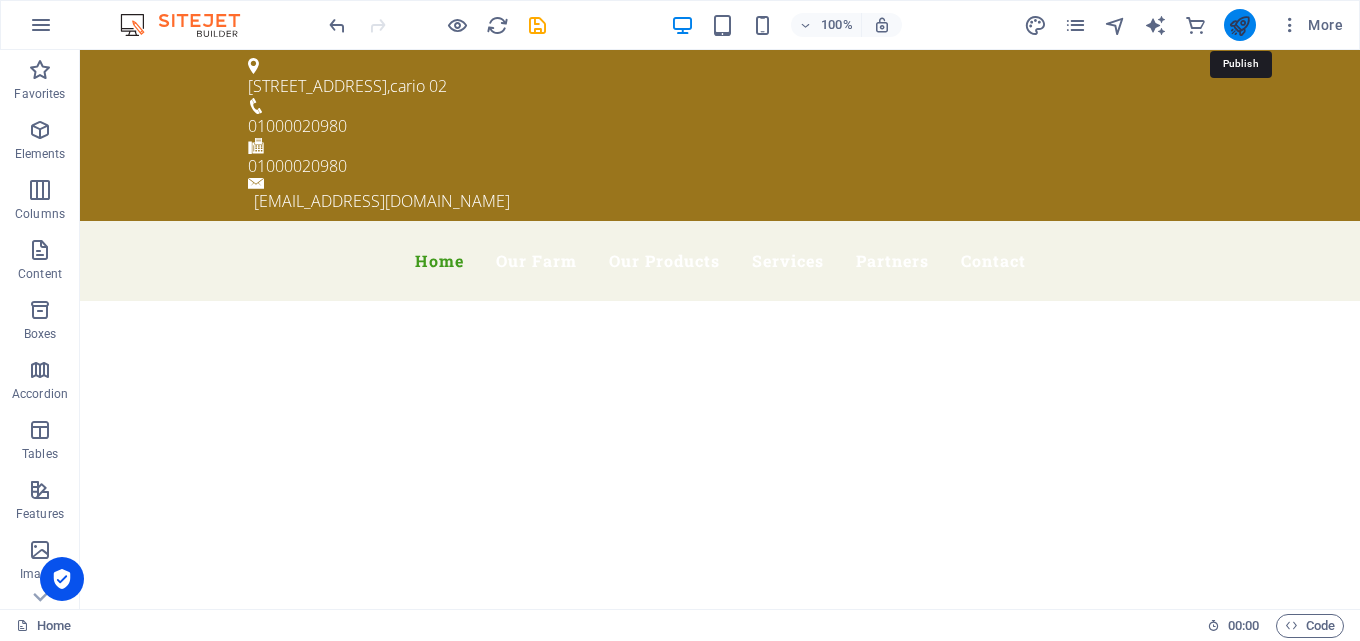 click at bounding box center [1239, 25] 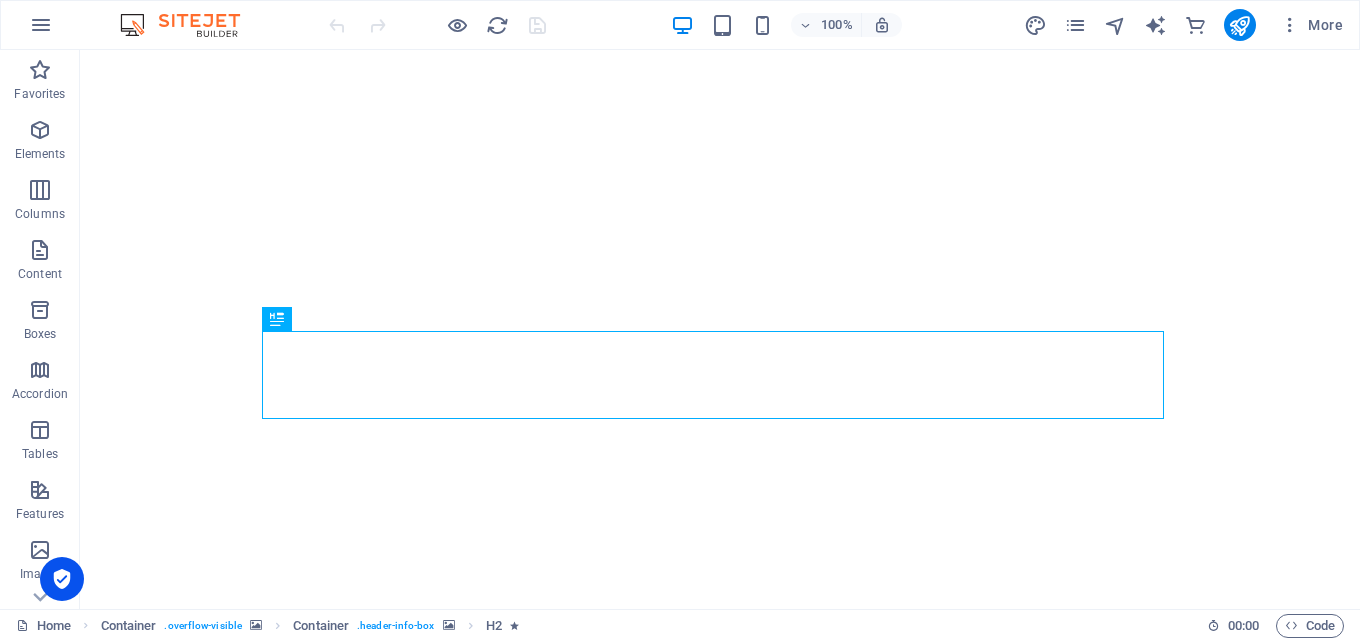 scroll, scrollTop: 0, scrollLeft: 0, axis: both 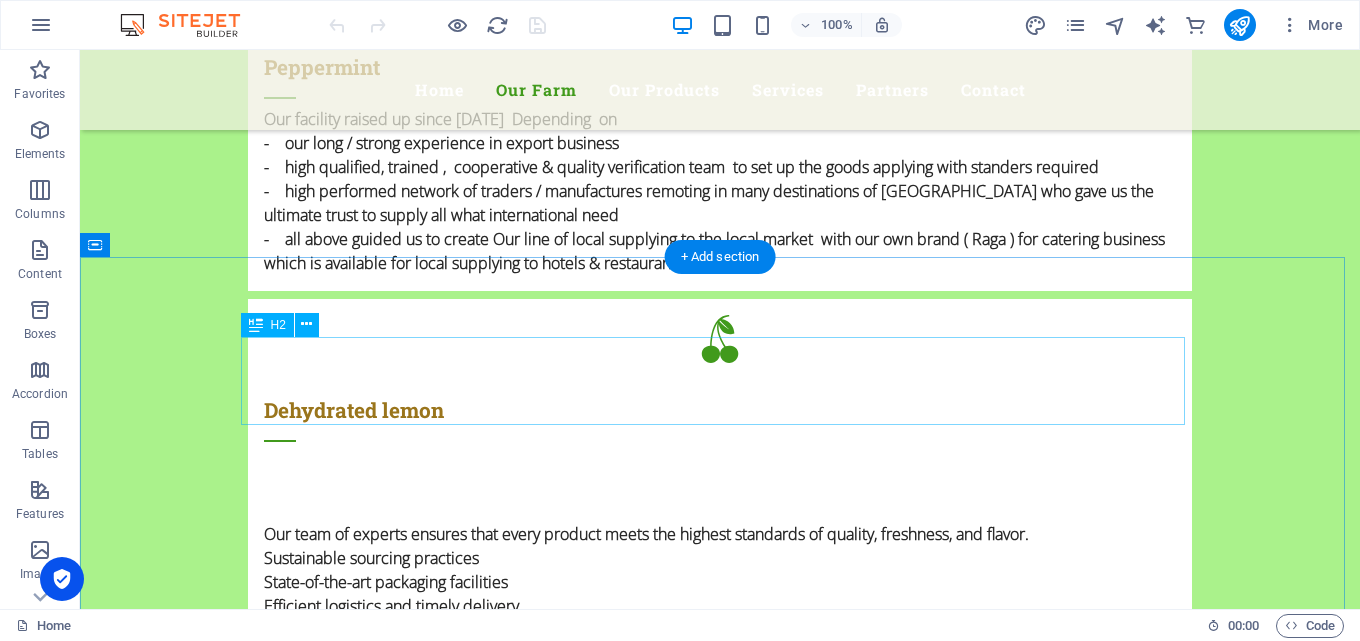 click on "Our  Products" at bounding box center [720, 10616] 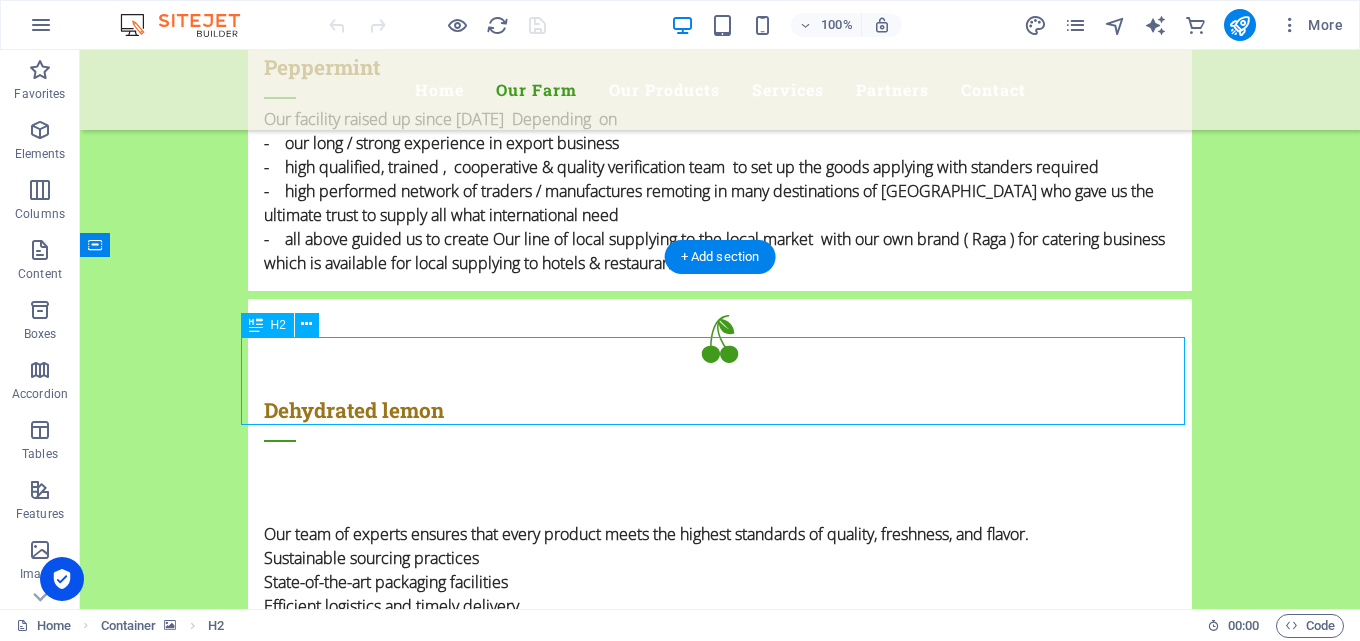 click on "Our  Products" at bounding box center [720, 10616] 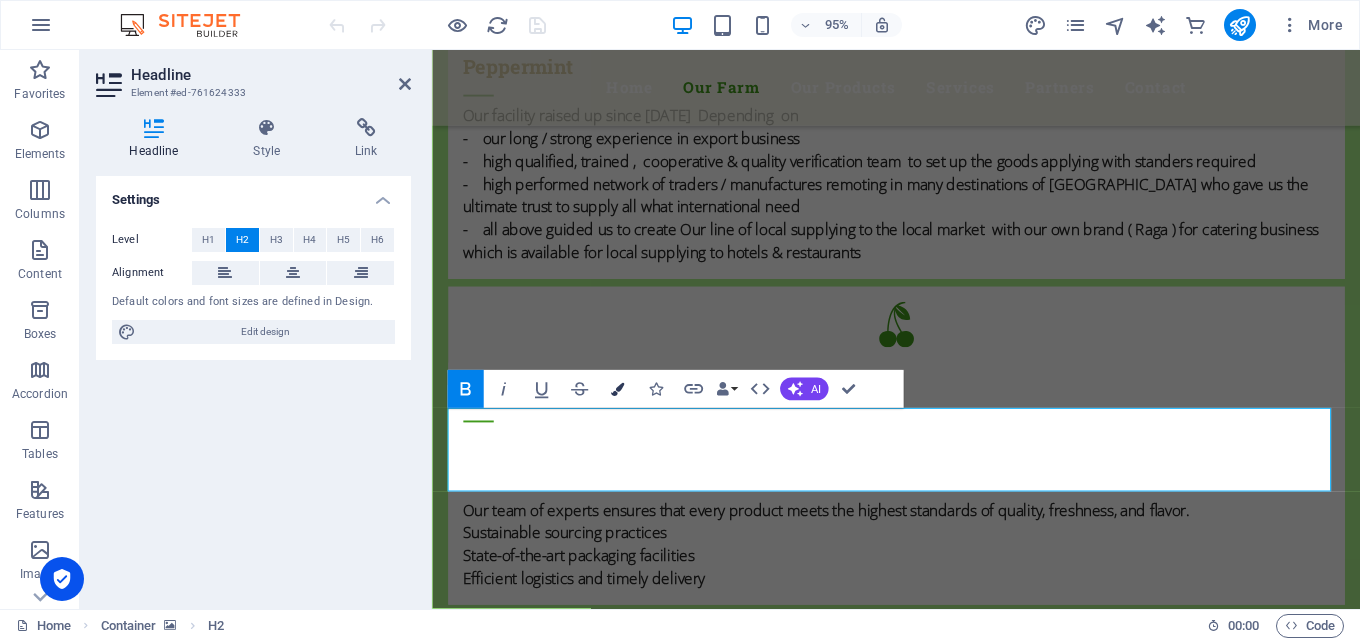 click at bounding box center [617, 389] 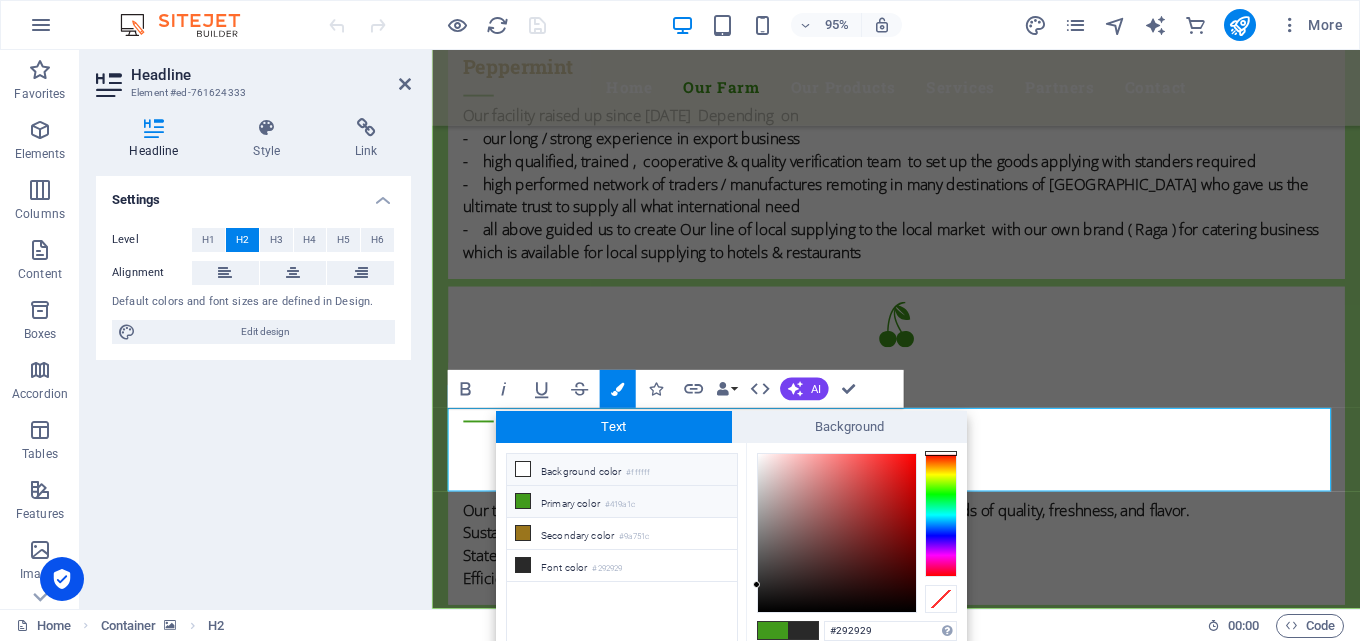 click on "Background color
#ffffff" at bounding box center [622, 470] 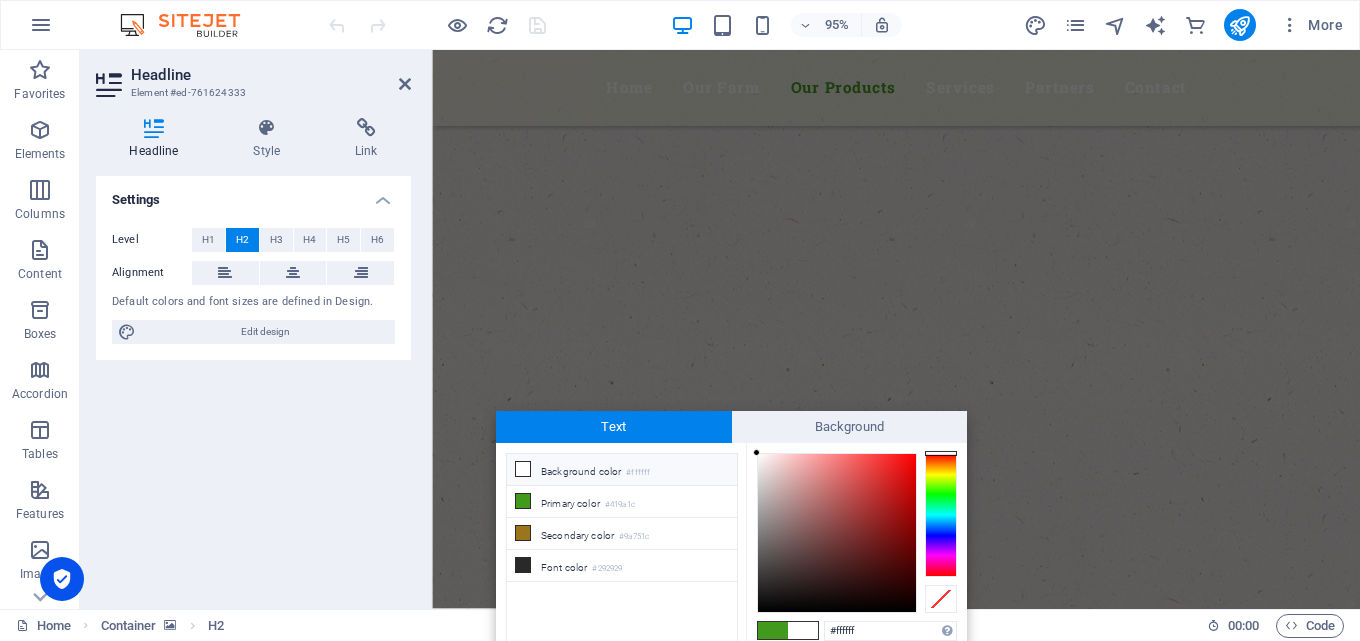 scroll, scrollTop: 4371, scrollLeft: 0, axis: vertical 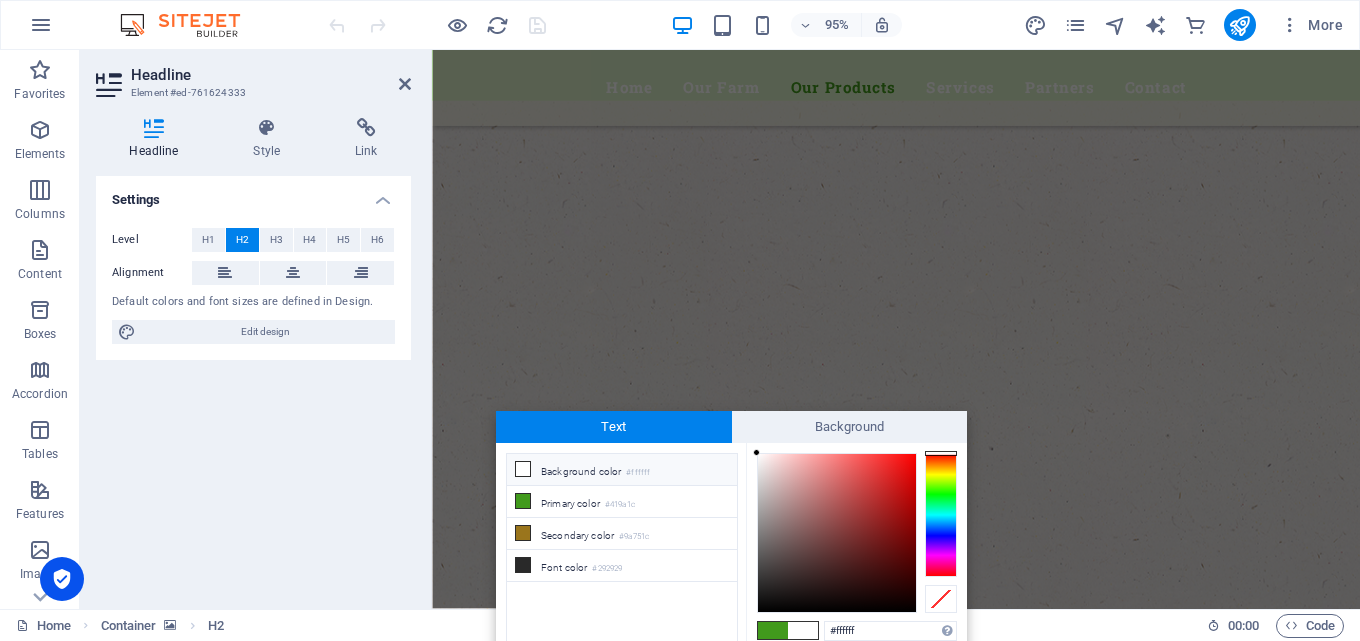 click on "Background color
#ffffff" at bounding box center [622, 470] 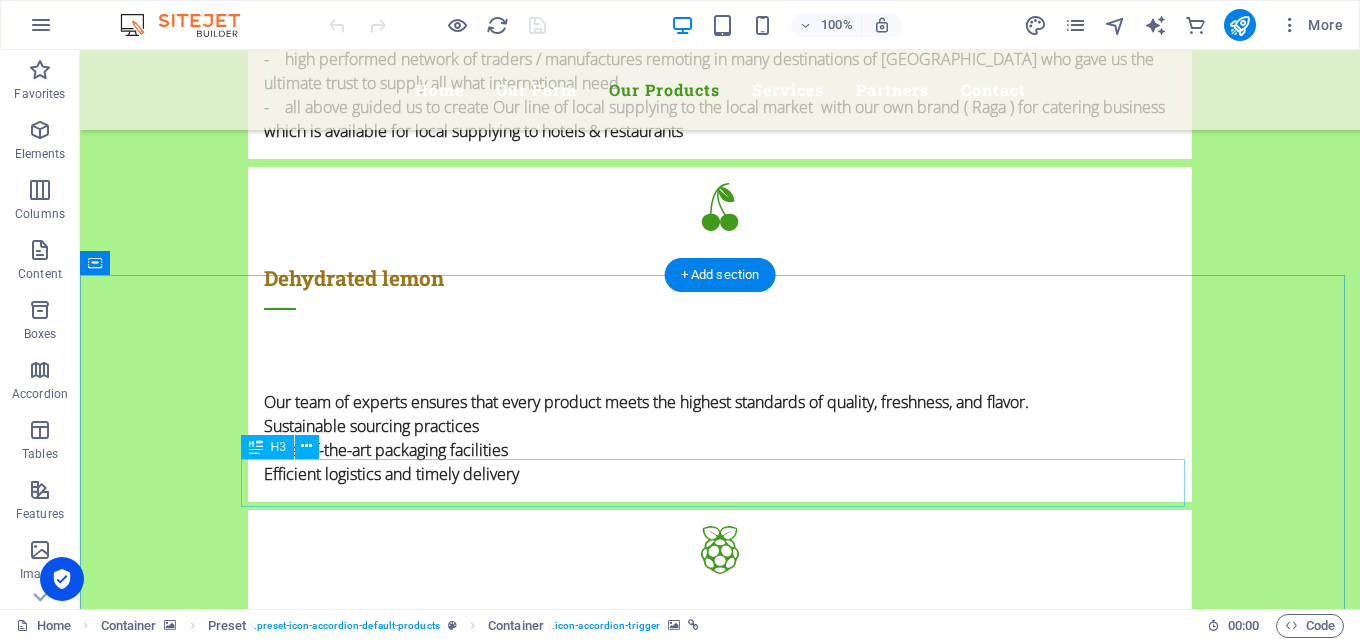 scroll, scrollTop: 3371, scrollLeft: 0, axis: vertical 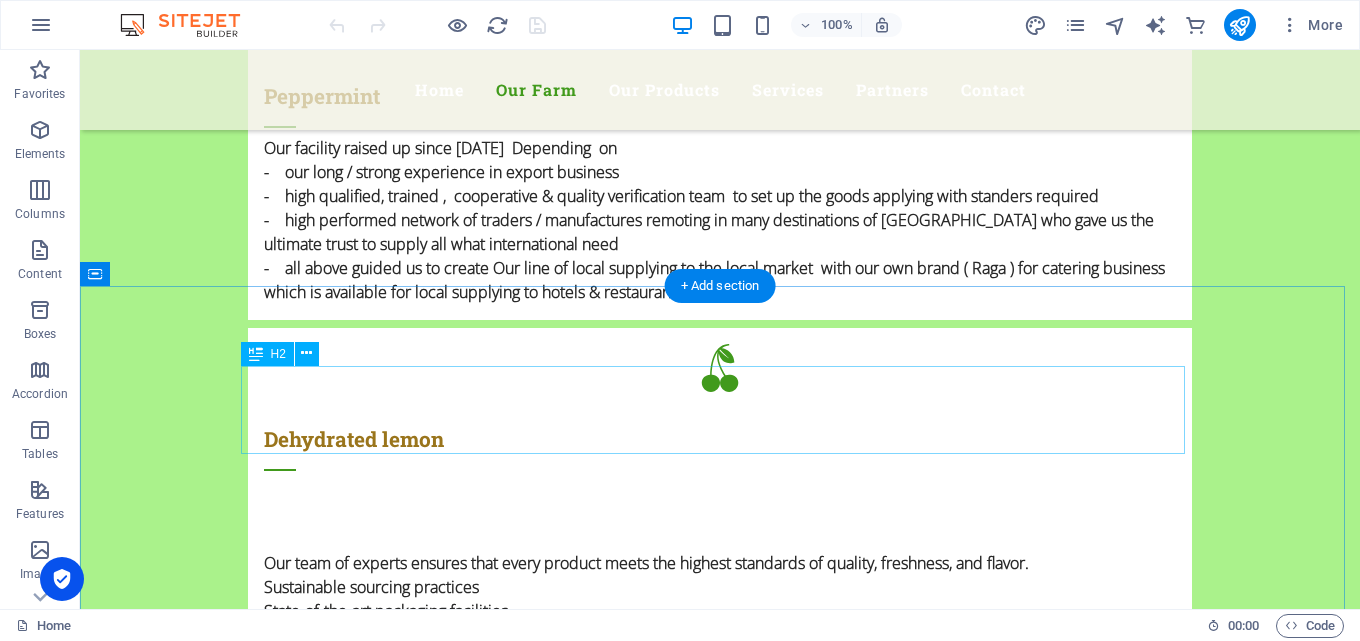 click on "Our  Products" at bounding box center [720, 10645] 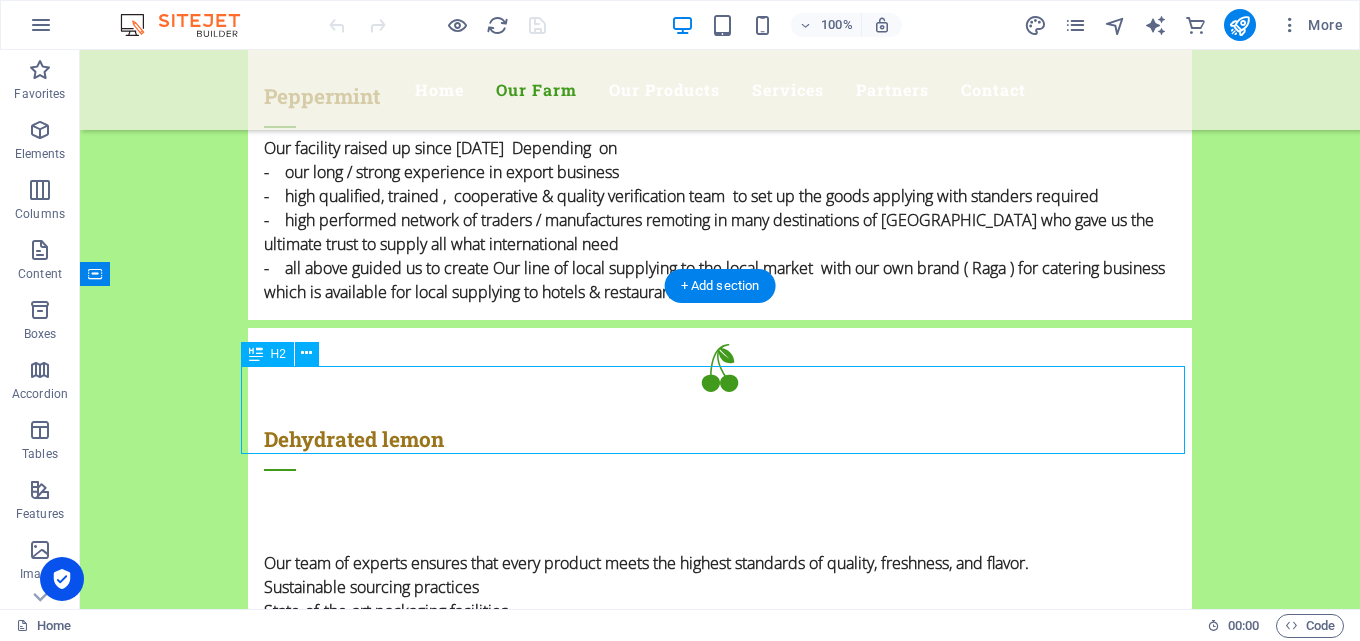 click on "Our  Products" at bounding box center [720, 10645] 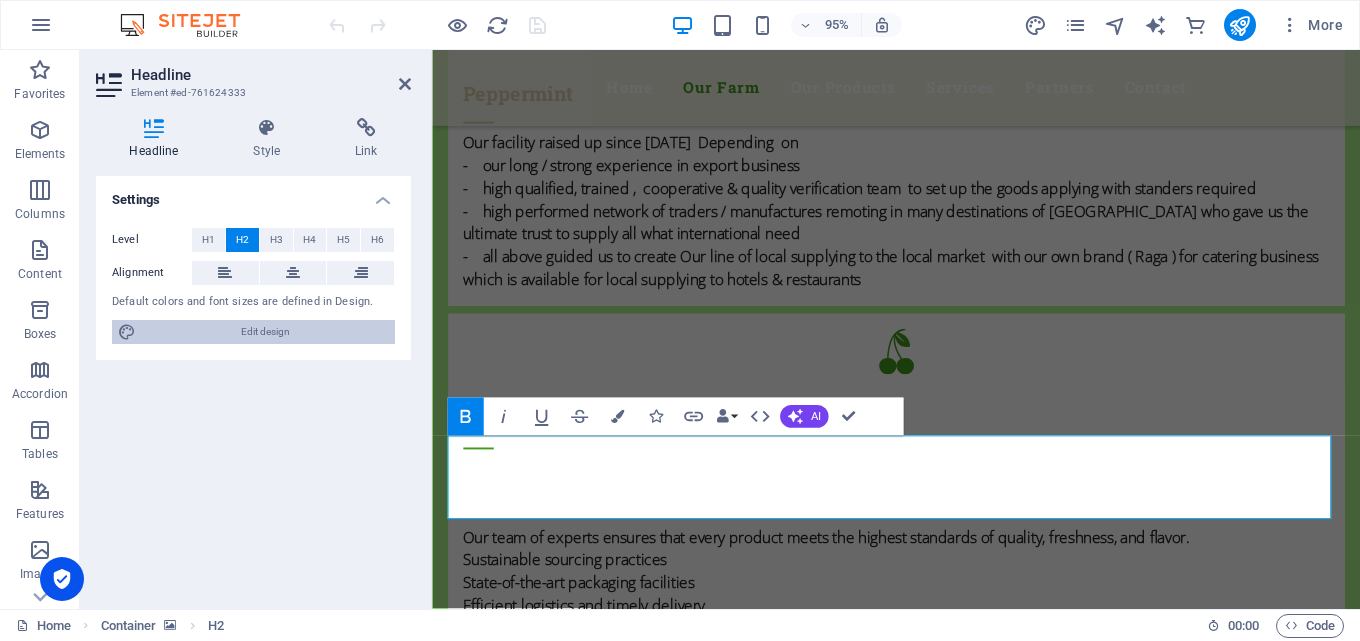 click on "Edit design" at bounding box center [265, 332] 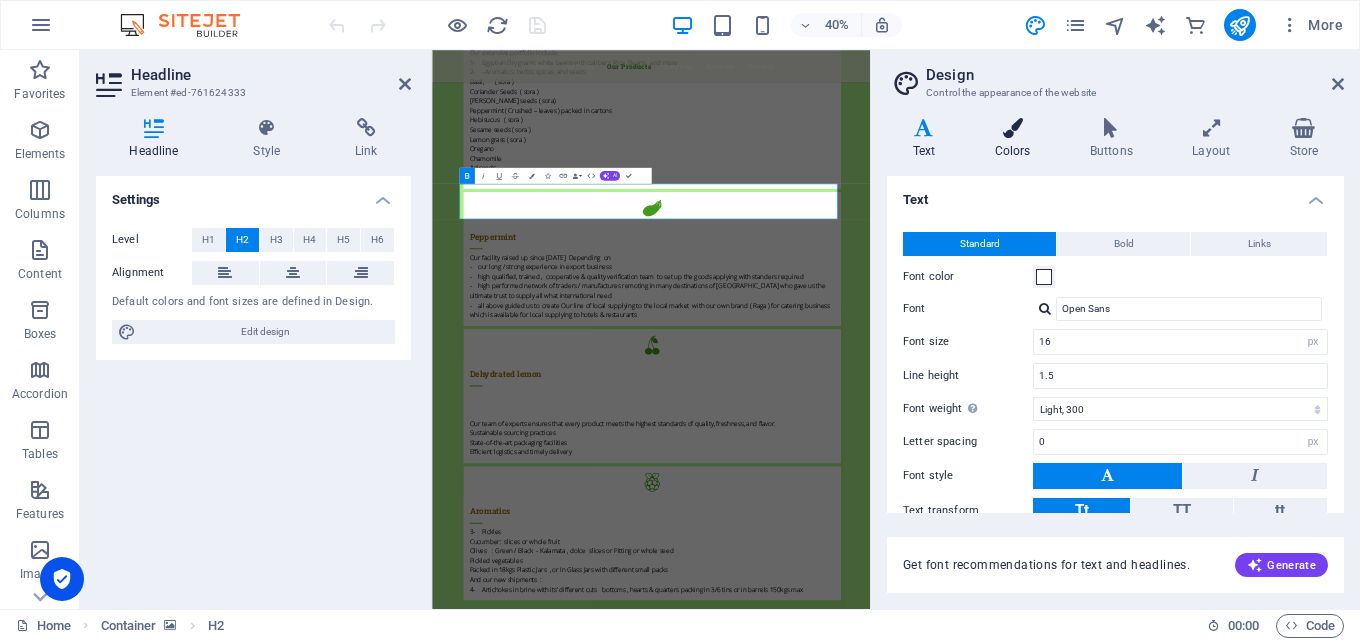 scroll, scrollTop: 3772, scrollLeft: 0, axis: vertical 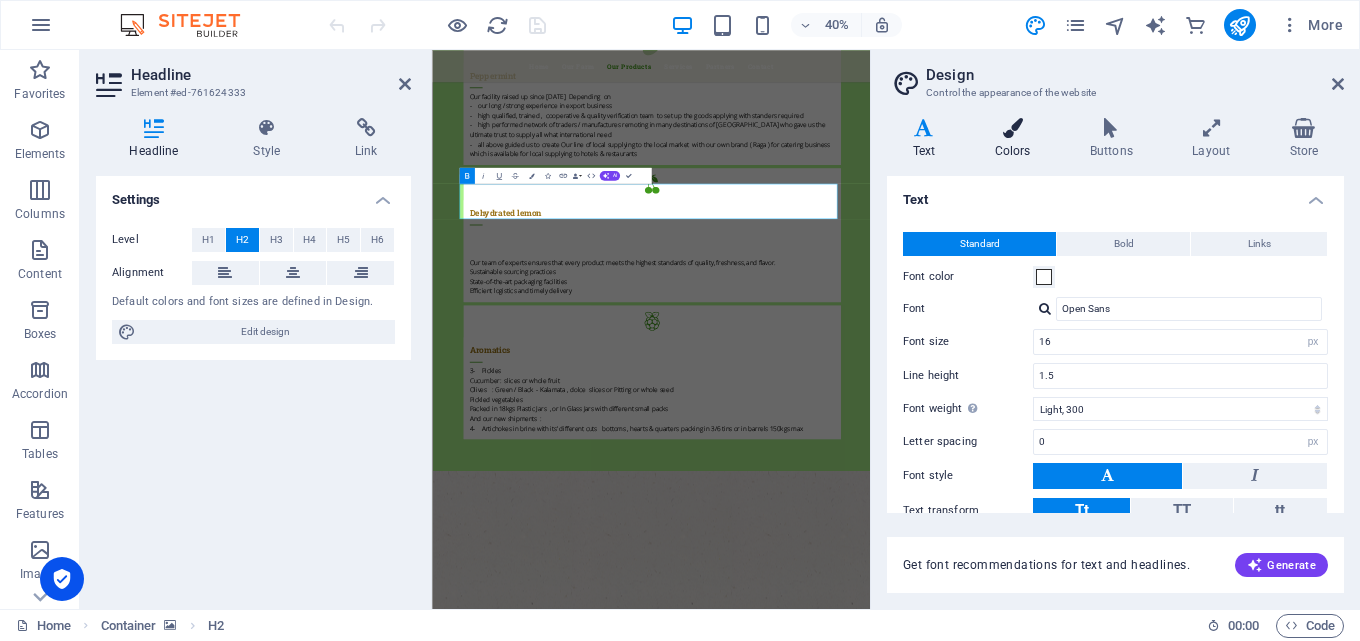 click on "Colors" at bounding box center (1016, 139) 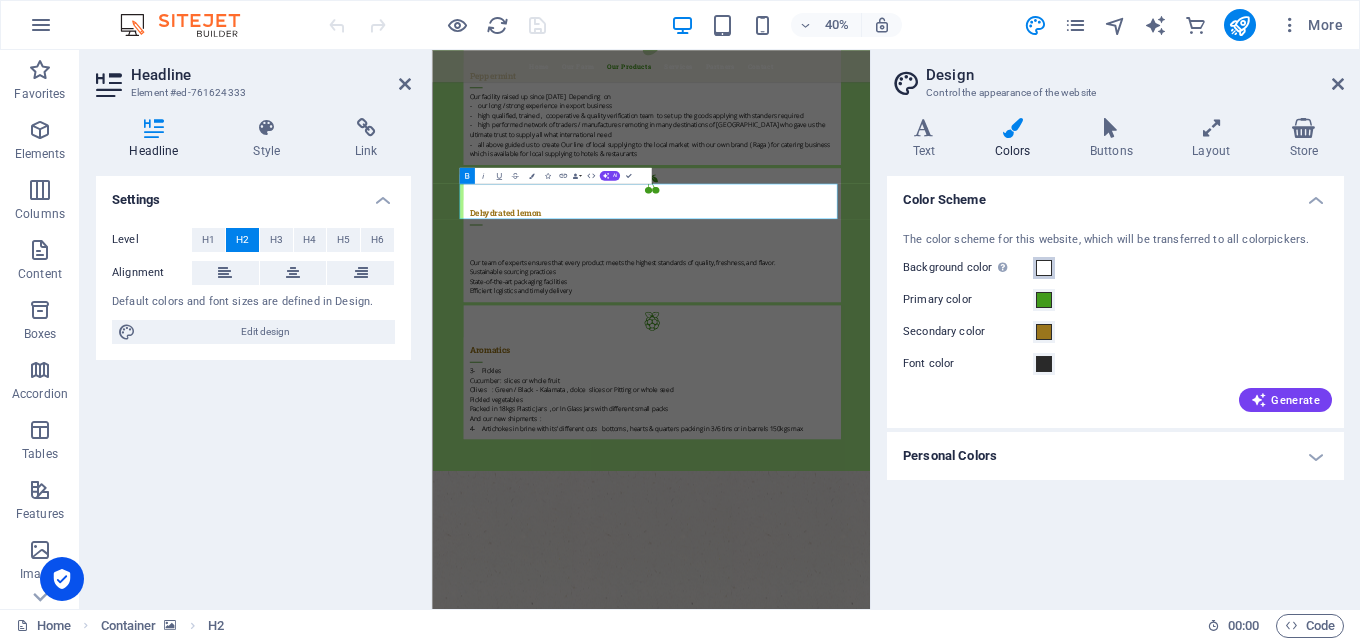 click at bounding box center [1044, 268] 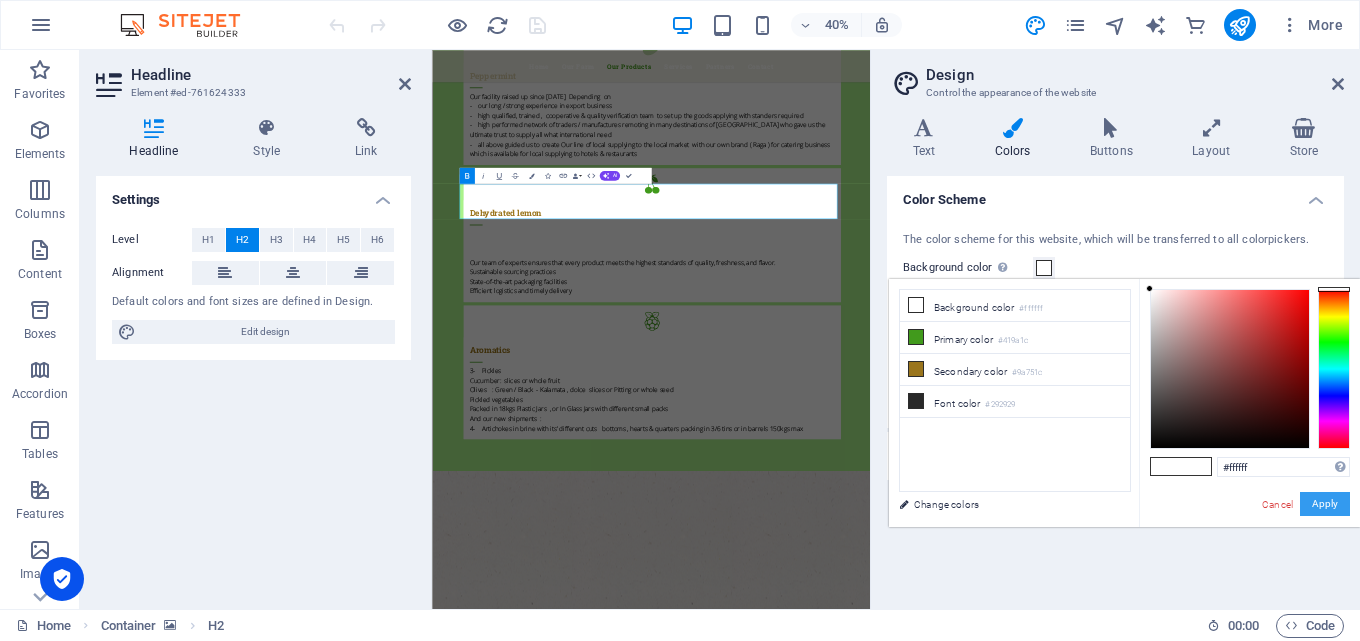 click on "Apply" at bounding box center (1325, 504) 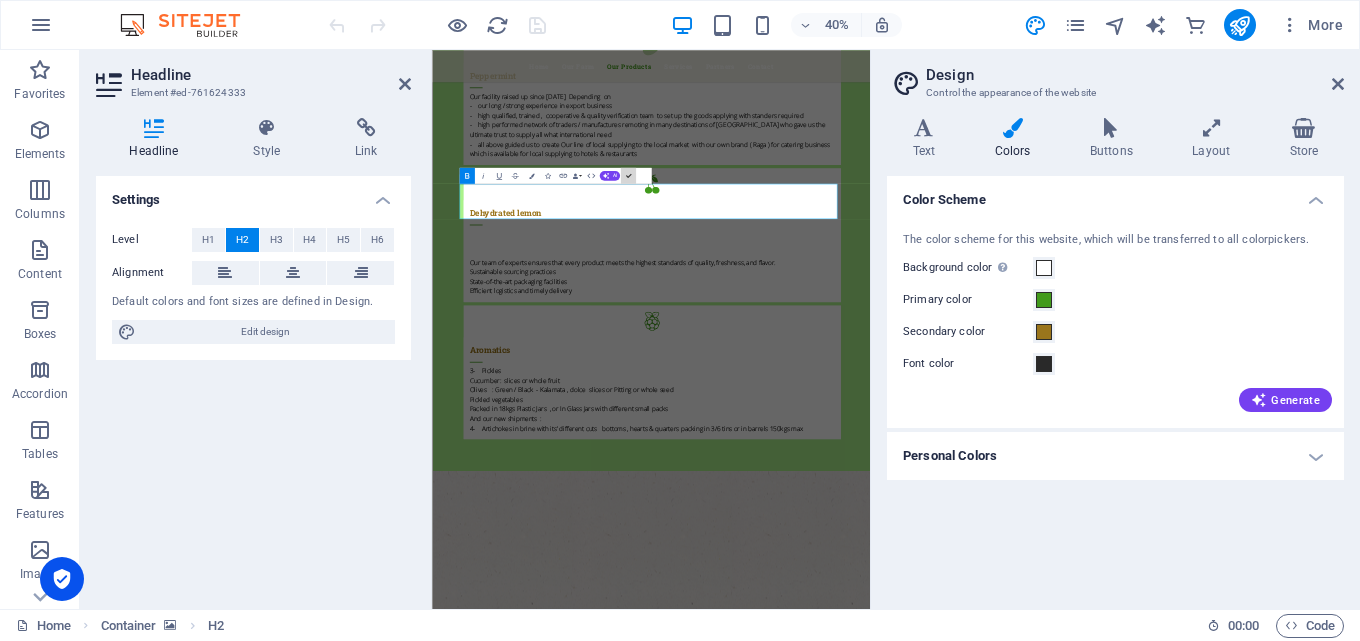 scroll, scrollTop: 3424, scrollLeft: 0, axis: vertical 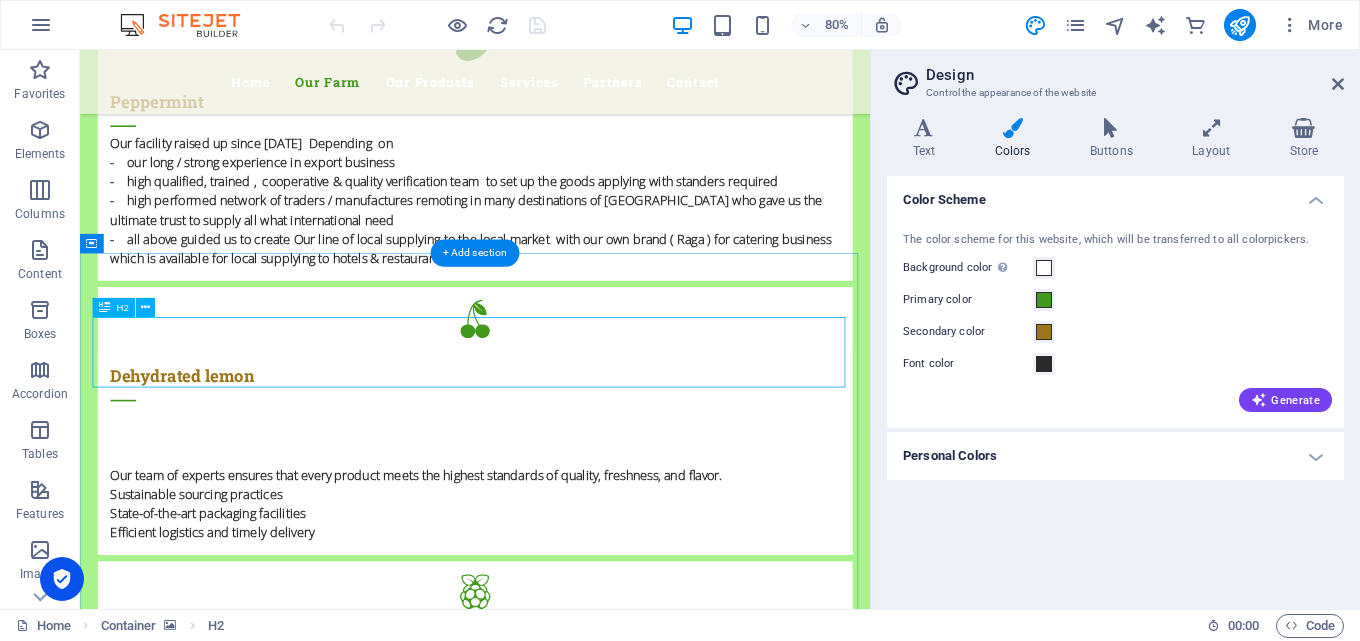 click on "Our  Products" at bounding box center (574, 10656) 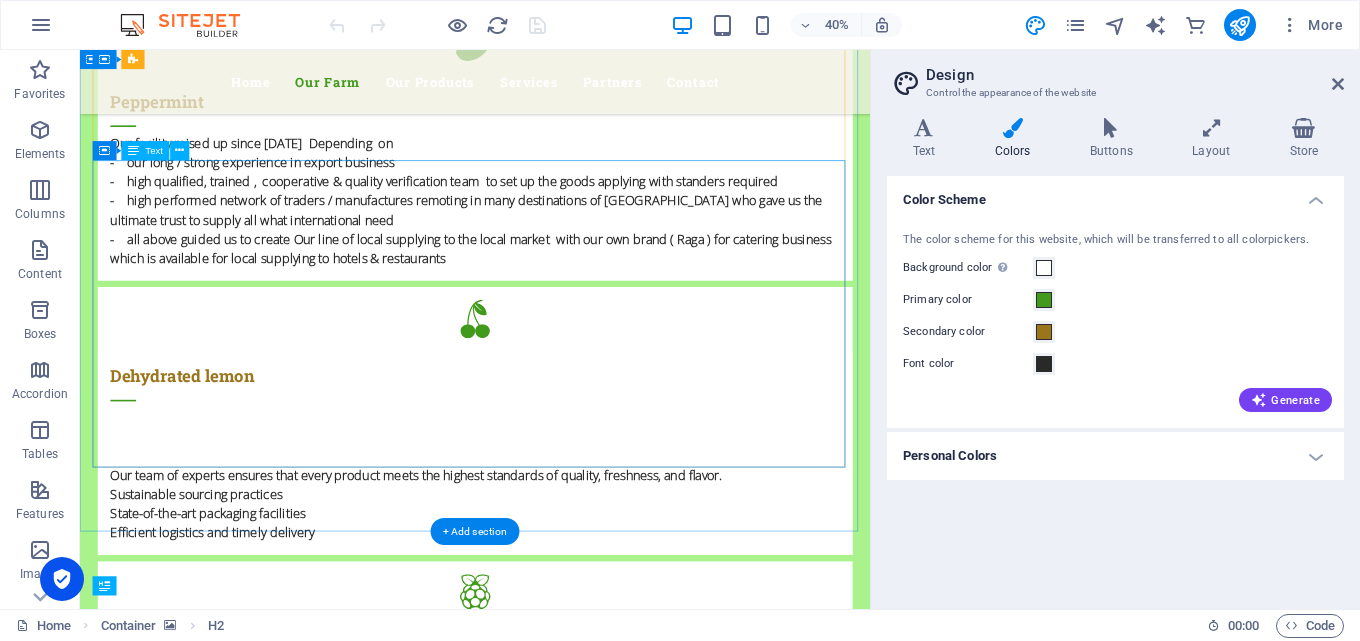 scroll, scrollTop: 3076, scrollLeft: 0, axis: vertical 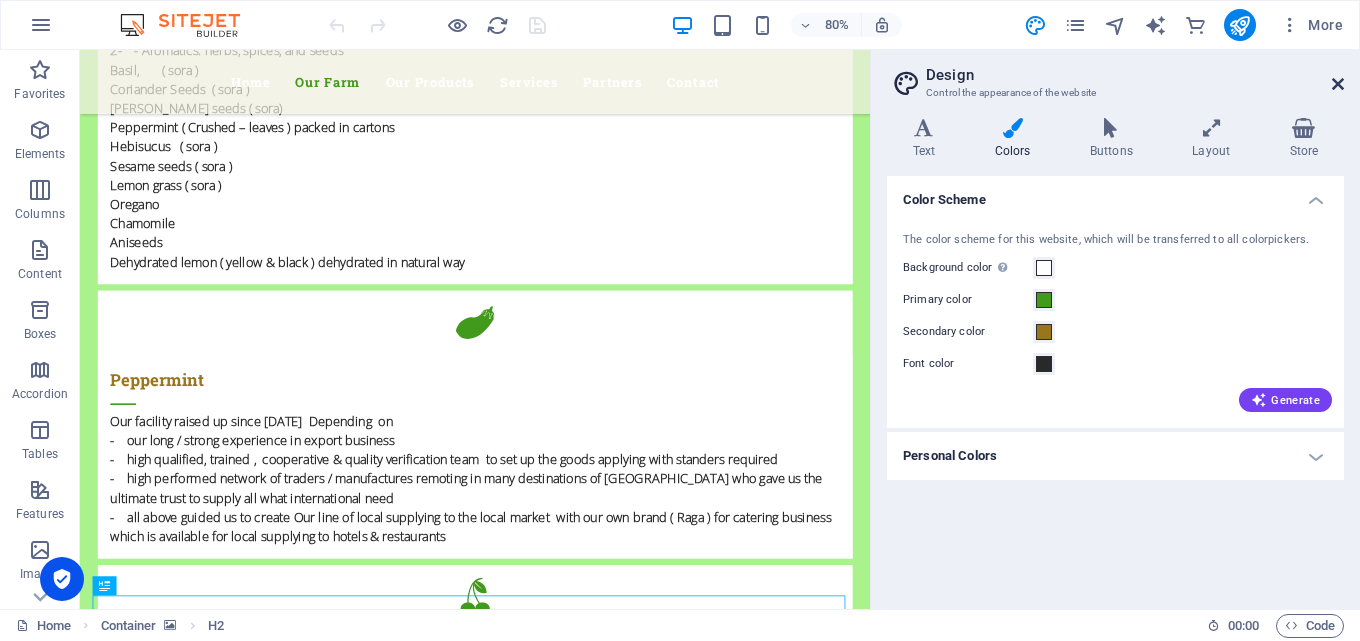 click at bounding box center (1338, 84) 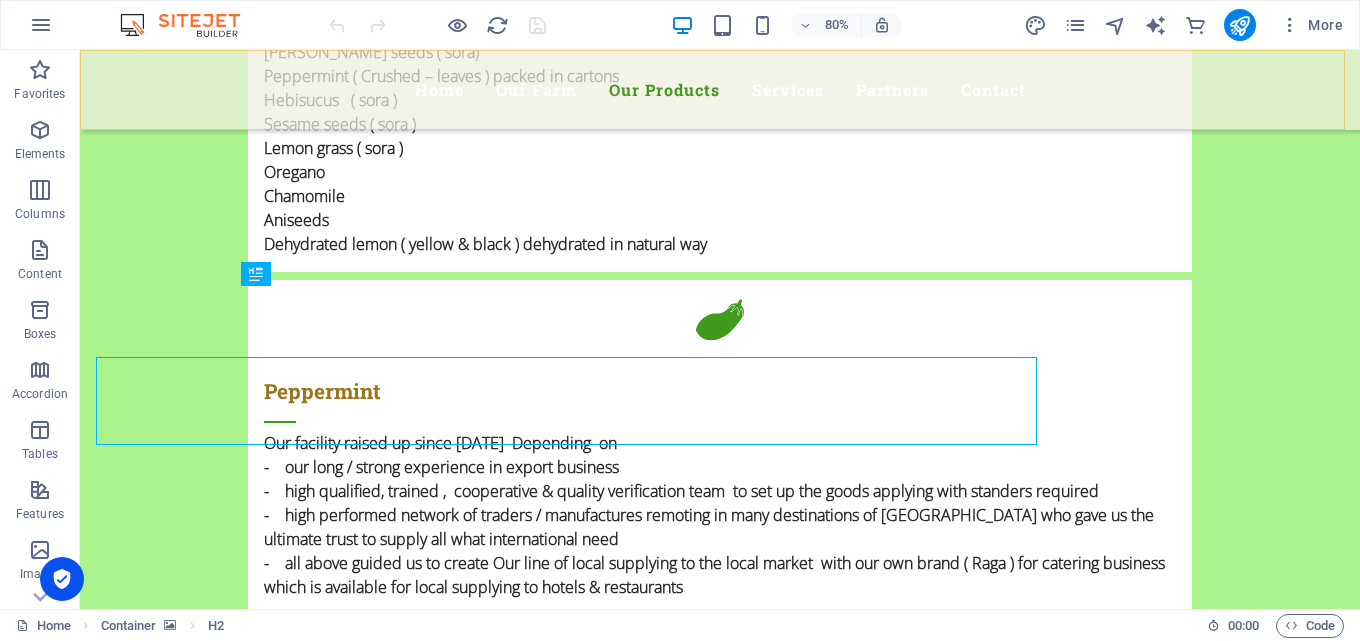 scroll, scrollTop: 3451, scrollLeft: 0, axis: vertical 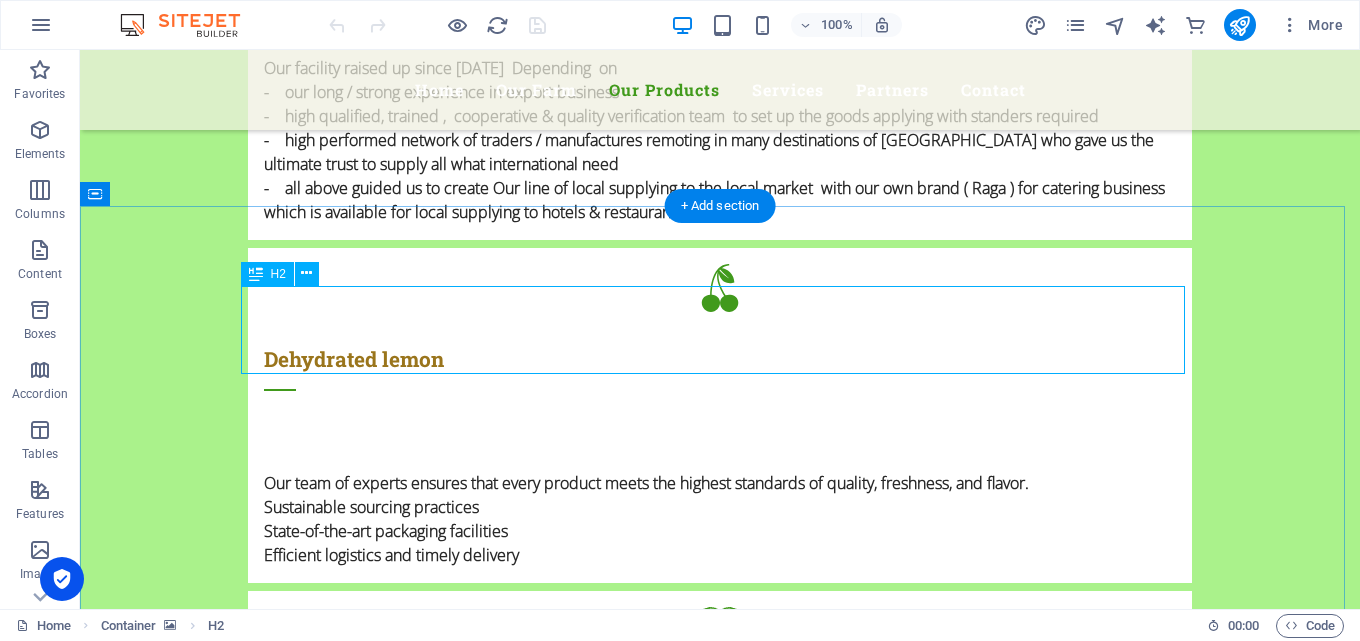 click on "Our  Products" at bounding box center [720, 10565] 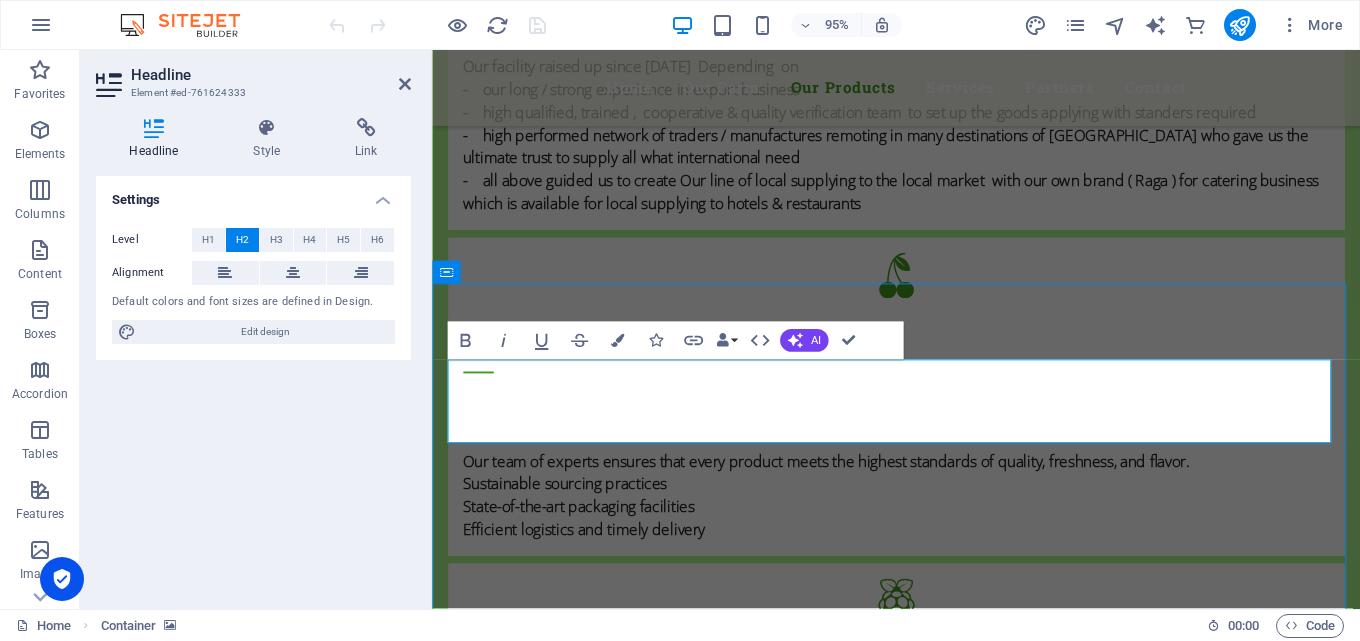 scroll, scrollTop: 3433, scrollLeft: 0, axis: vertical 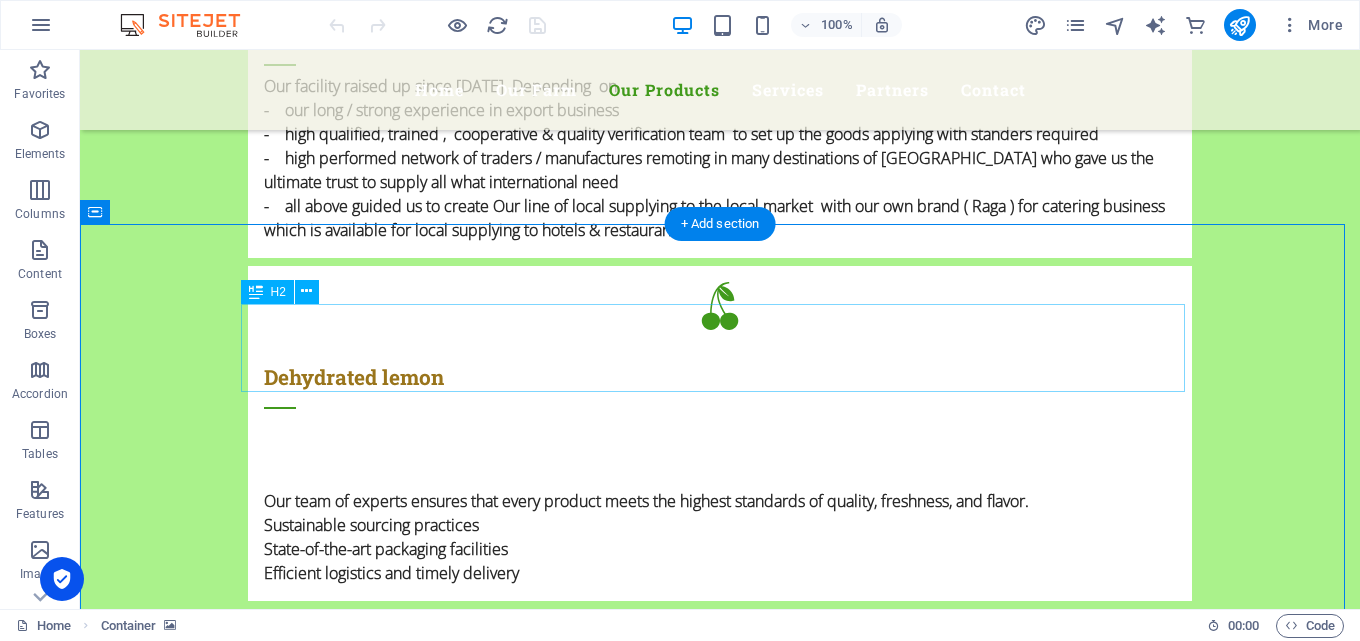 click on "Our  Products" at bounding box center [720, 10583] 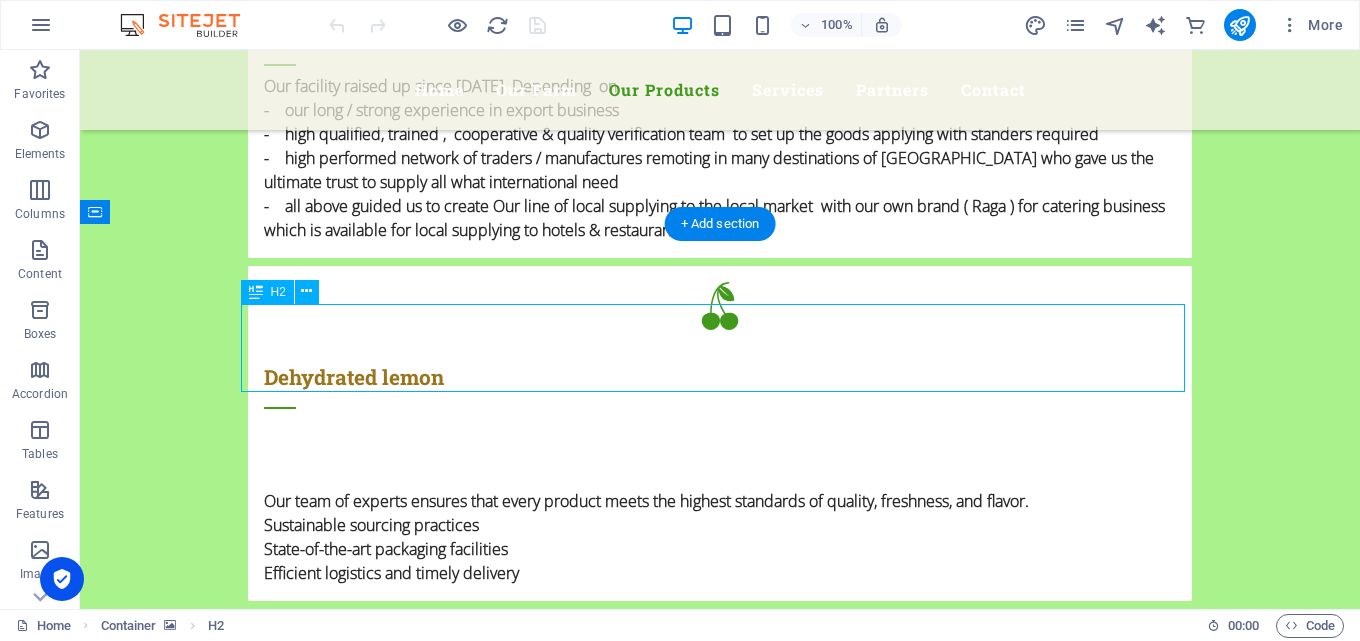 click on "Our  Products" at bounding box center (720, 10583) 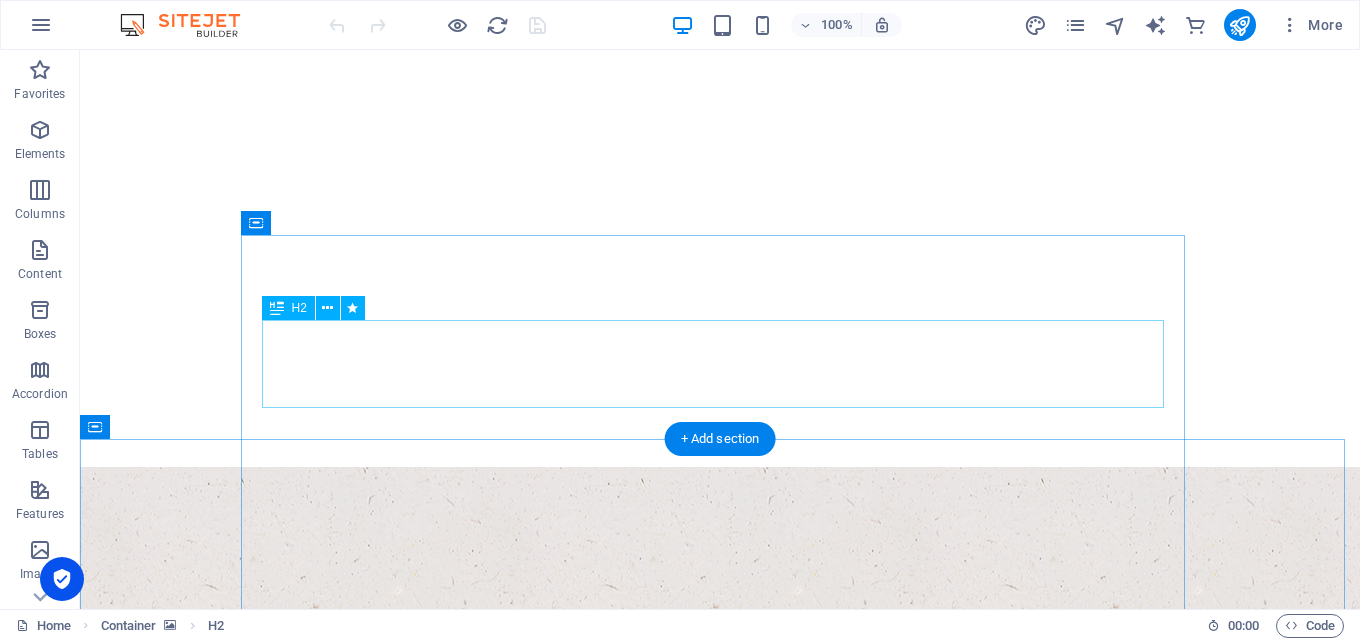 scroll, scrollTop: 0, scrollLeft: 0, axis: both 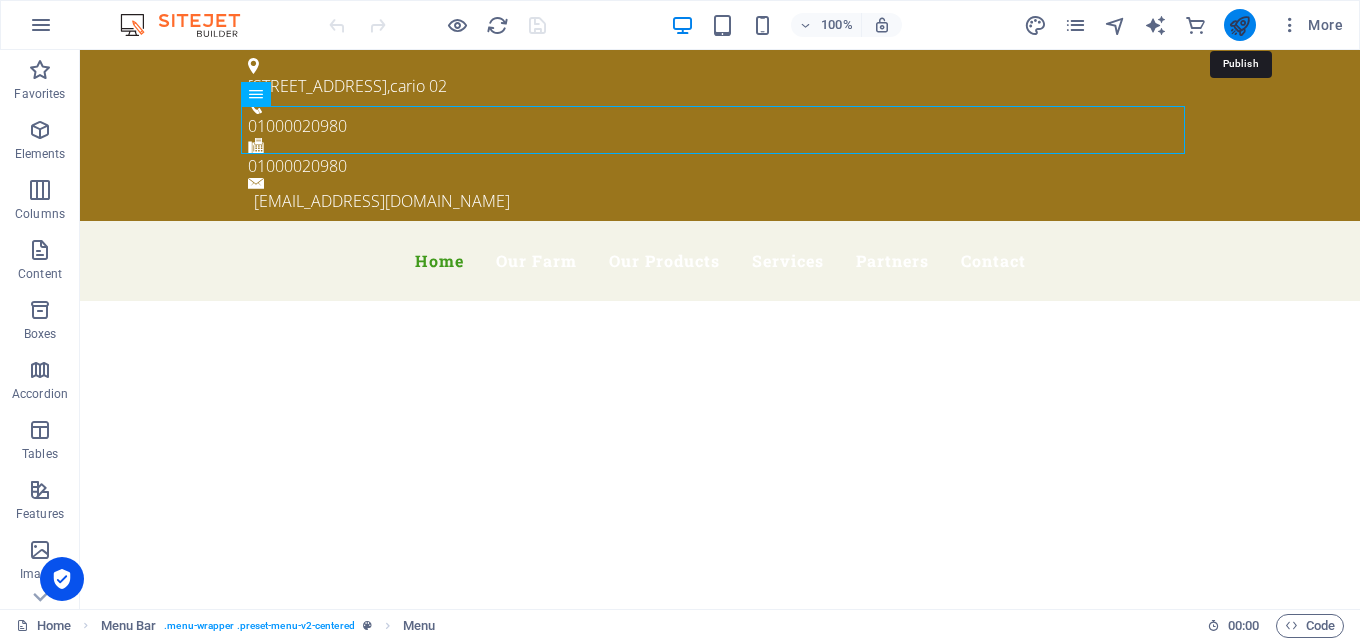 click at bounding box center [1239, 25] 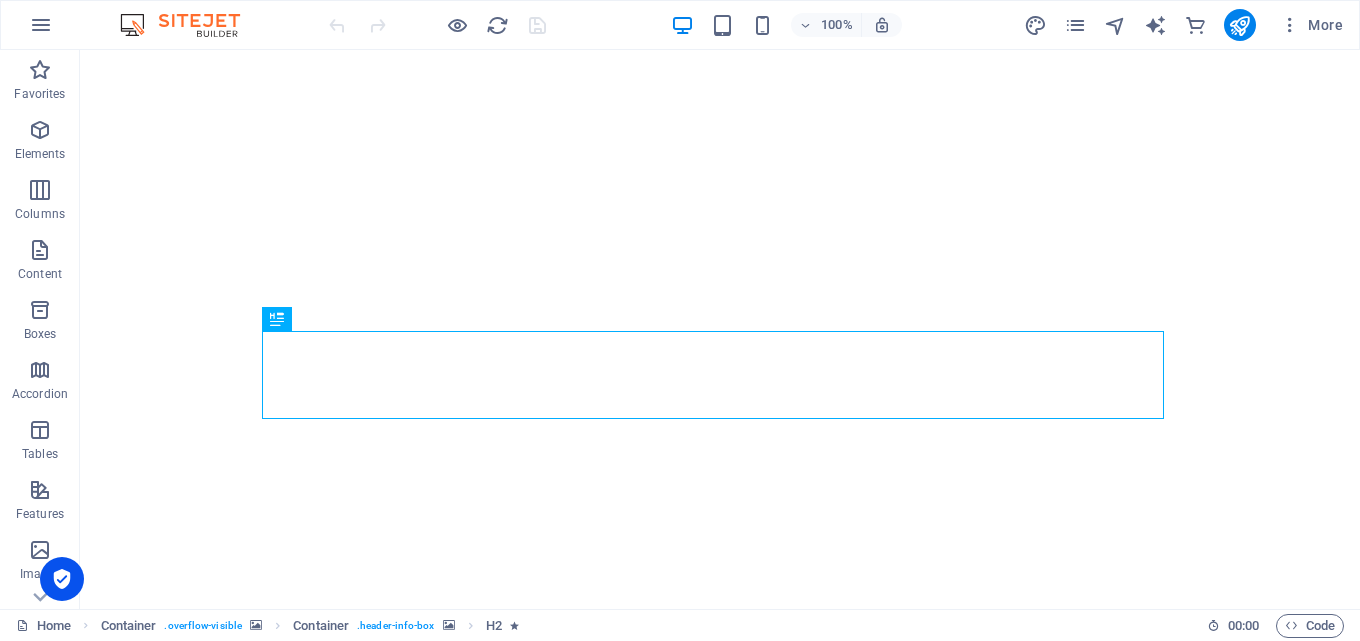 scroll, scrollTop: 0, scrollLeft: 0, axis: both 